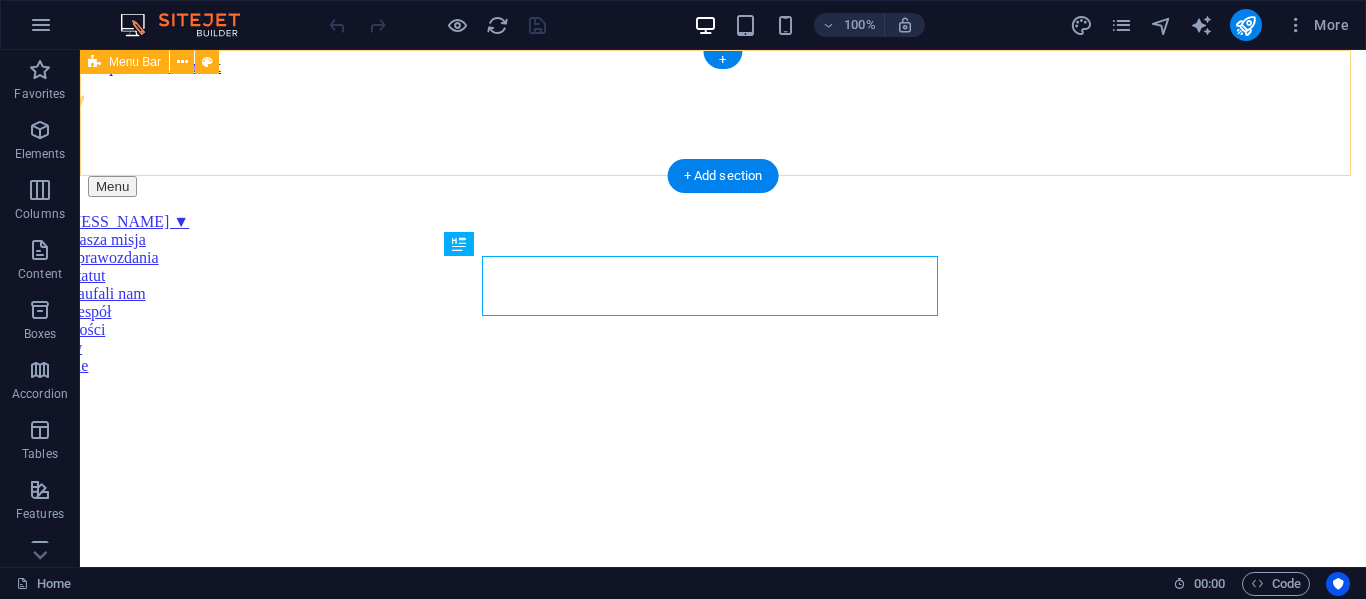 scroll, scrollTop: 0, scrollLeft: 0, axis: both 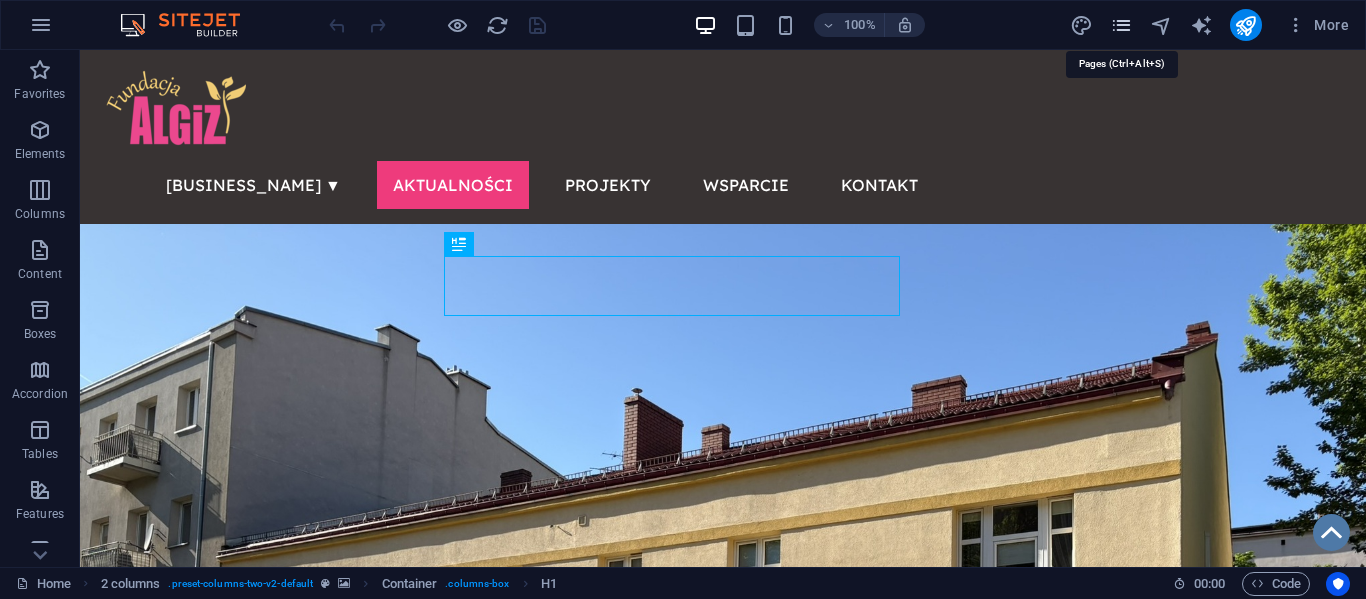 click at bounding box center (1121, 25) 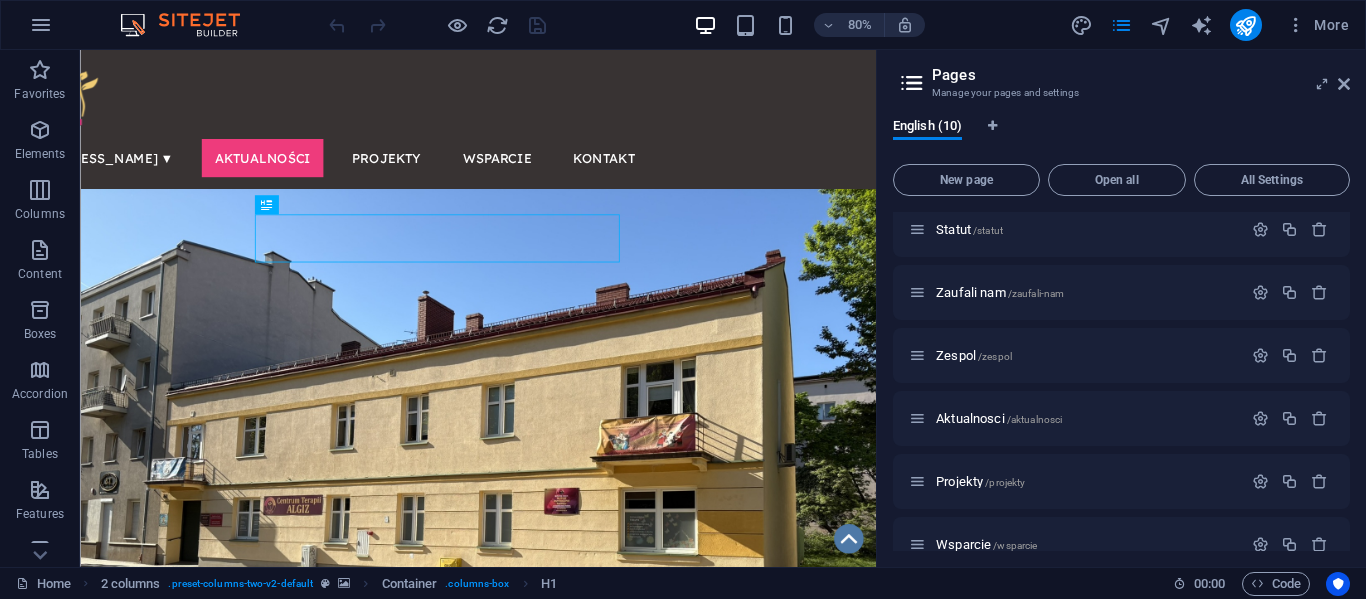scroll, scrollTop: 291, scrollLeft: 0, axis: vertical 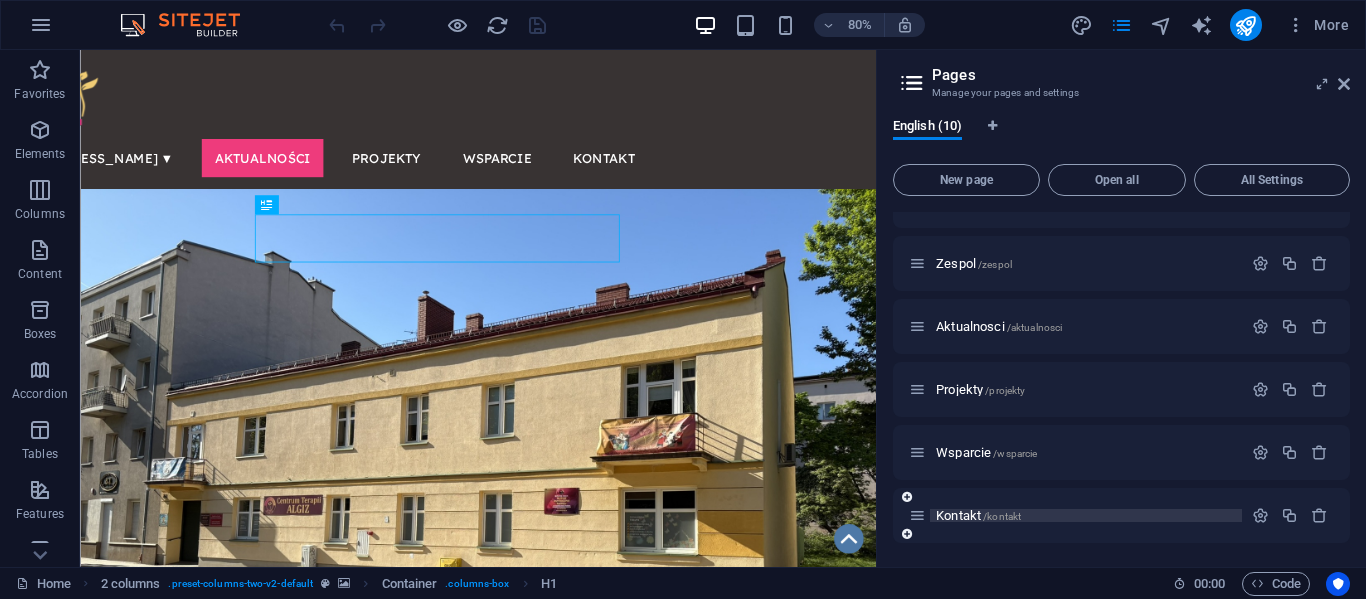 click on "Kontakt /kontakt" at bounding box center (978, 515) 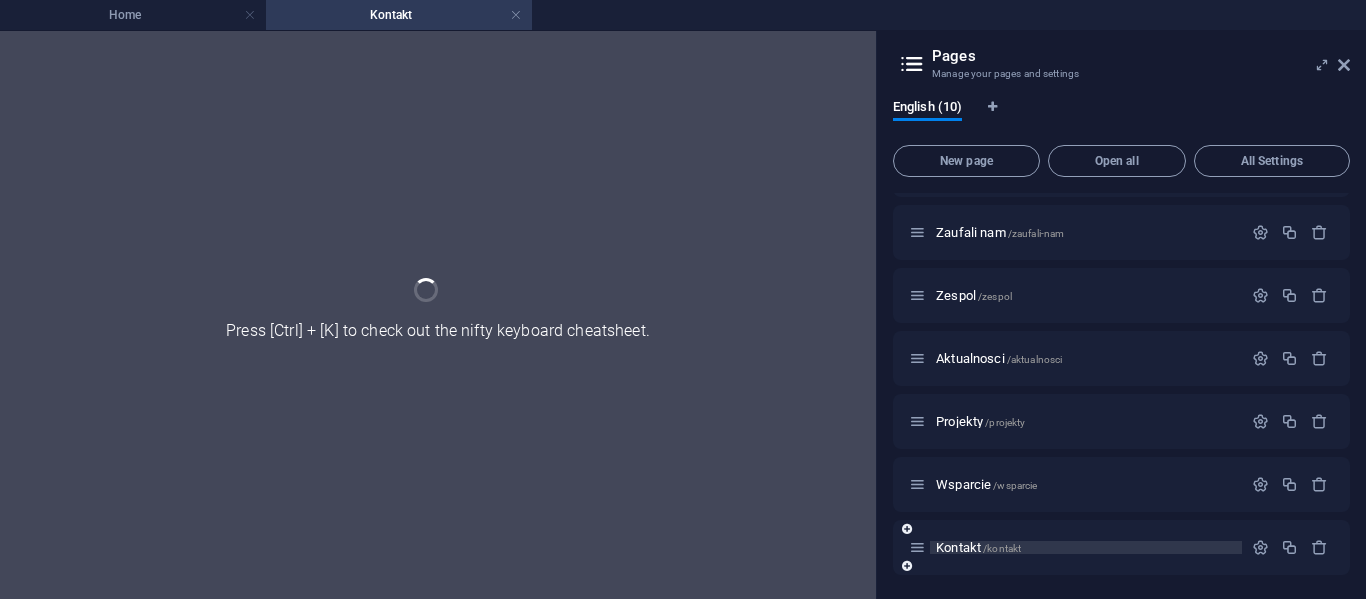 scroll, scrollTop: 240, scrollLeft: 0, axis: vertical 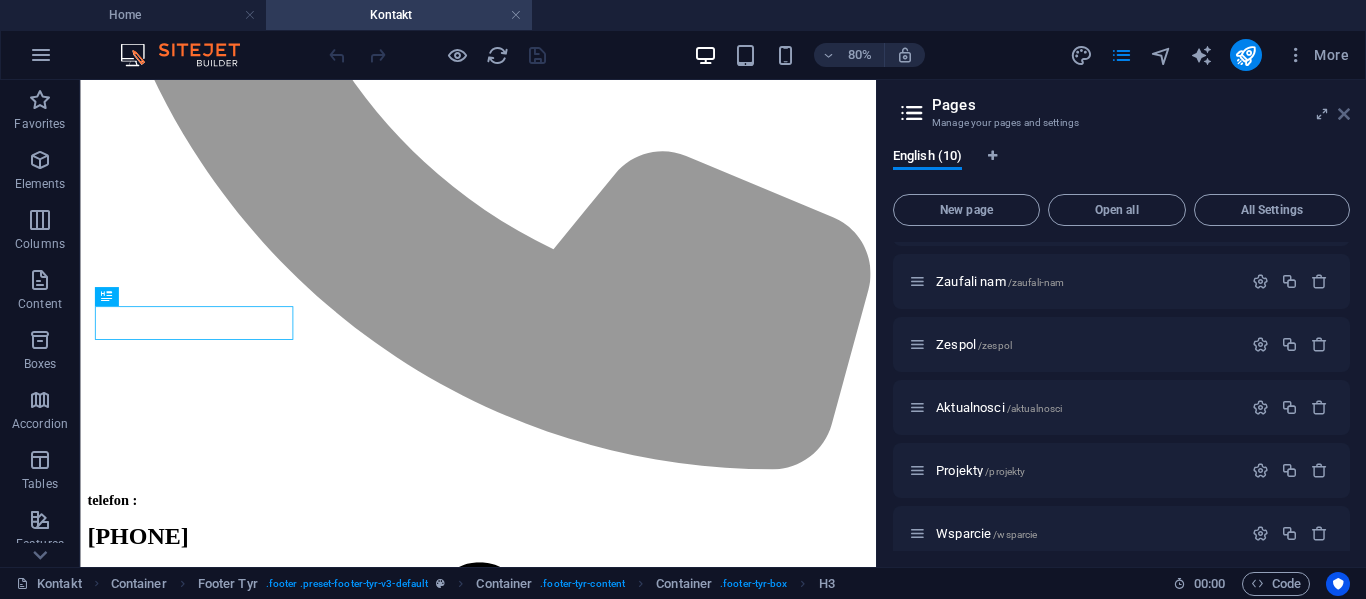 click at bounding box center [1344, 114] 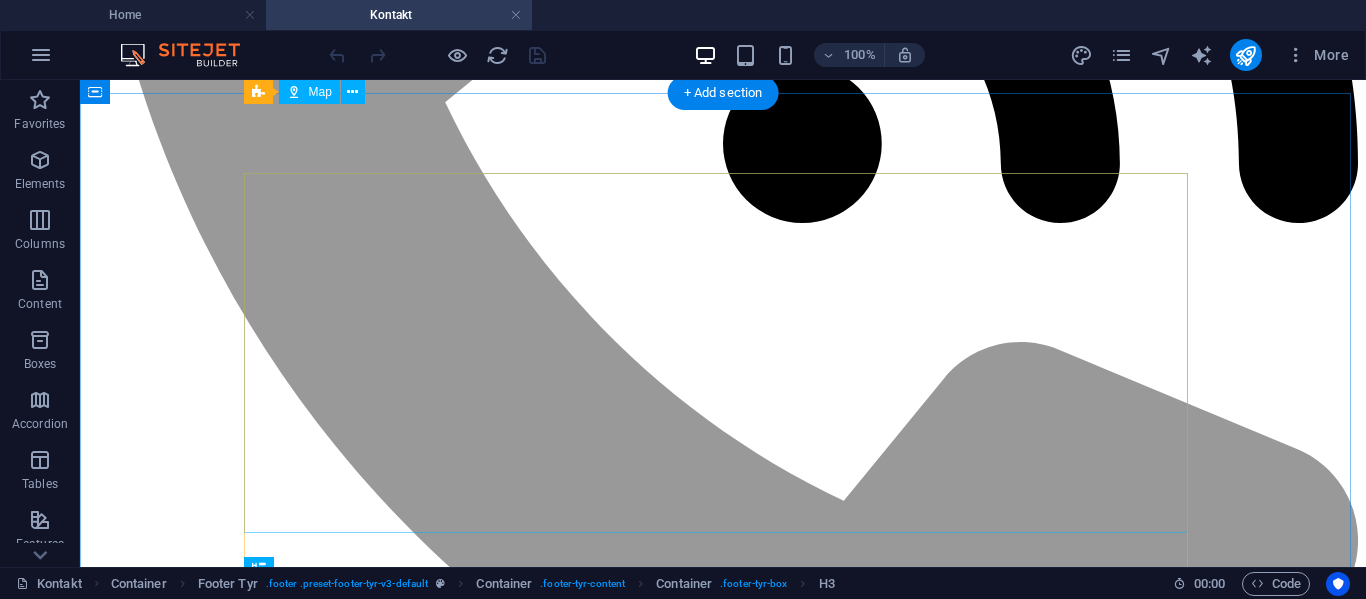 scroll, scrollTop: 556, scrollLeft: 0, axis: vertical 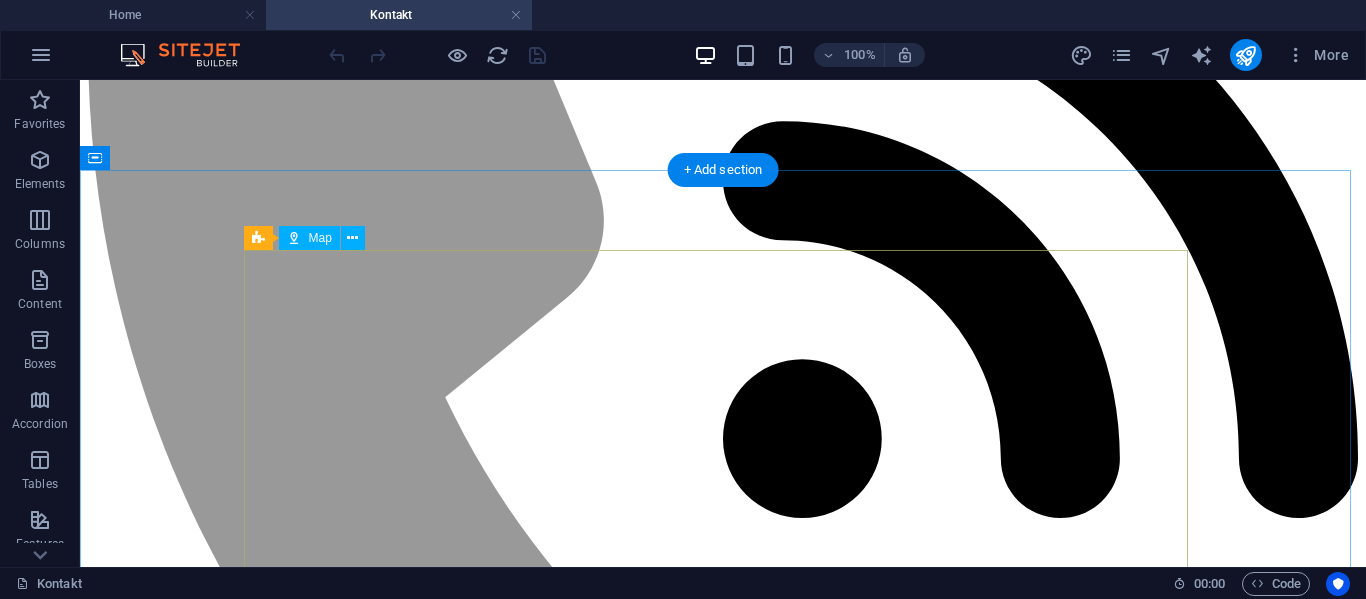click at bounding box center (723, 4348) 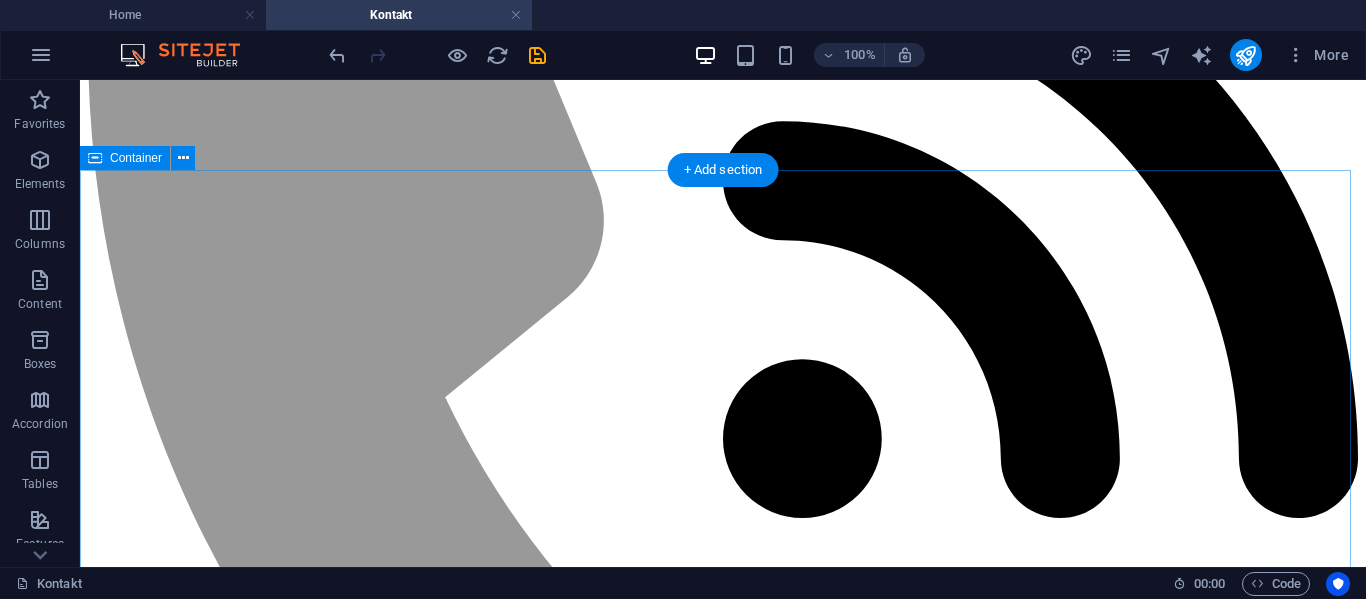 click on "Address Street [NUMBER]   [CITY] Legal Notice  |  Privacy Policy Napisz do nas    I have read and understand the privacy policy. Unreadable? Load new Wyślij Kontakt dm69562.domenomania.eu [PHONE] [EMAIL]" at bounding box center [723, 5671] 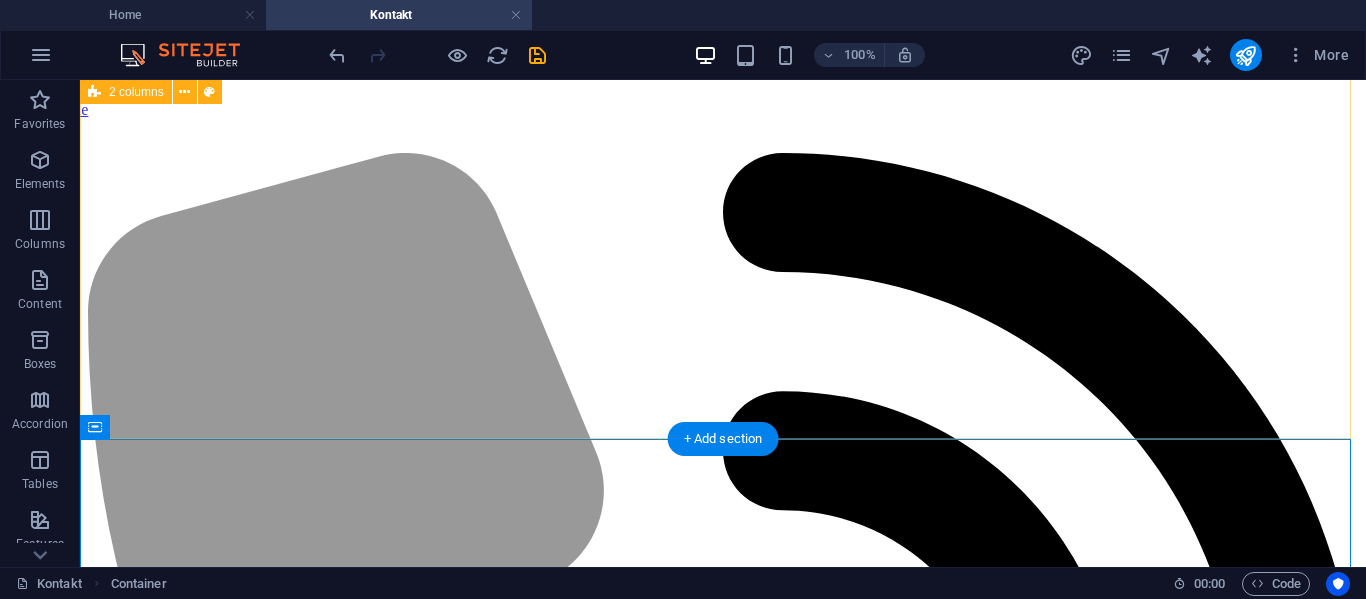 scroll, scrollTop: 287, scrollLeft: 0, axis: vertical 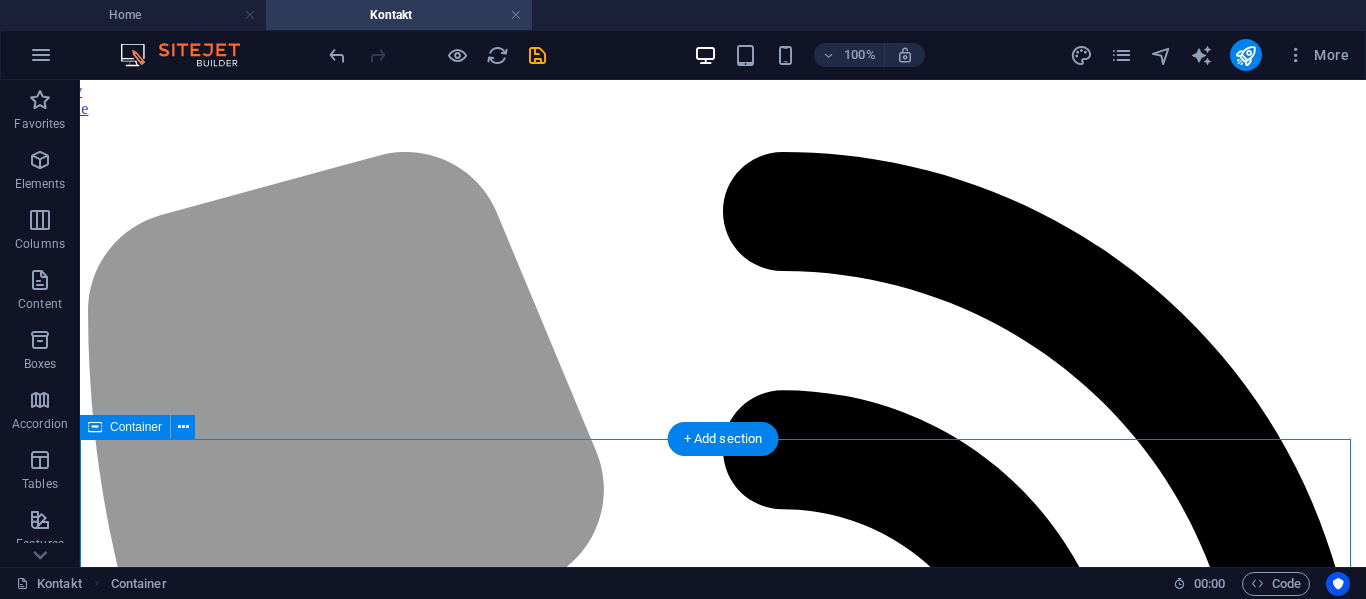 click on "Address Street [NUMBER]   [CITY] Legal Notice  |  Privacy Policy Napisz do nas    I have read and understand the privacy policy. Unreadable? Load new Wyślij Kontakt dm69562.domenomania.eu [PHONE] [EMAIL]" at bounding box center (723, 5940) 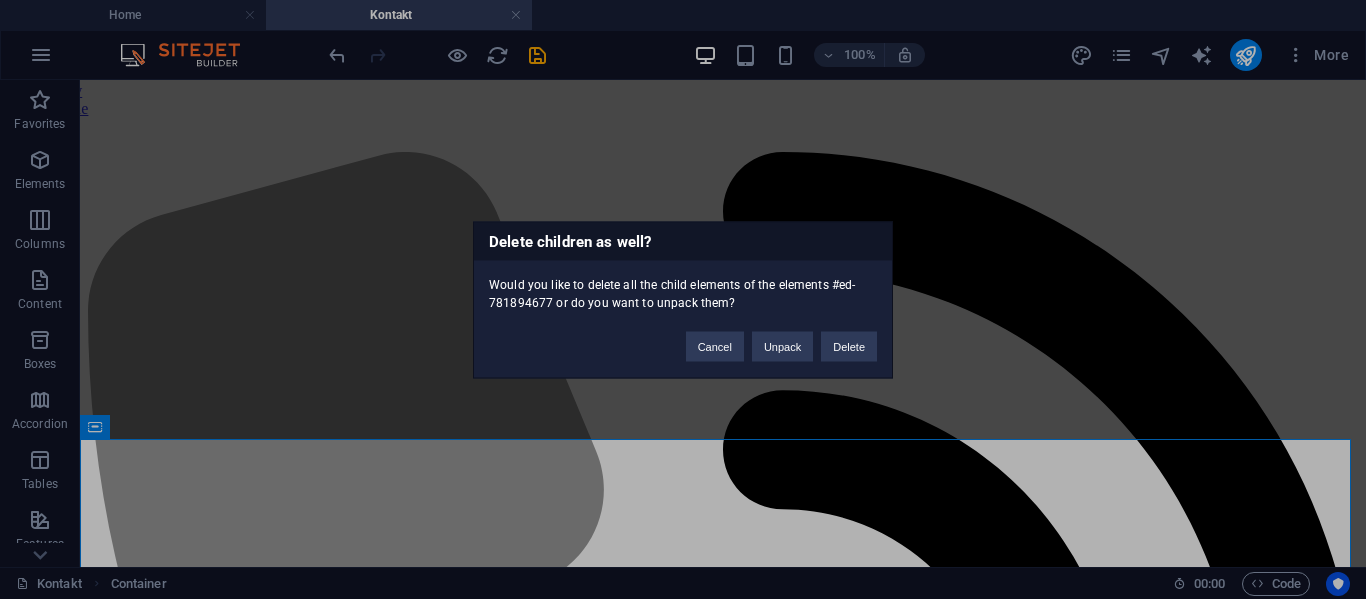 type 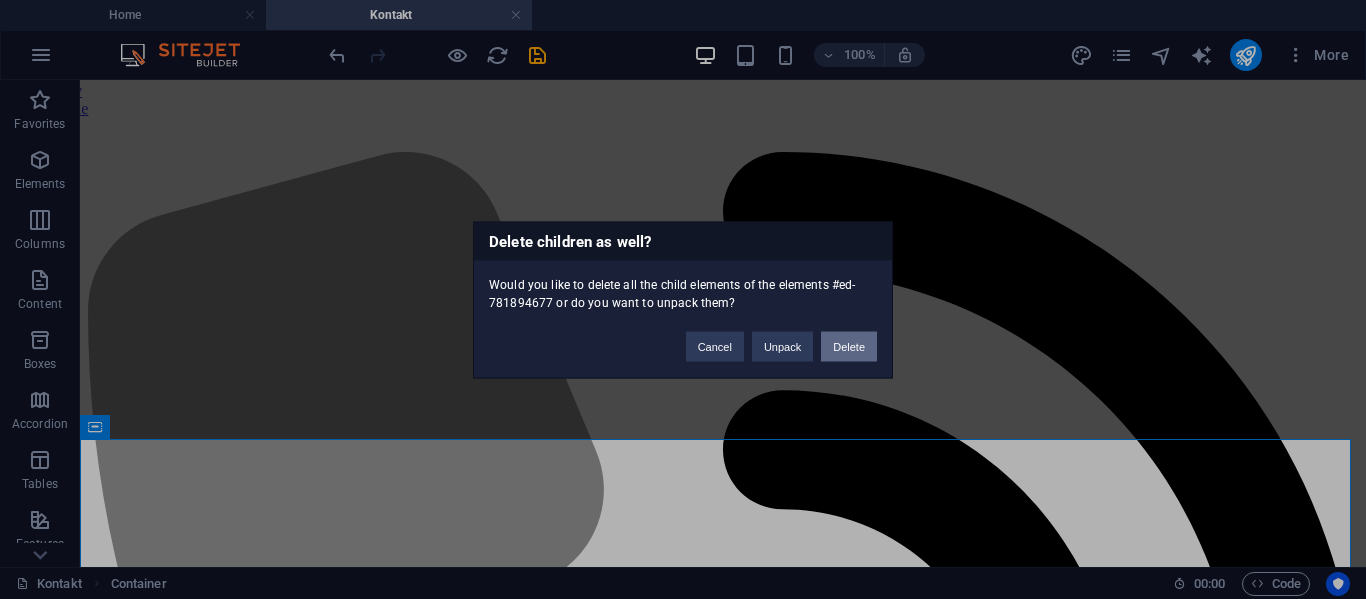 click on "Delete" at bounding box center [849, 346] 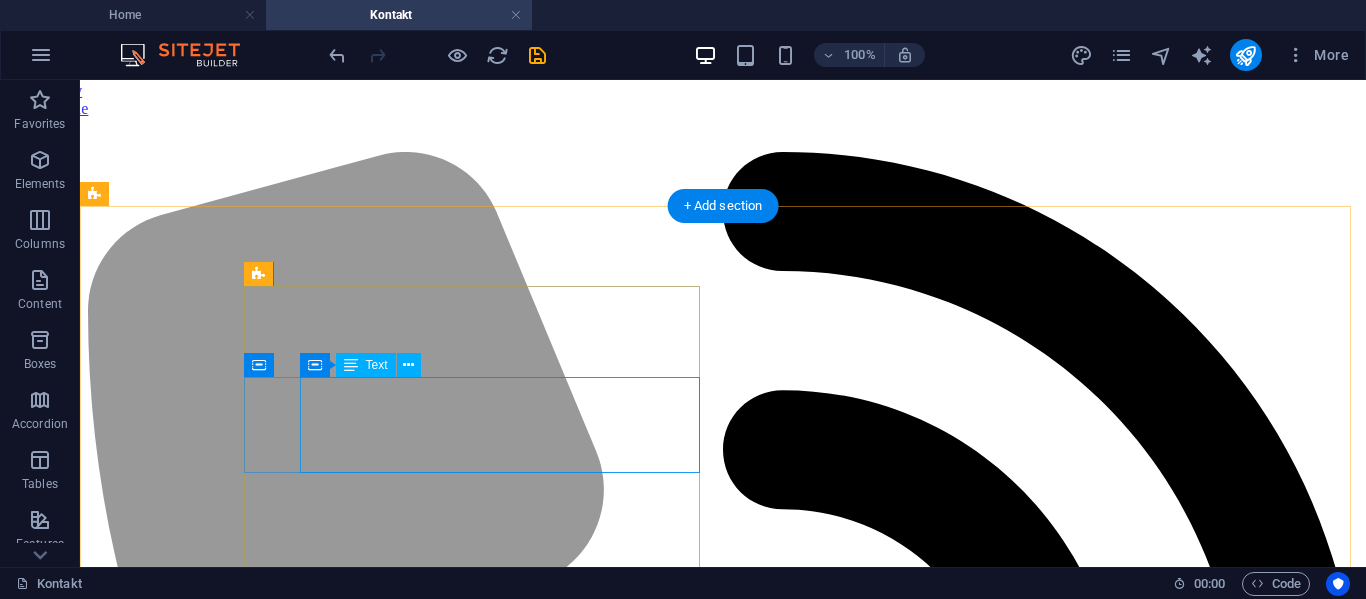 scroll, scrollTop: 0, scrollLeft: 0, axis: both 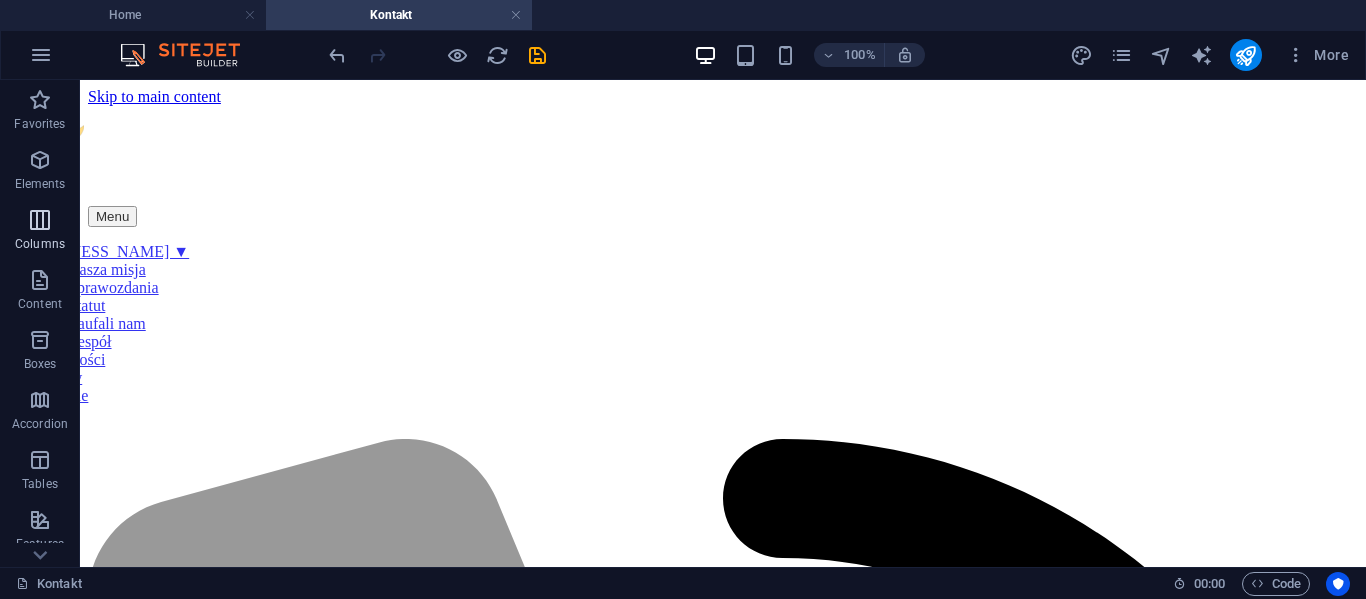 click at bounding box center (40, 220) 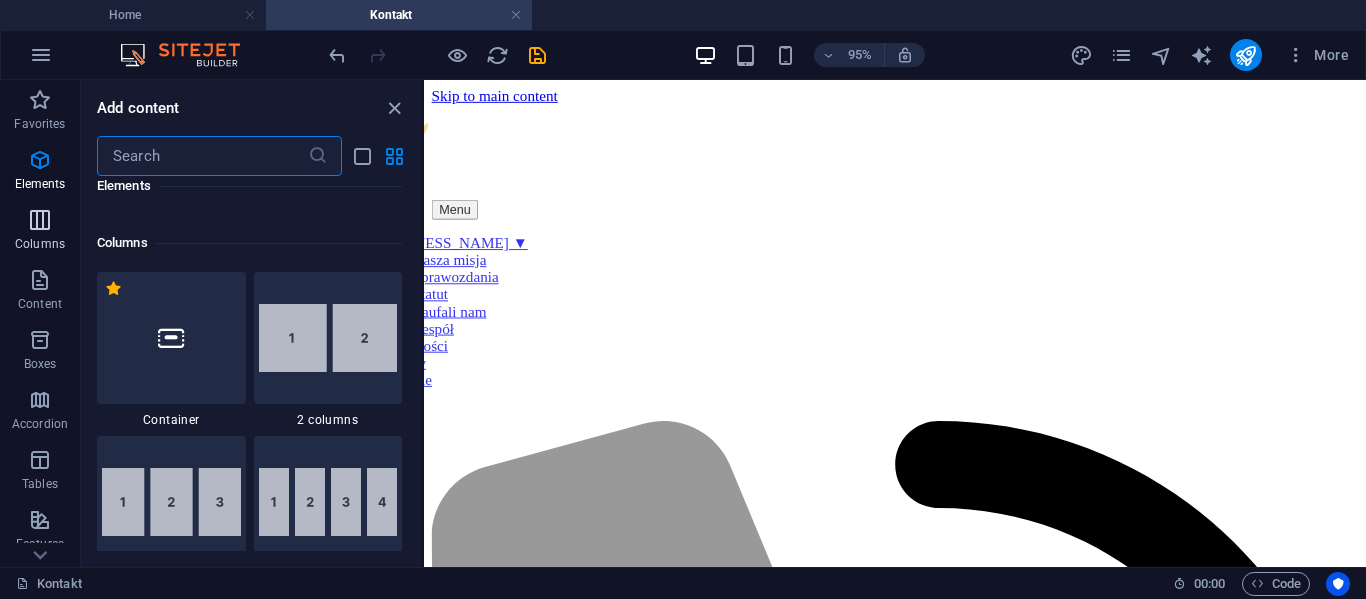 scroll, scrollTop: 990, scrollLeft: 0, axis: vertical 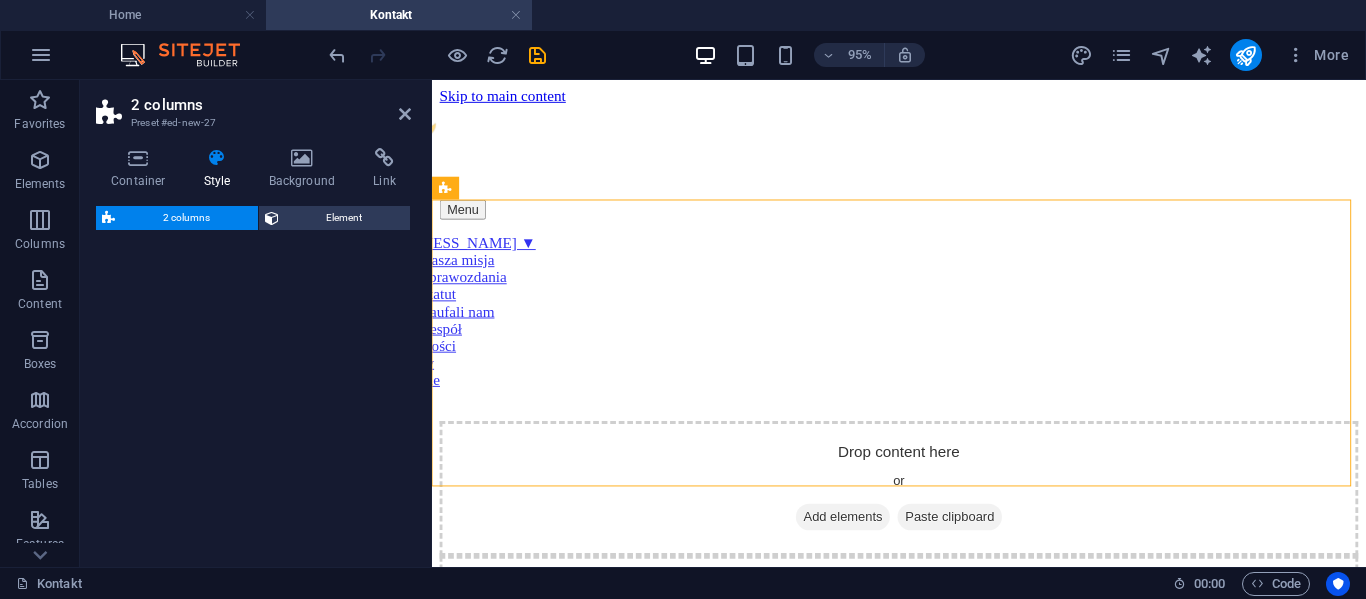 select on "rem" 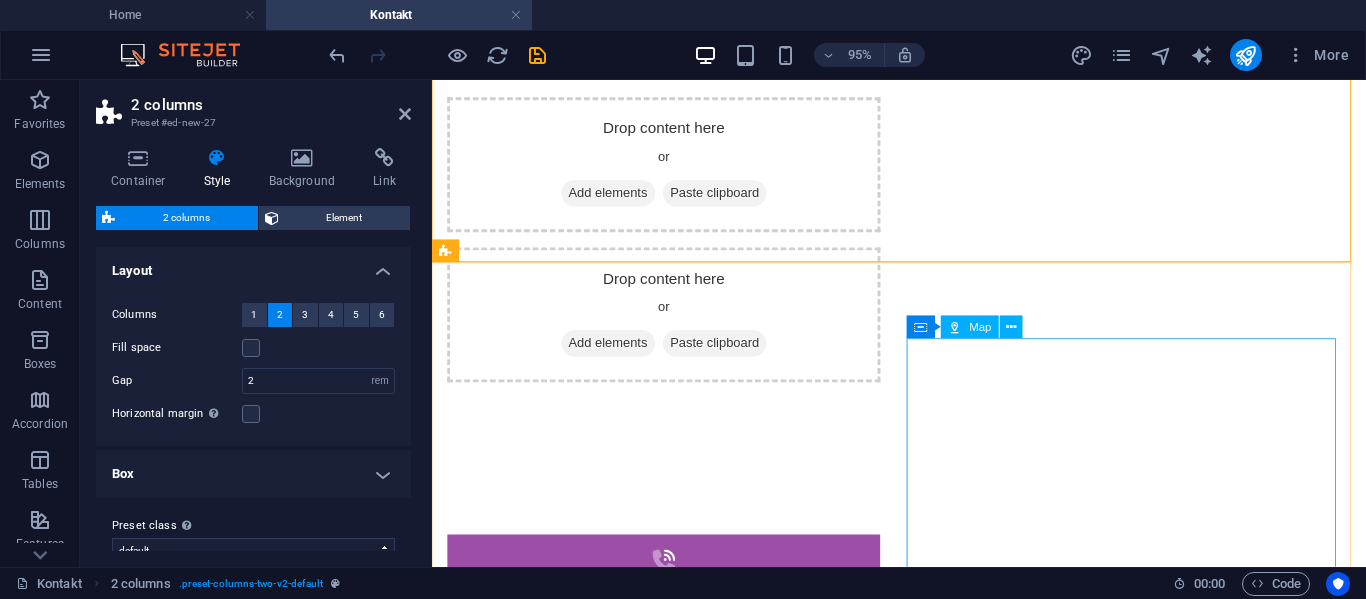 scroll, scrollTop: 186, scrollLeft: 0, axis: vertical 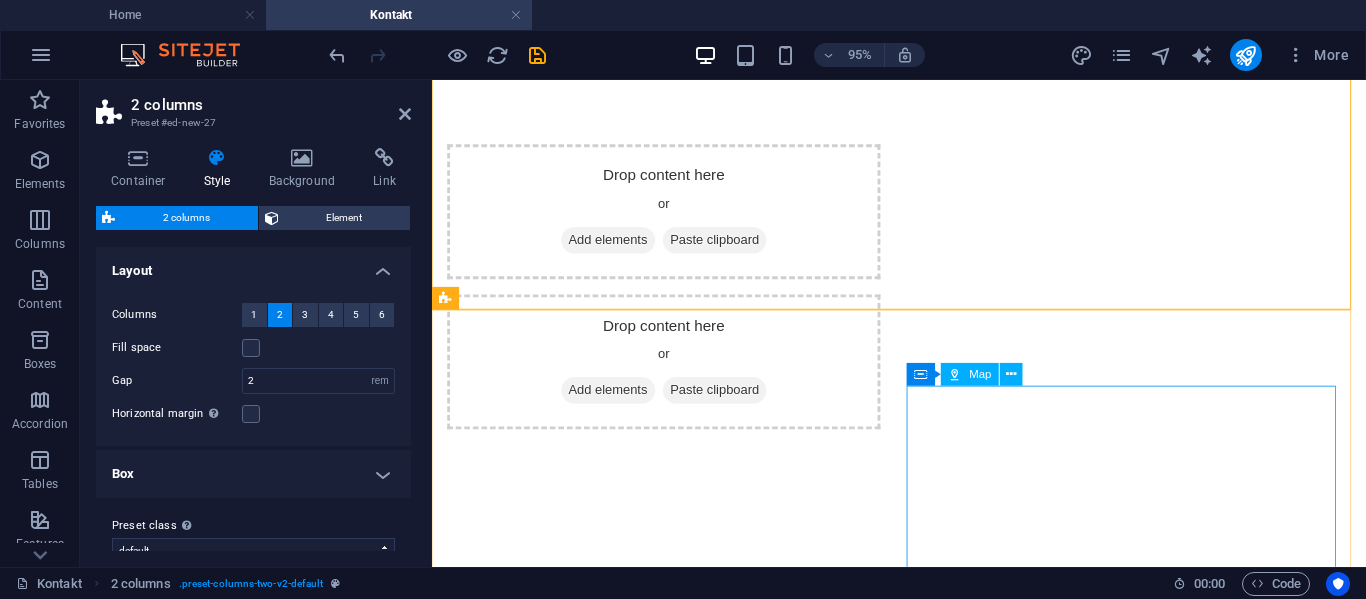 click at bounding box center [676, 1207] 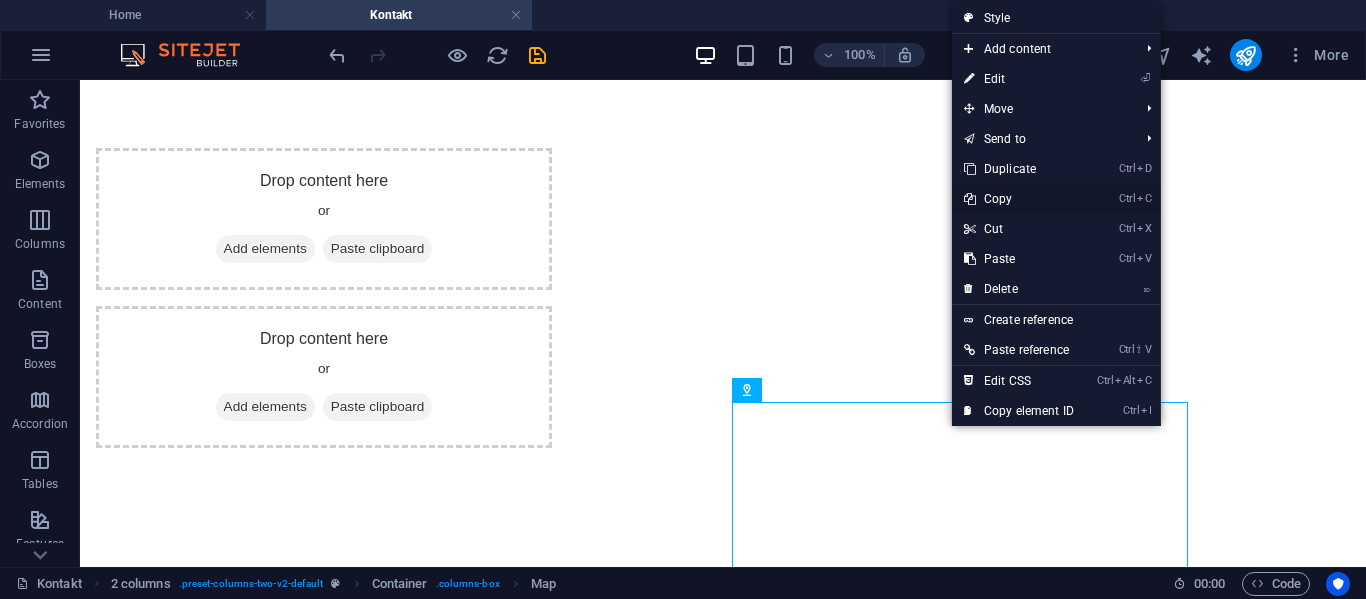 click on "Ctrl C  Copy" at bounding box center [1019, 199] 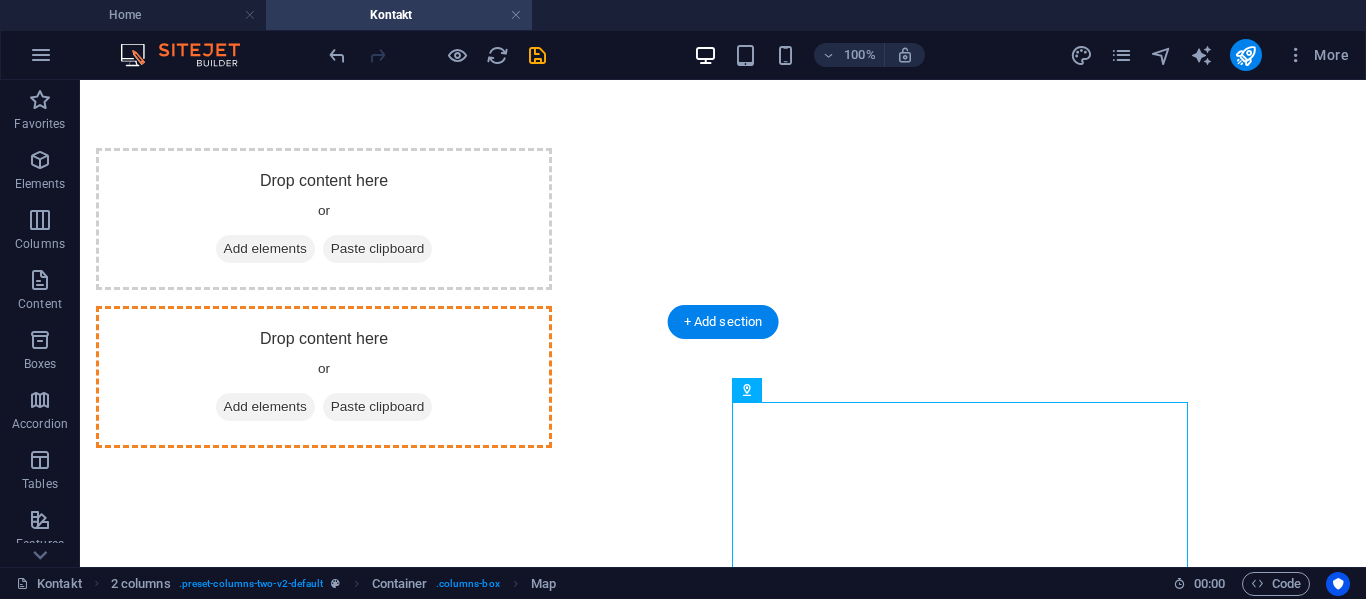 drag, startPoint x: 1025, startPoint y: 466, endPoint x: 968, endPoint y: 158, distance: 313.22995 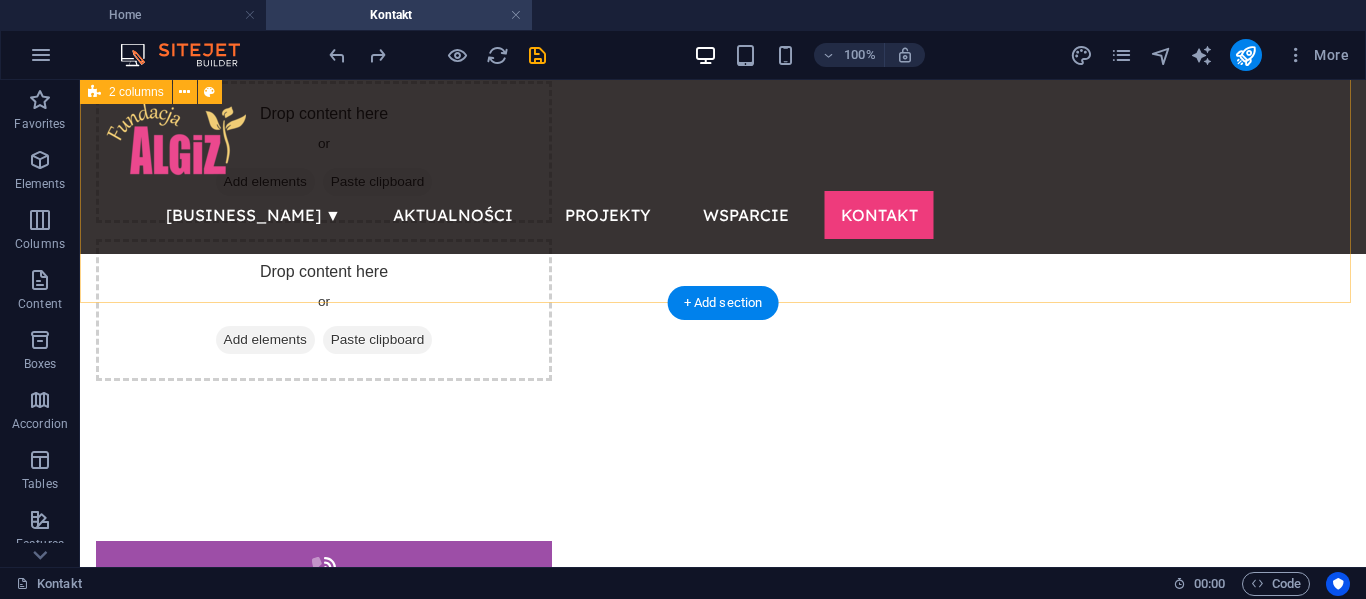 scroll, scrollTop: 0, scrollLeft: 0, axis: both 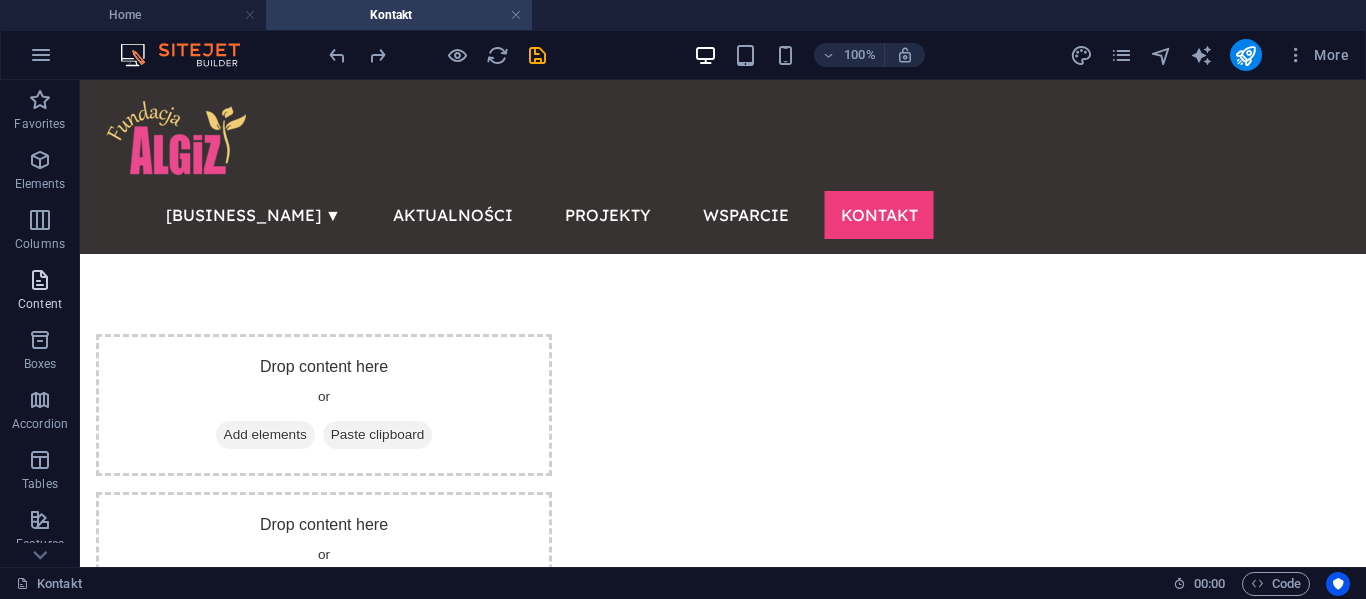 click at bounding box center (40, 280) 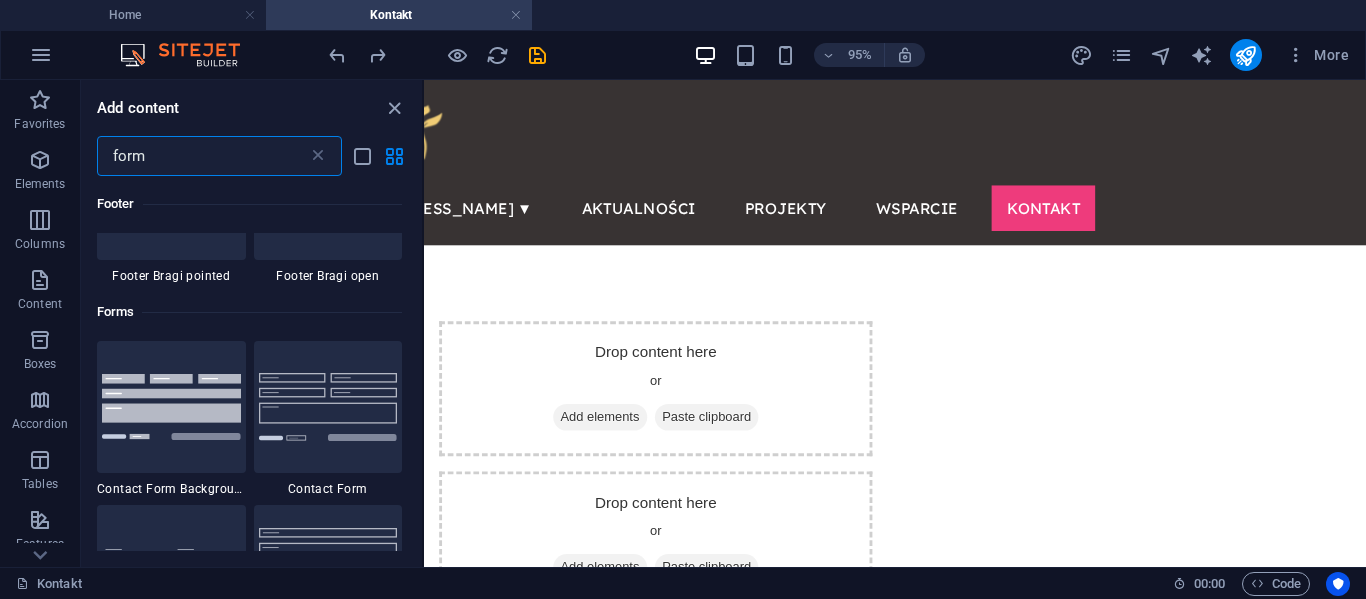scroll, scrollTop: 647, scrollLeft: 0, axis: vertical 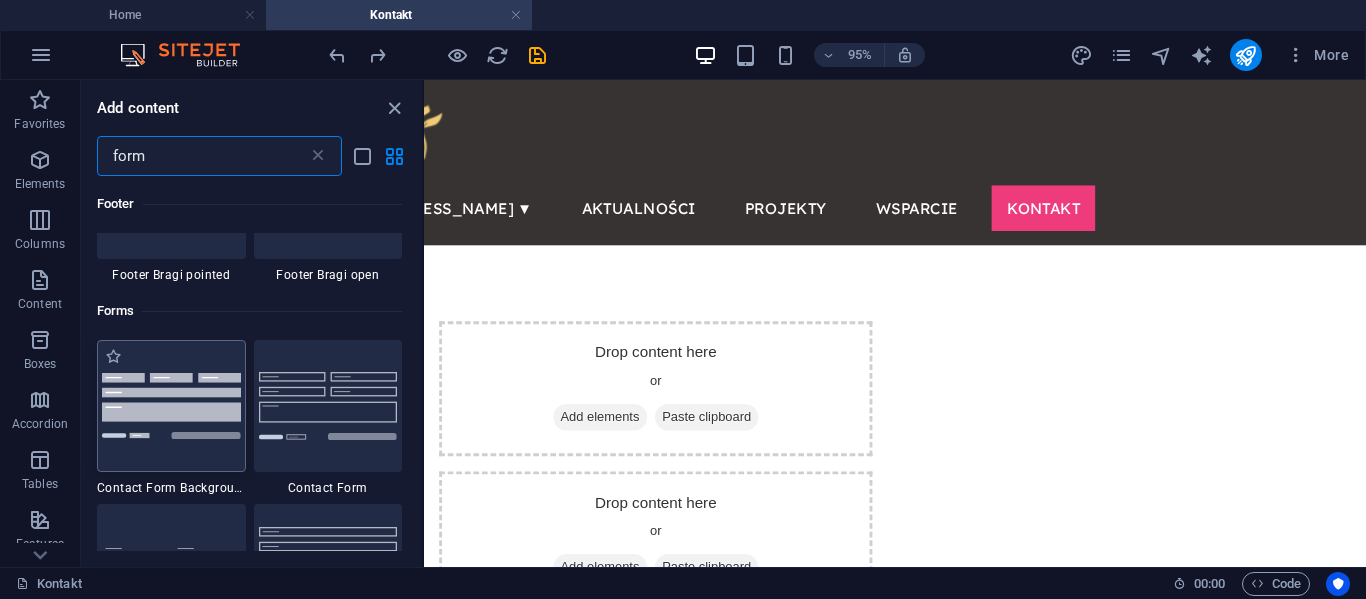 type on "form" 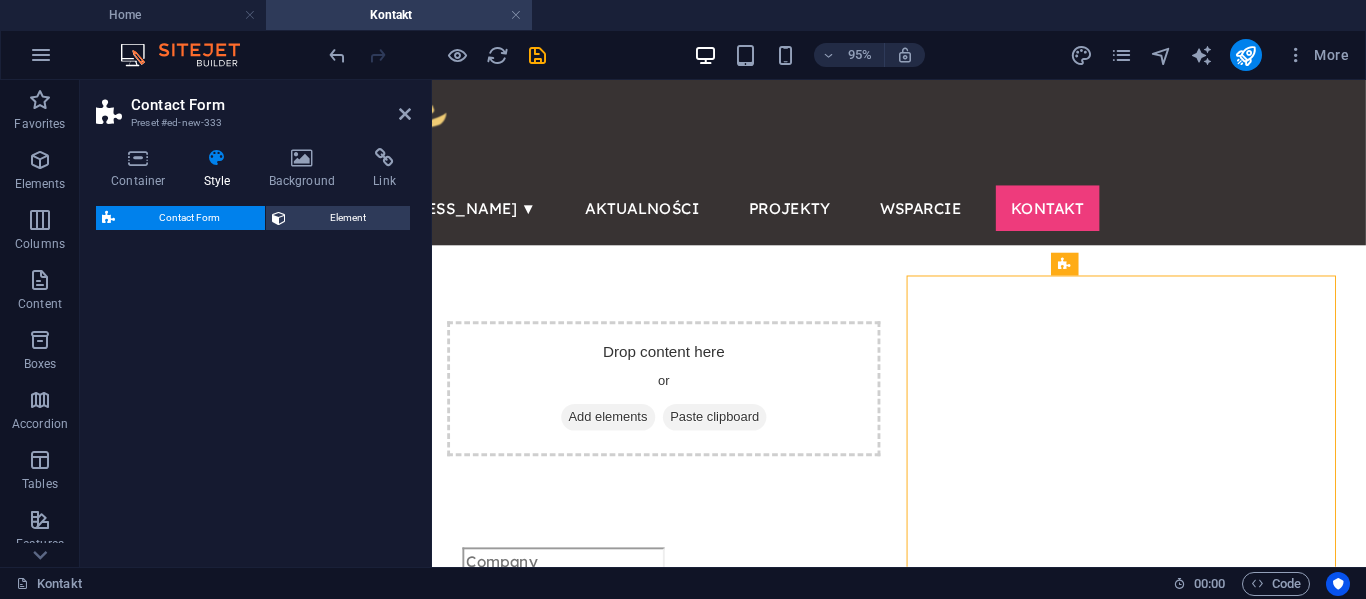 select on "rem" 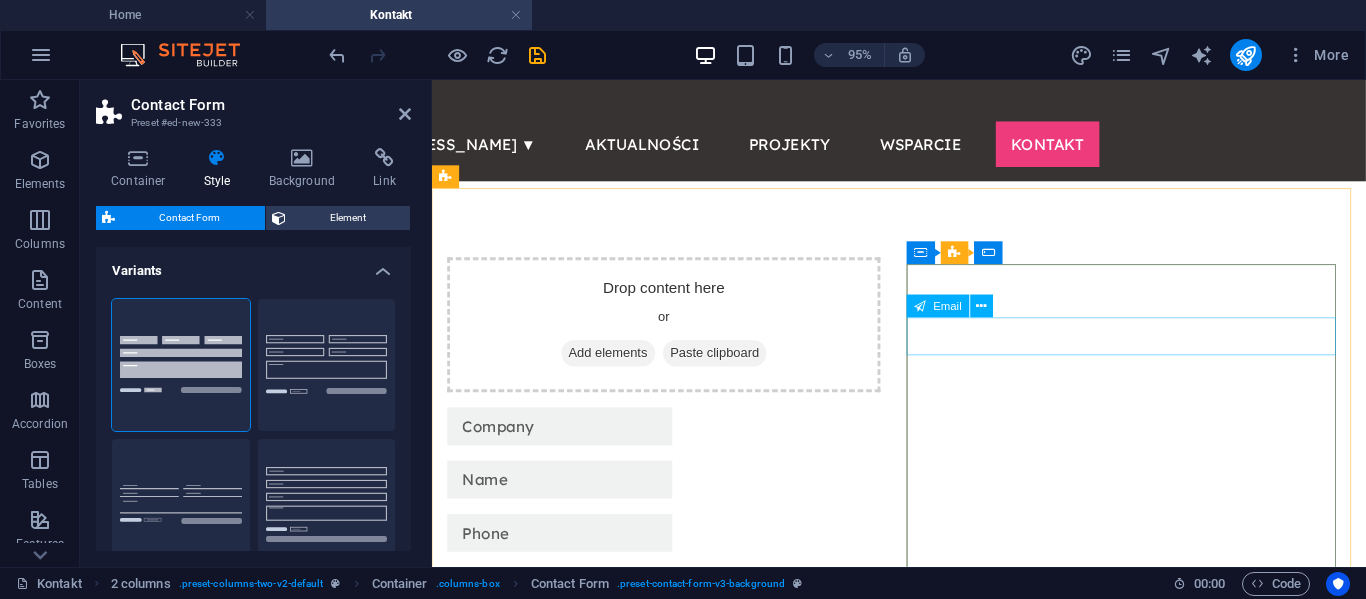 scroll, scrollTop: 14, scrollLeft: 0, axis: vertical 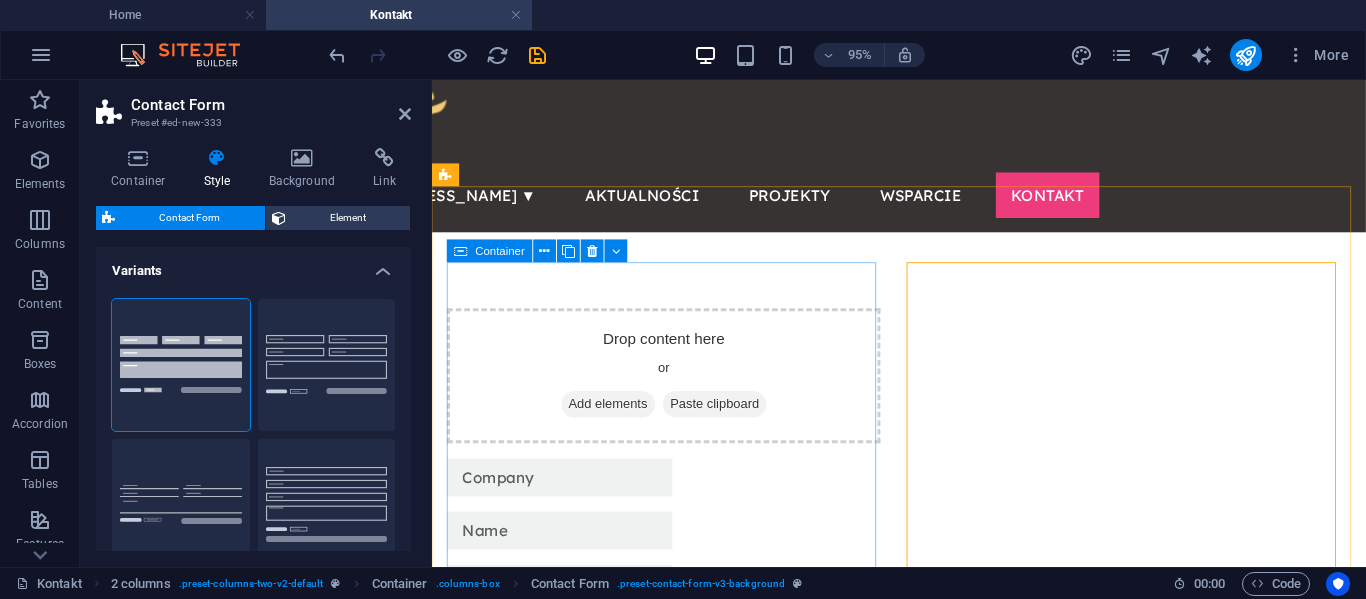 click on "Paste clipboard" at bounding box center [730, 421] 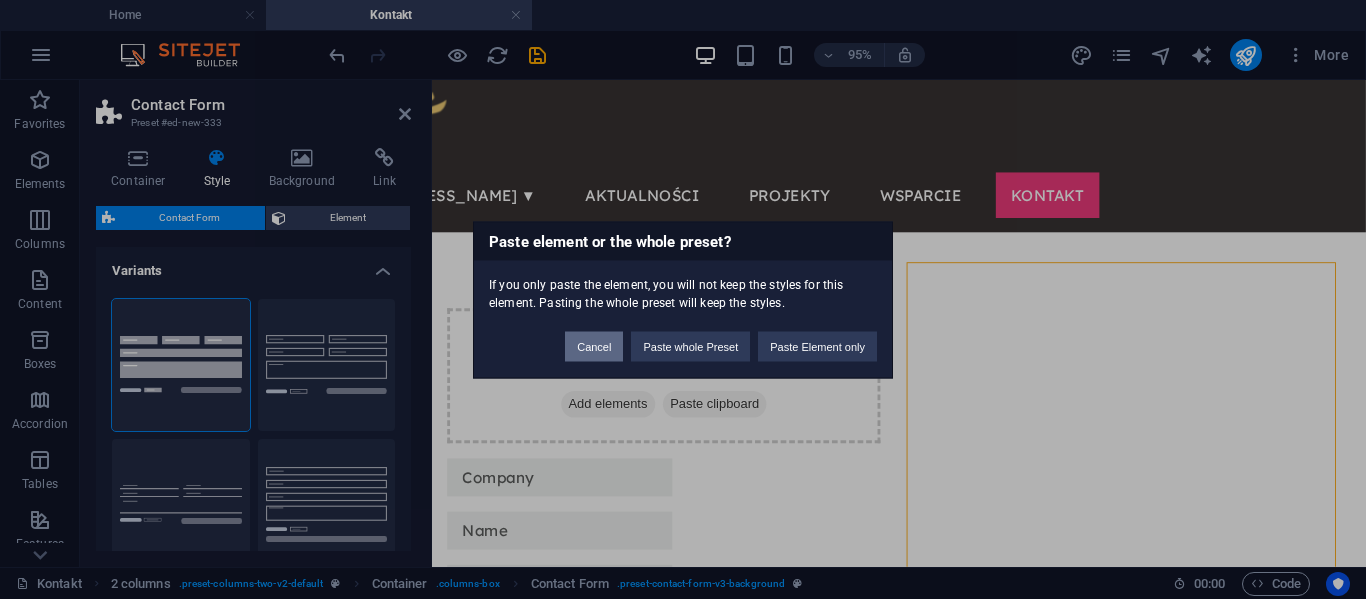 click on "Cancel" at bounding box center (594, 346) 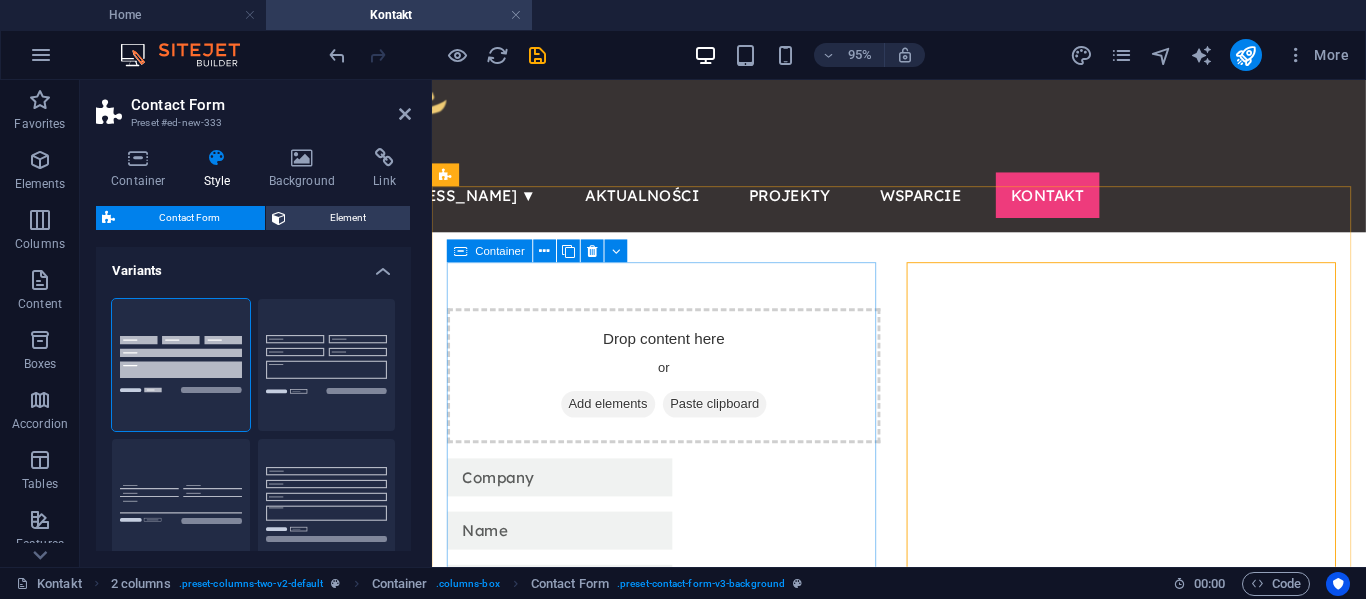 click on "Add elements" at bounding box center [617, 421] 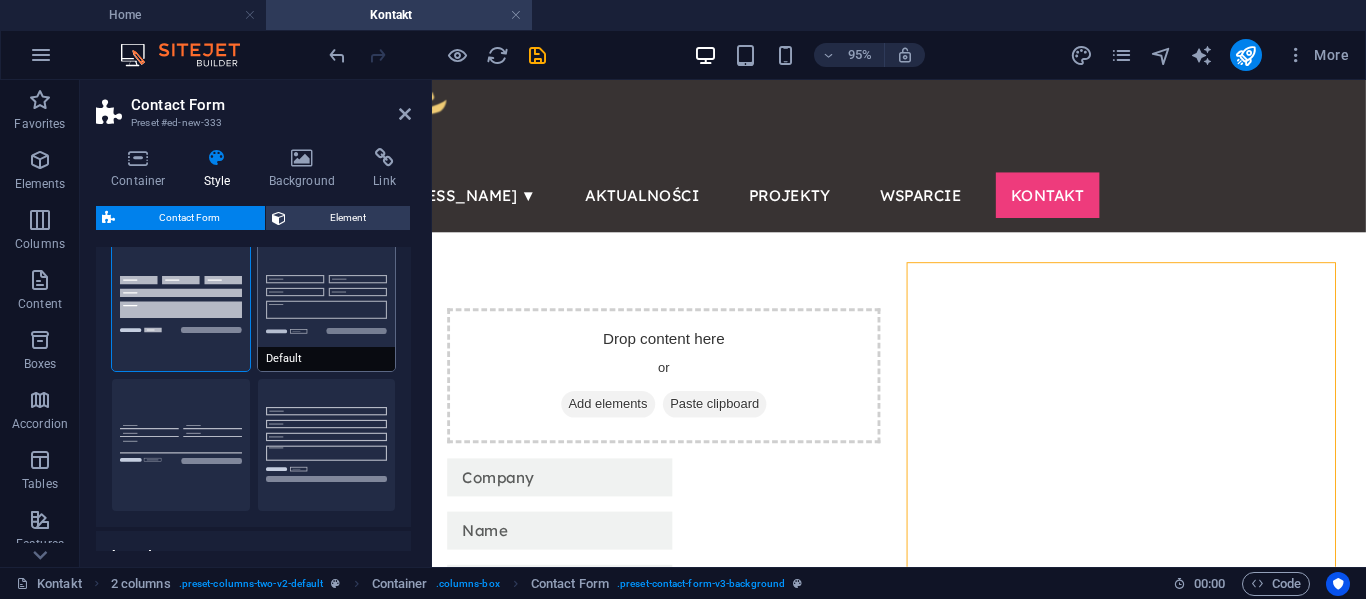 scroll, scrollTop: 61, scrollLeft: 0, axis: vertical 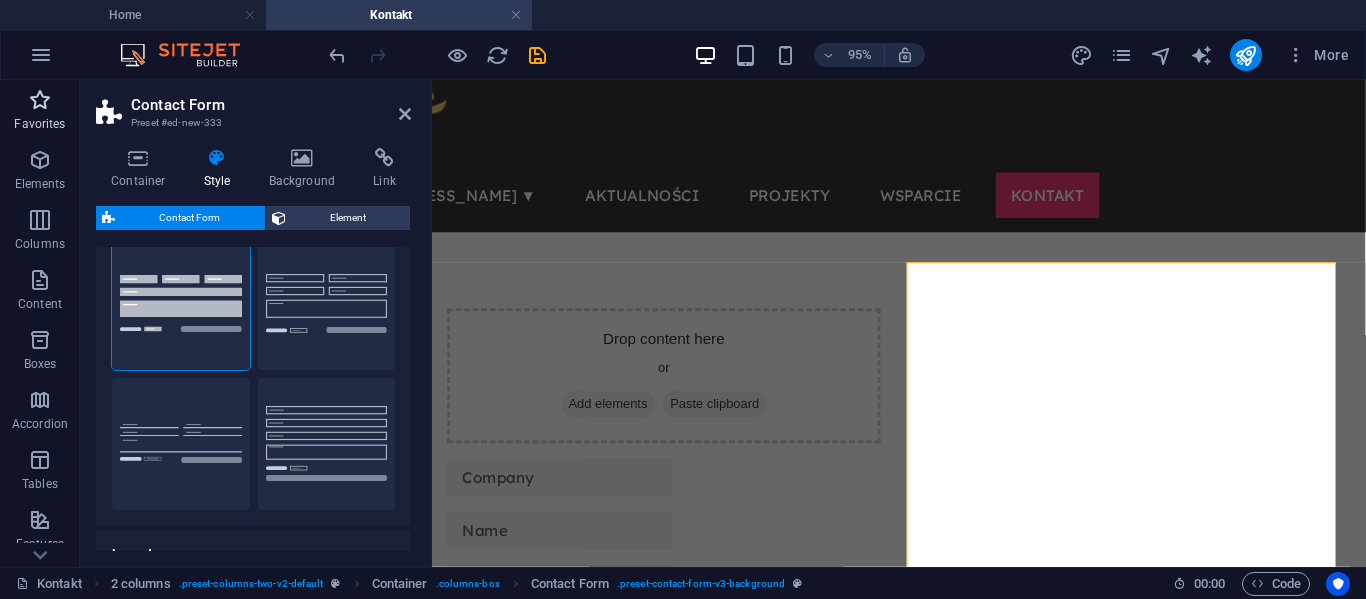 click at bounding box center (40, 100) 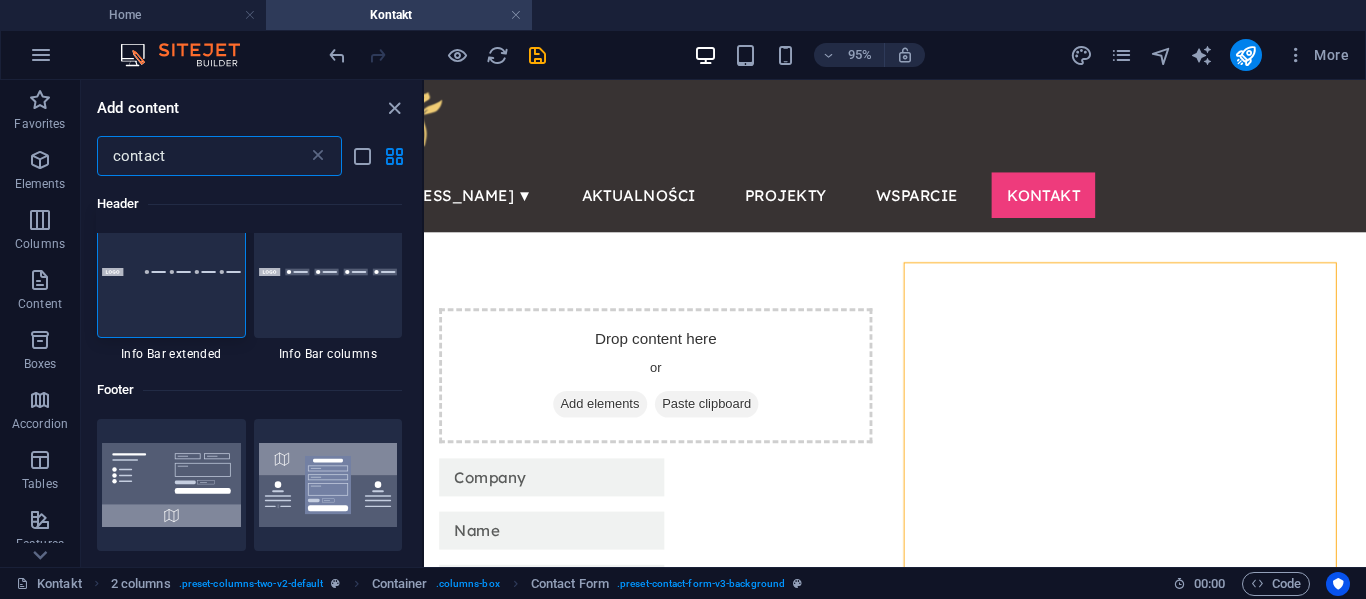 scroll, scrollTop: 0, scrollLeft: 0, axis: both 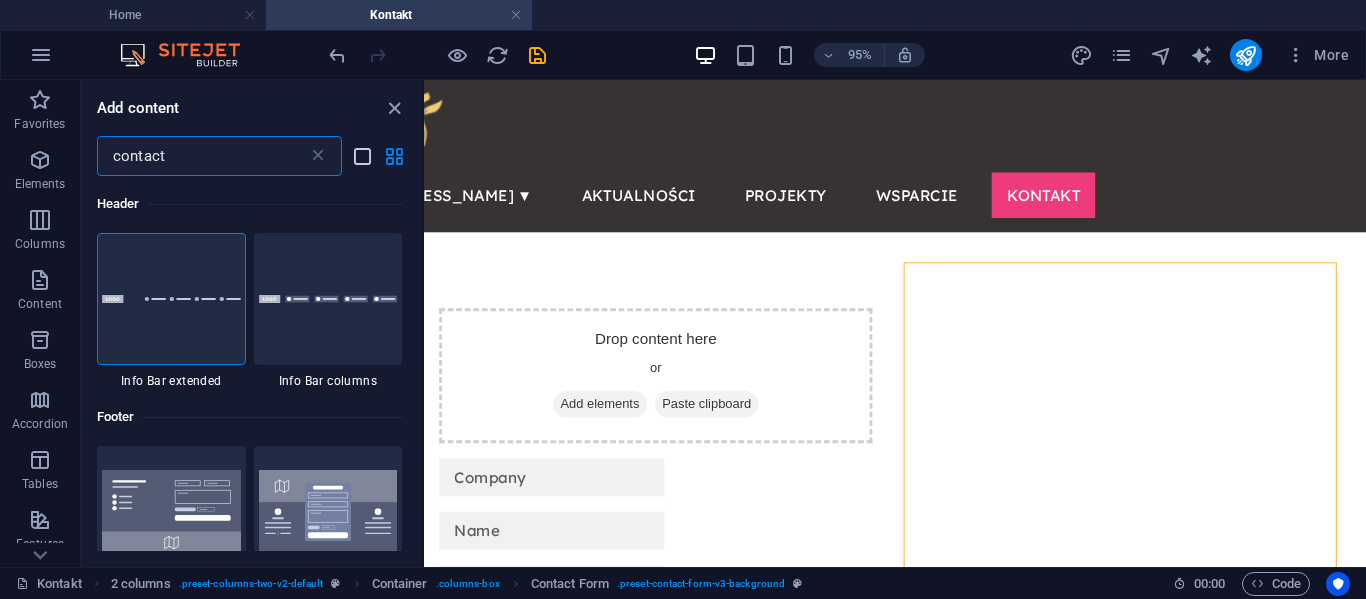 type on "contact" 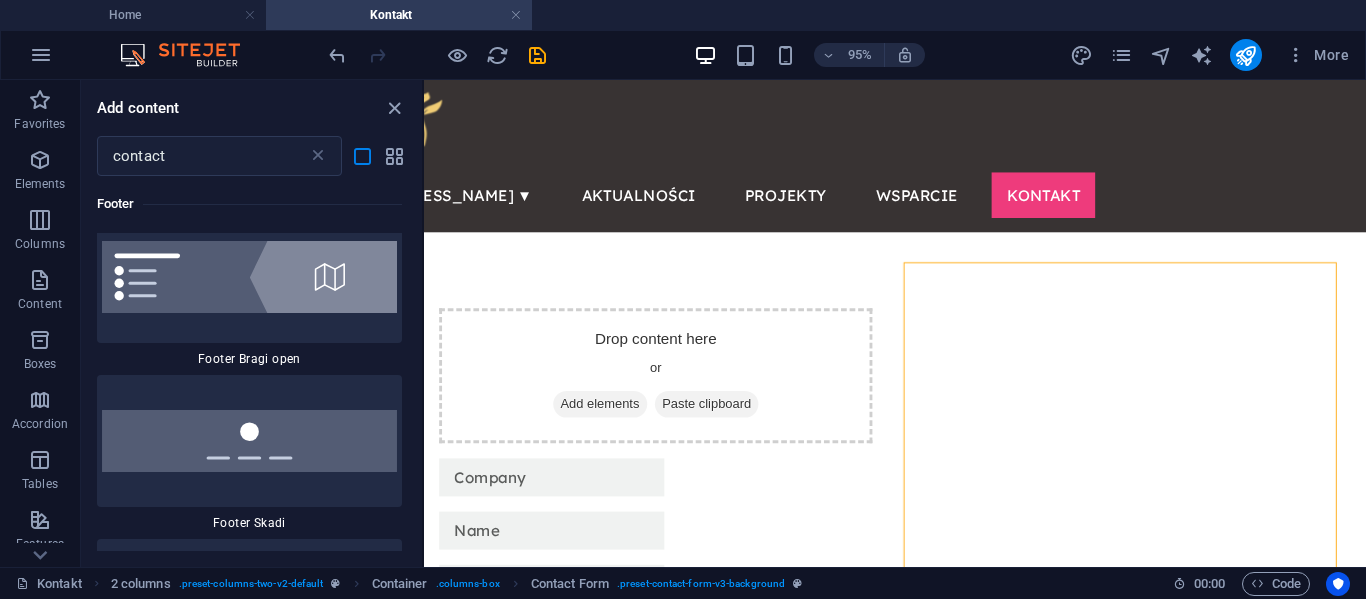 scroll, scrollTop: 2042, scrollLeft: 0, axis: vertical 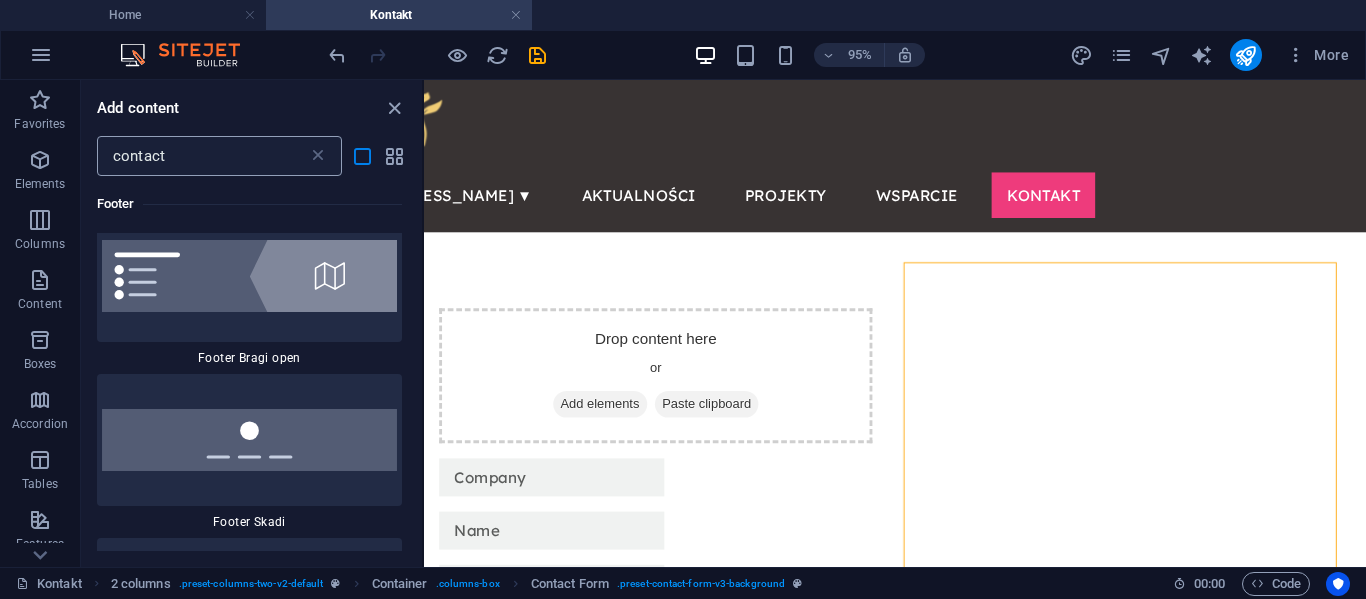 click on "contact" at bounding box center [202, 156] 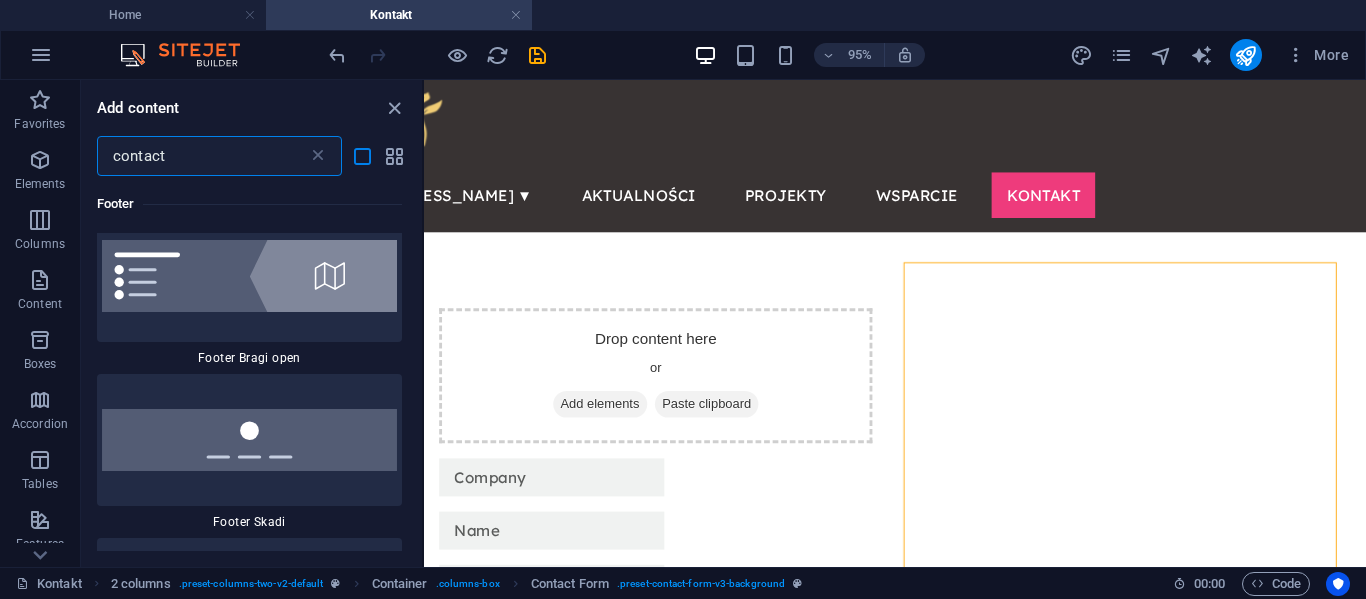click on "contact" at bounding box center [202, 156] 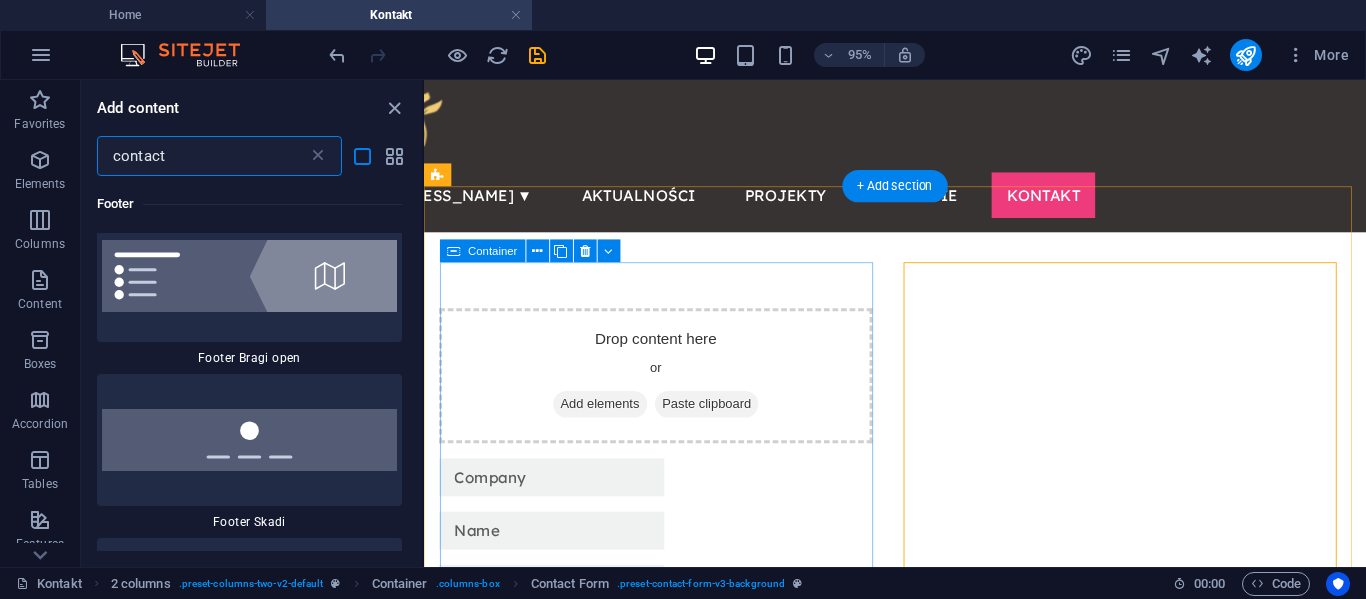 click on "Add elements" at bounding box center [609, 421] 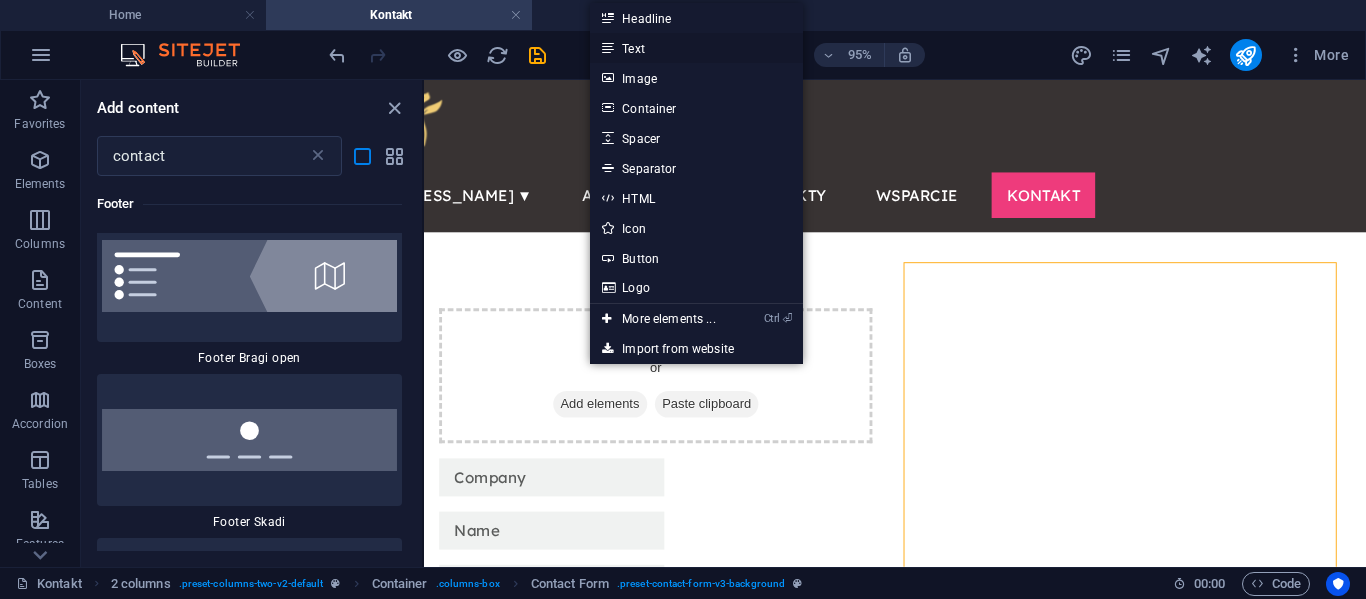 click on "Text" at bounding box center [696, 48] 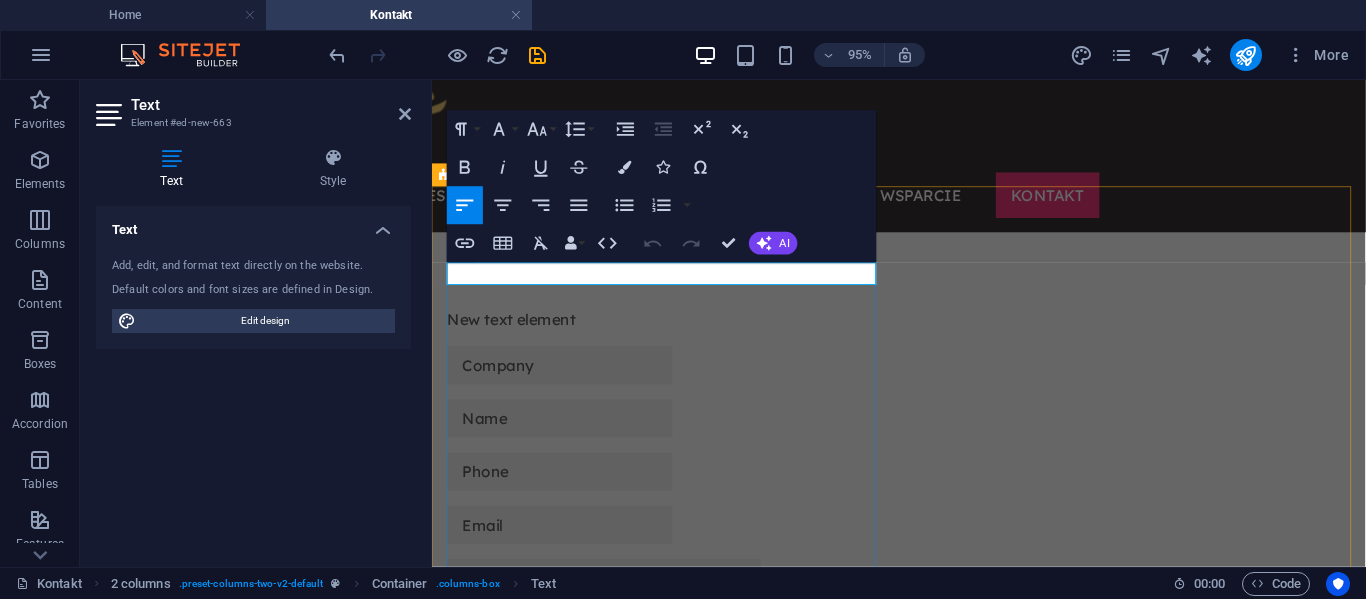click on "New text element" at bounding box center [676, 332] 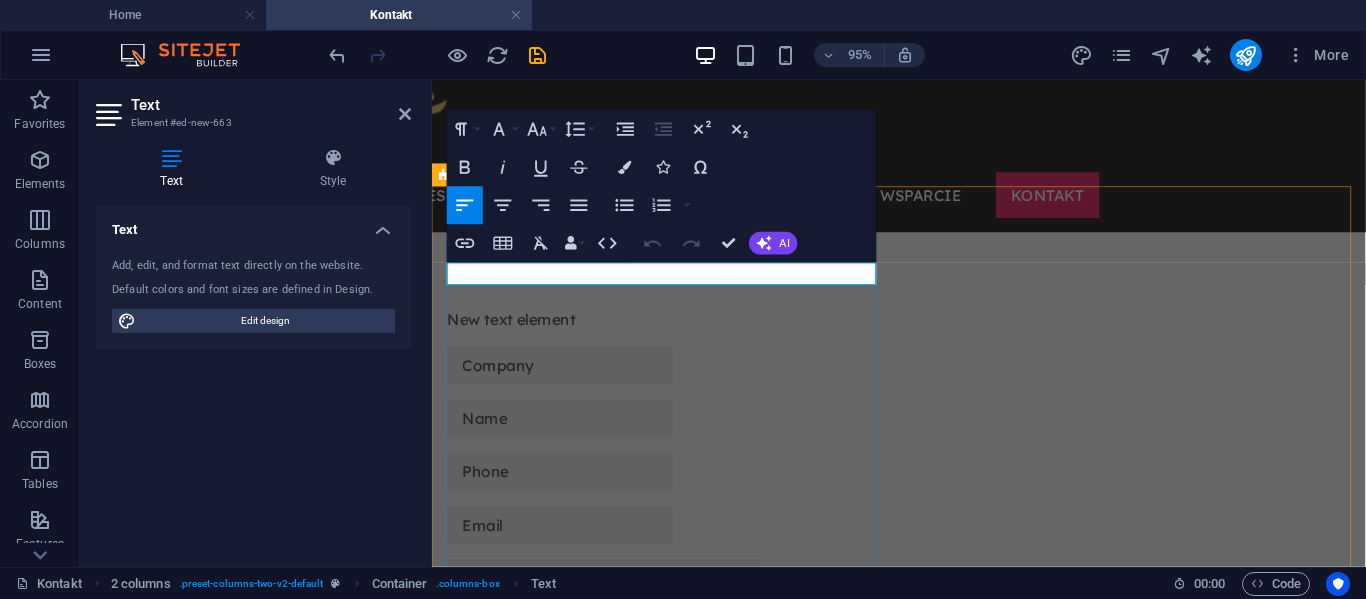 click on "New text element" at bounding box center (676, 332) 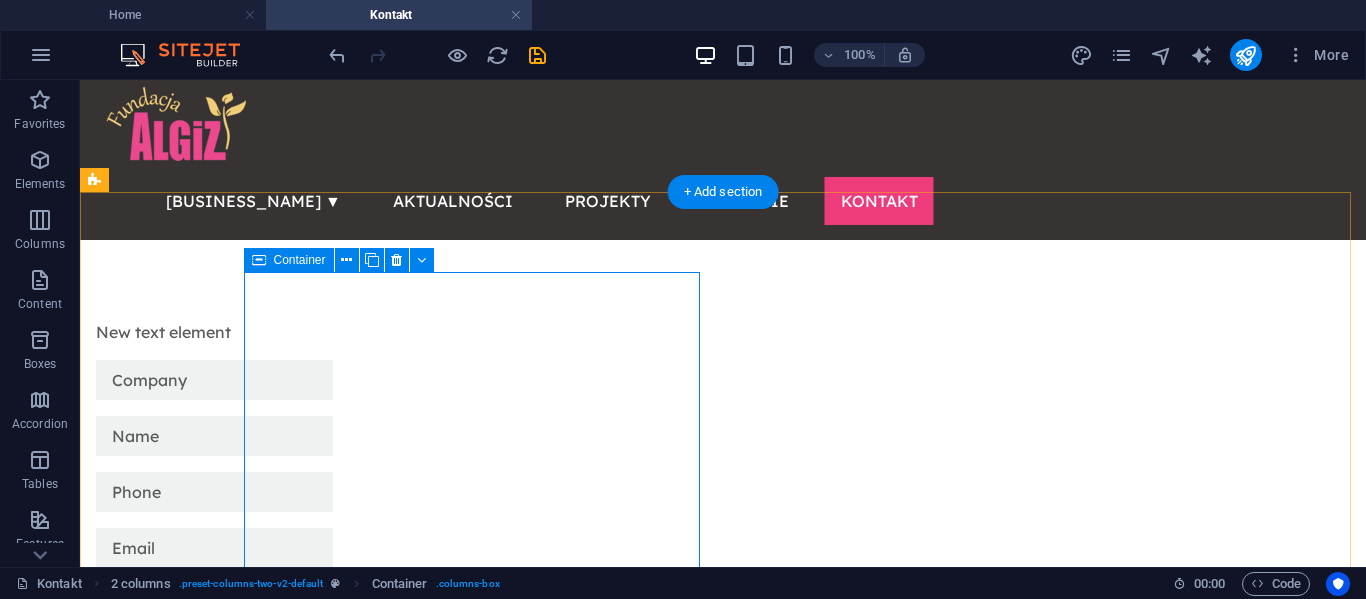 click on "New text element" at bounding box center [324, 332] 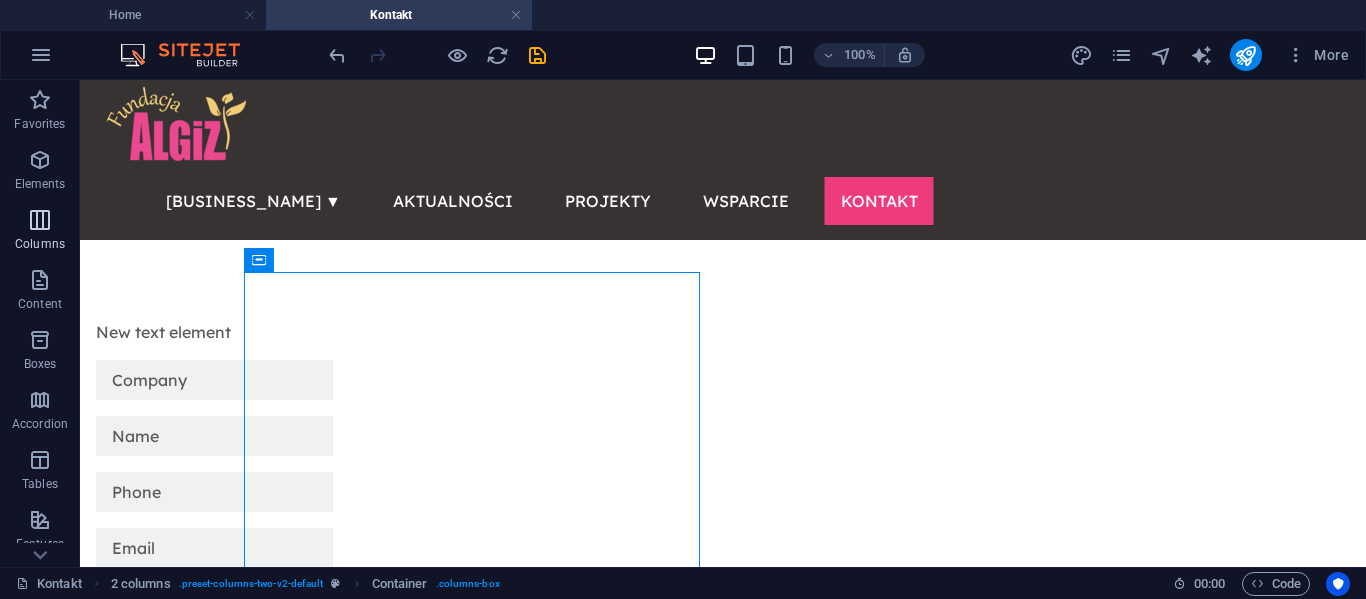 click at bounding box center (40, 220) 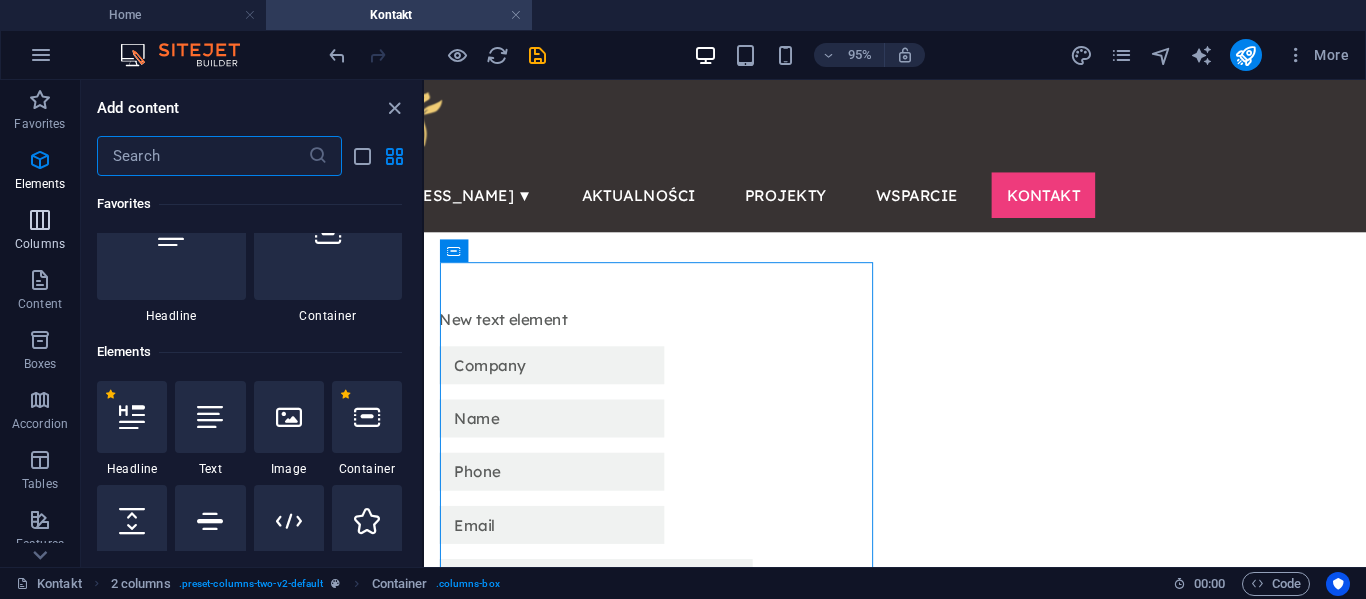 scroll, scrollTop: 990, scrollLeft: 0, axis: vertical 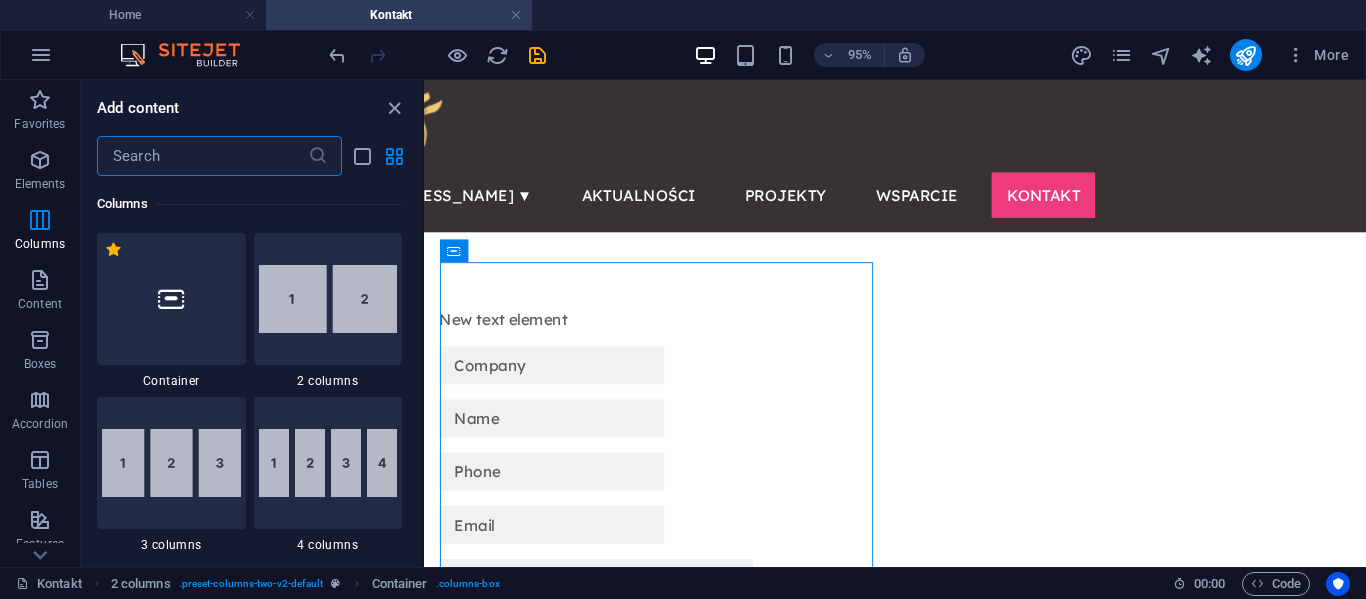 click at bounding box center (202, 156) 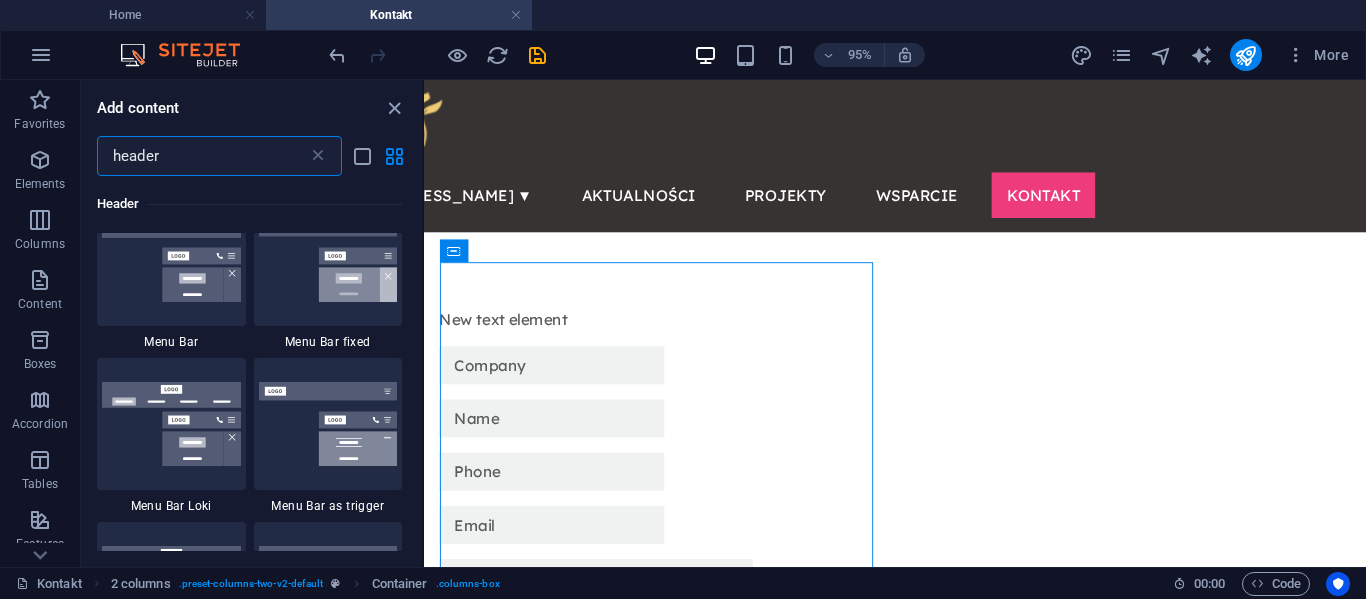 scroll, scrollTop: 392, scrollLeft: 0, axis: vertical 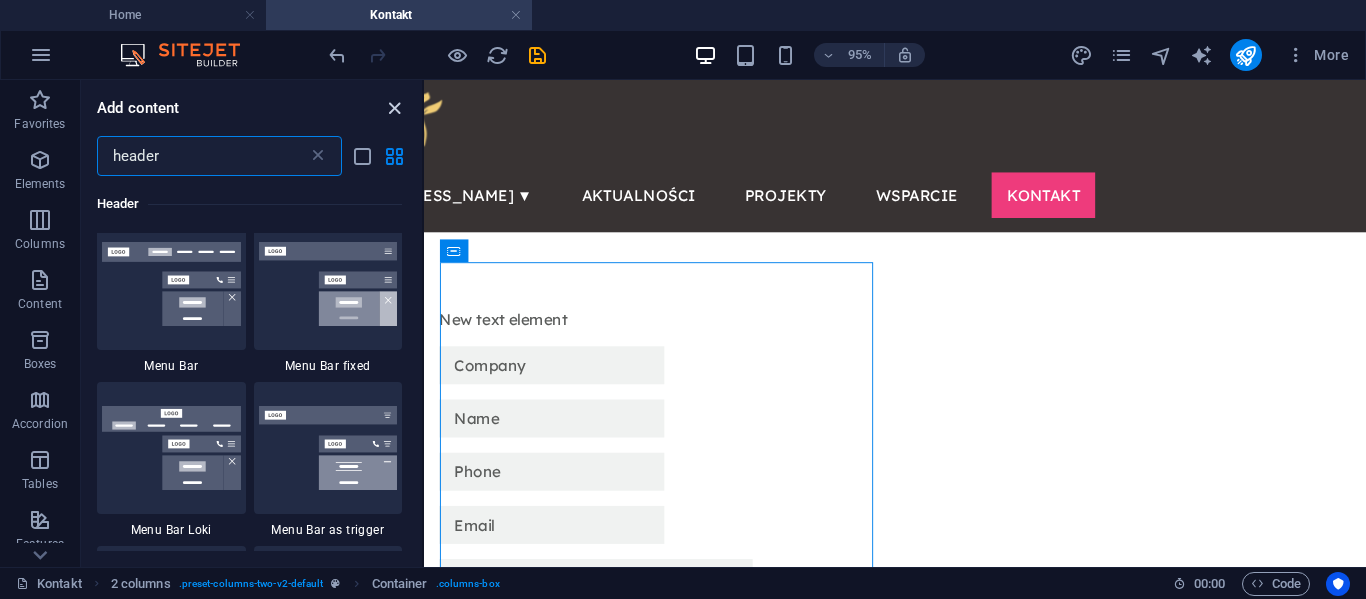 type on "header" 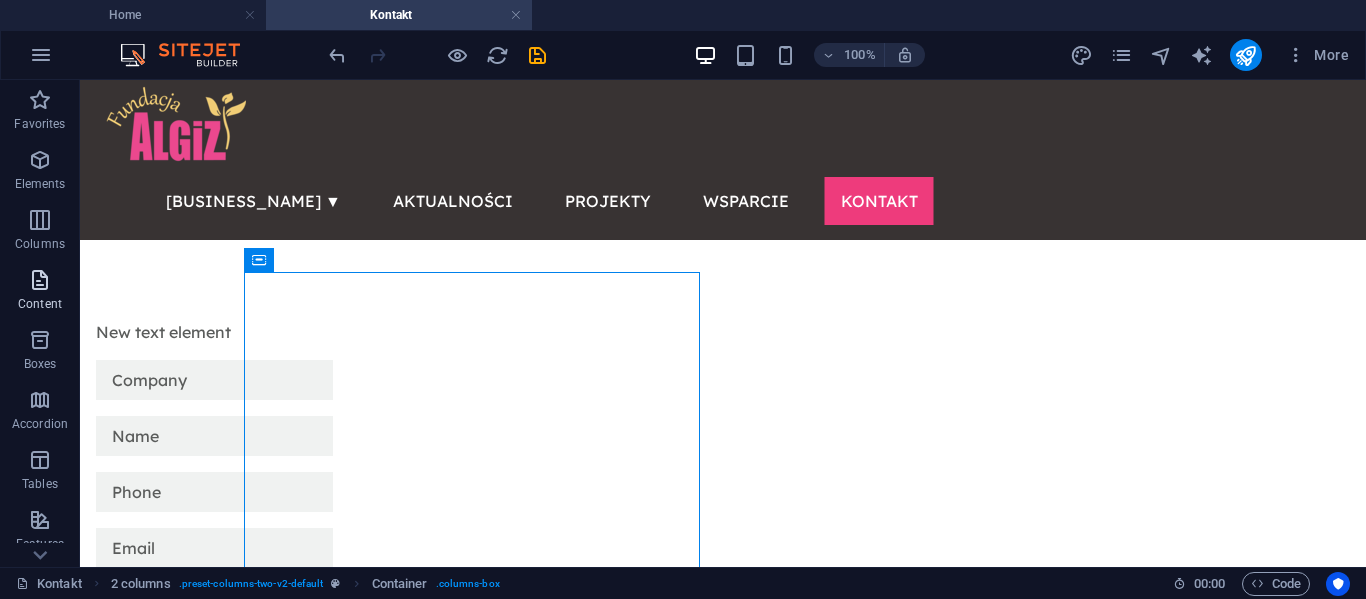click on "Content" at bounding box center (40, 304) 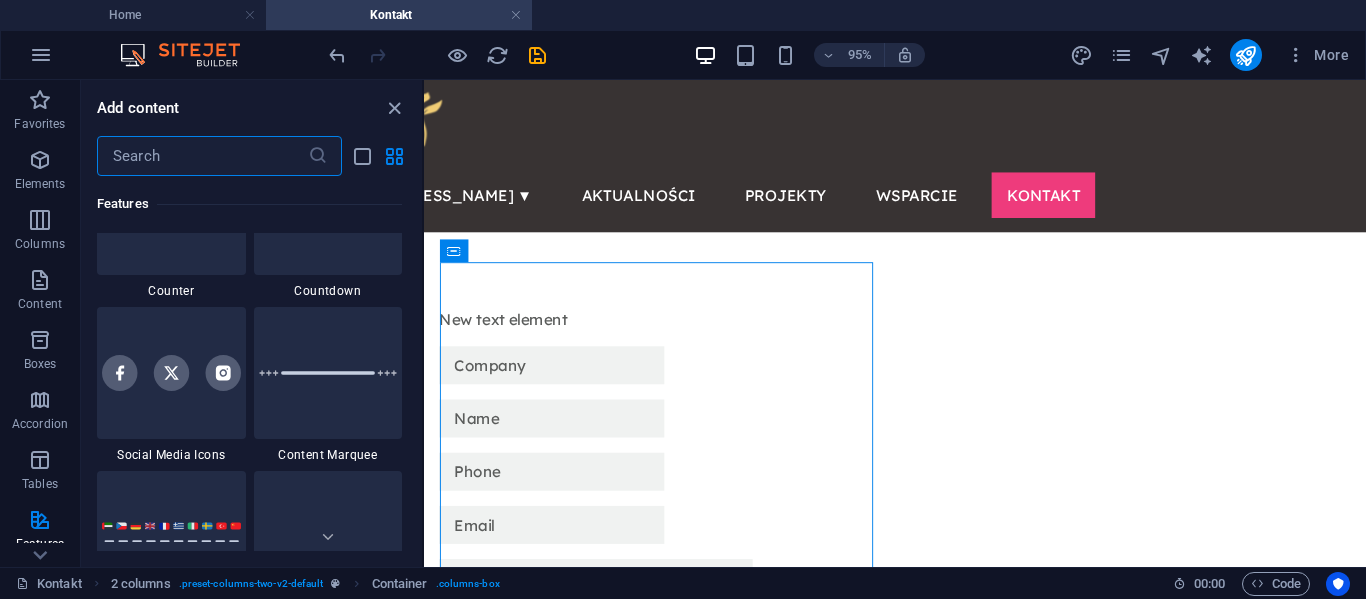 scroll, scrollTop: 9108, scrollLeft: 0, axis: vertical 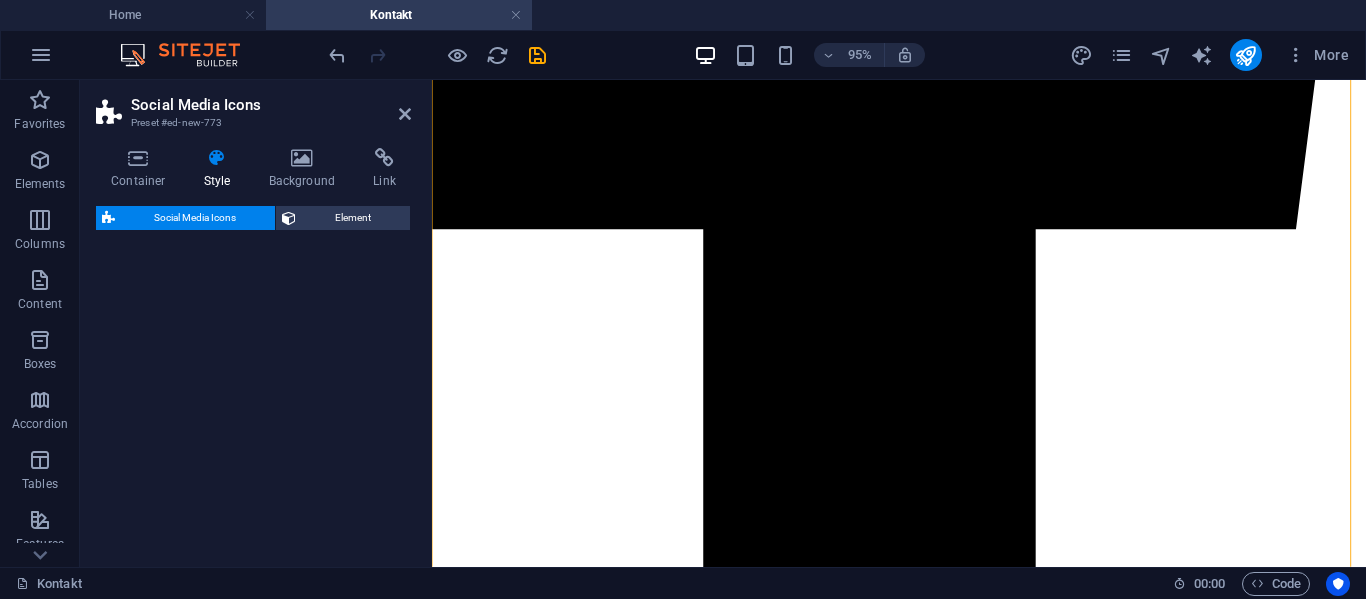 select on "rem" 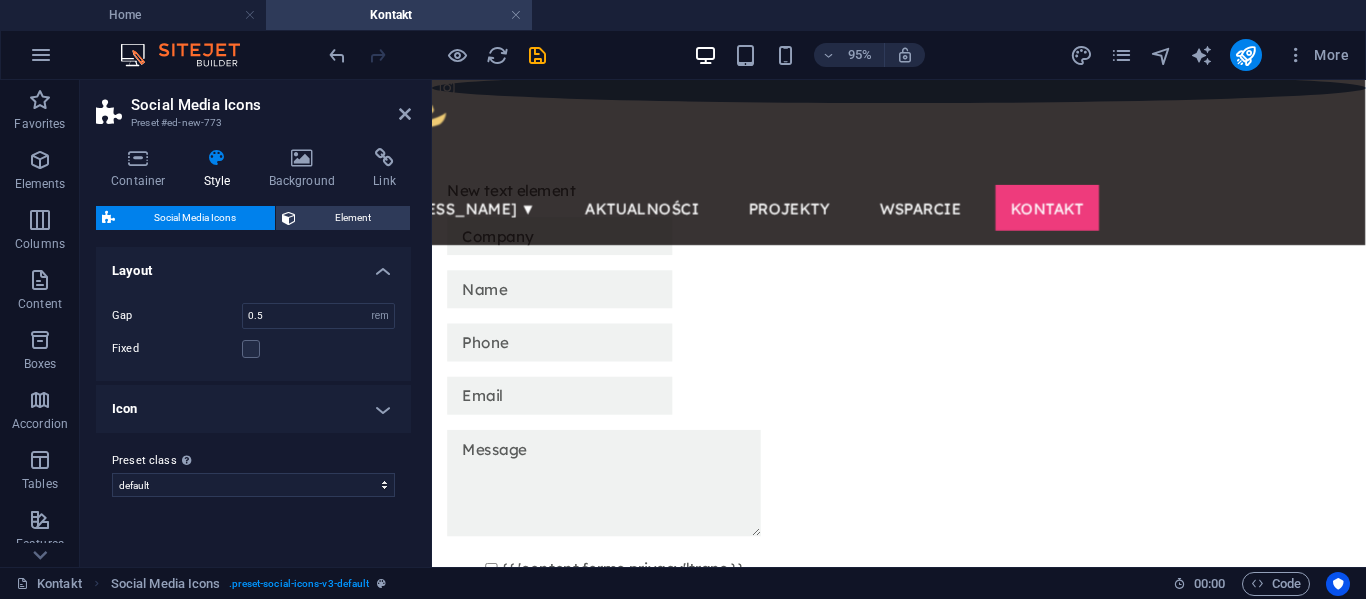 scroll, scrollTop: 0, scrollLeft: 0, axis: both 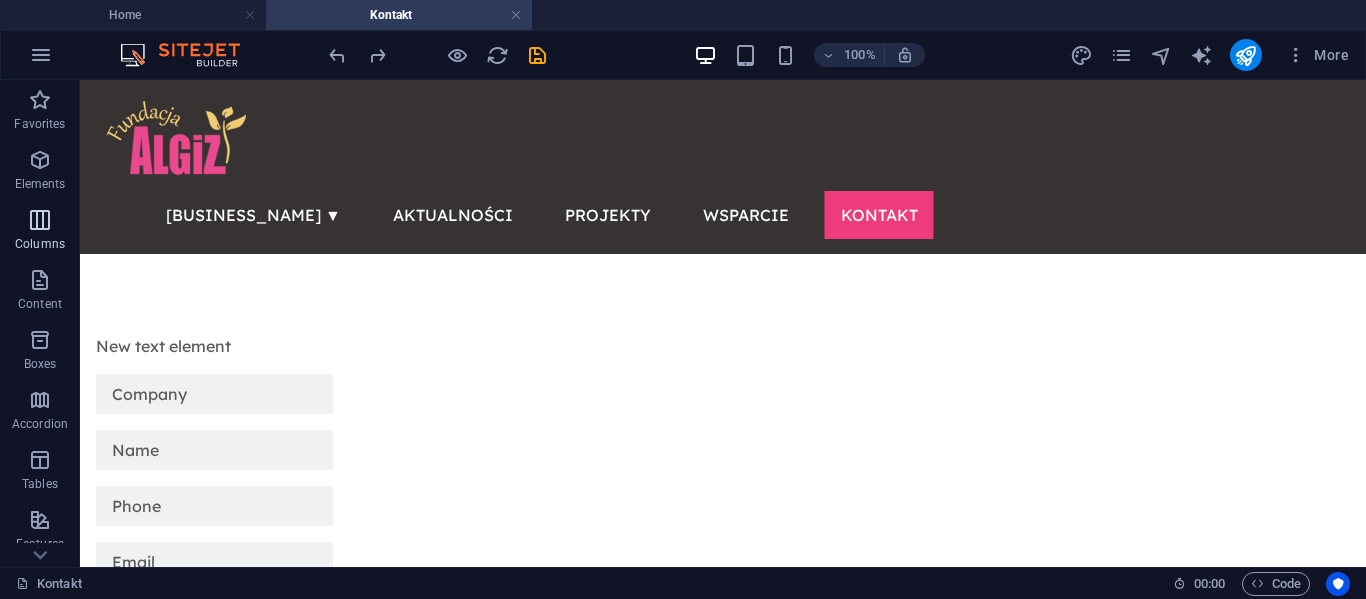 click at bounding box center (40, 220) 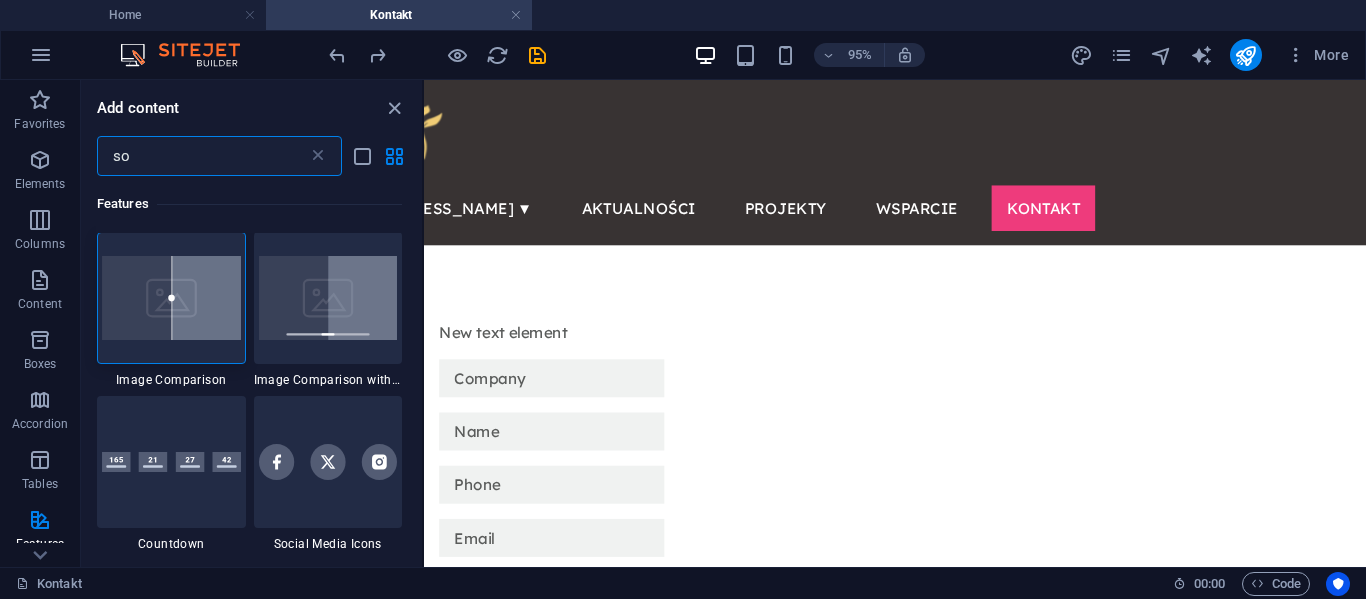 scroll, scrollTop: 0, scrollLeft: 0, axis: both 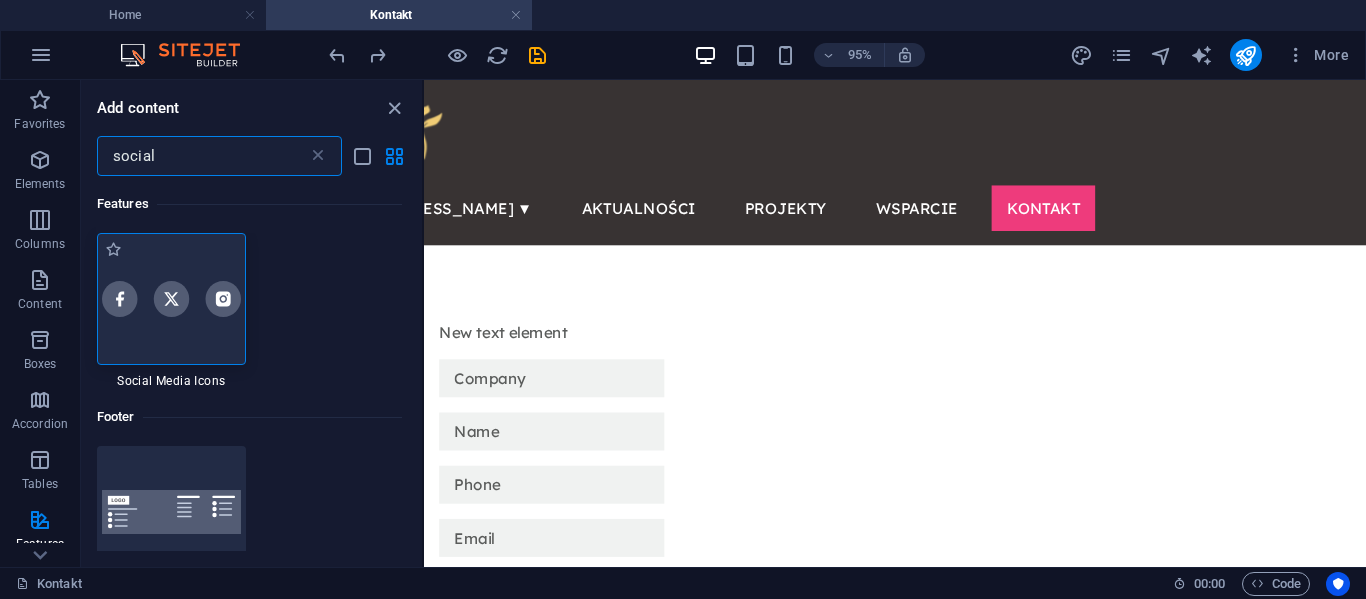 type on "social" 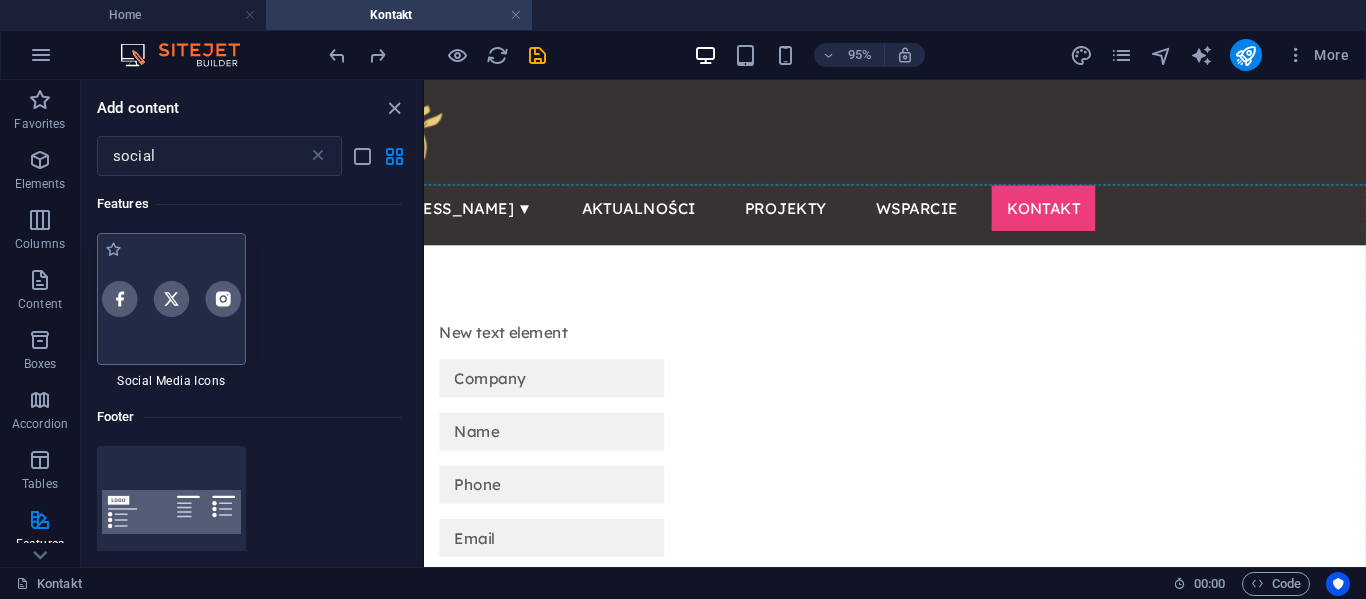 scroll, scrollTop: 20, scrollLeft: 0, axis: vertical 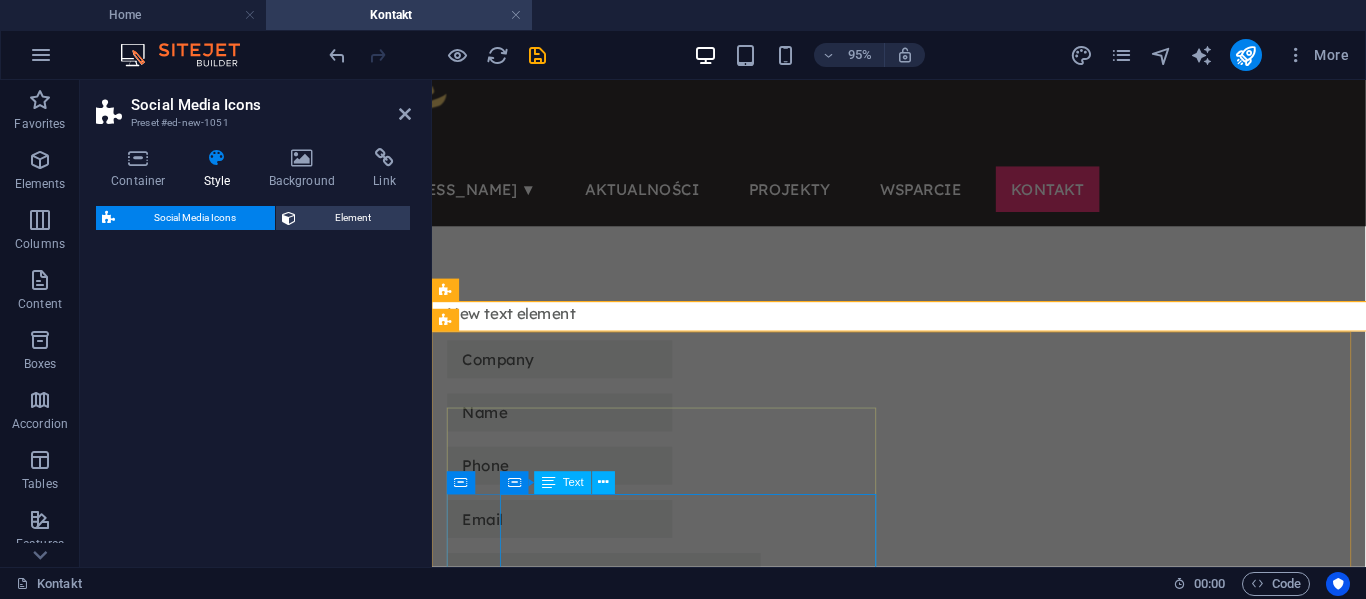 select on "rem" 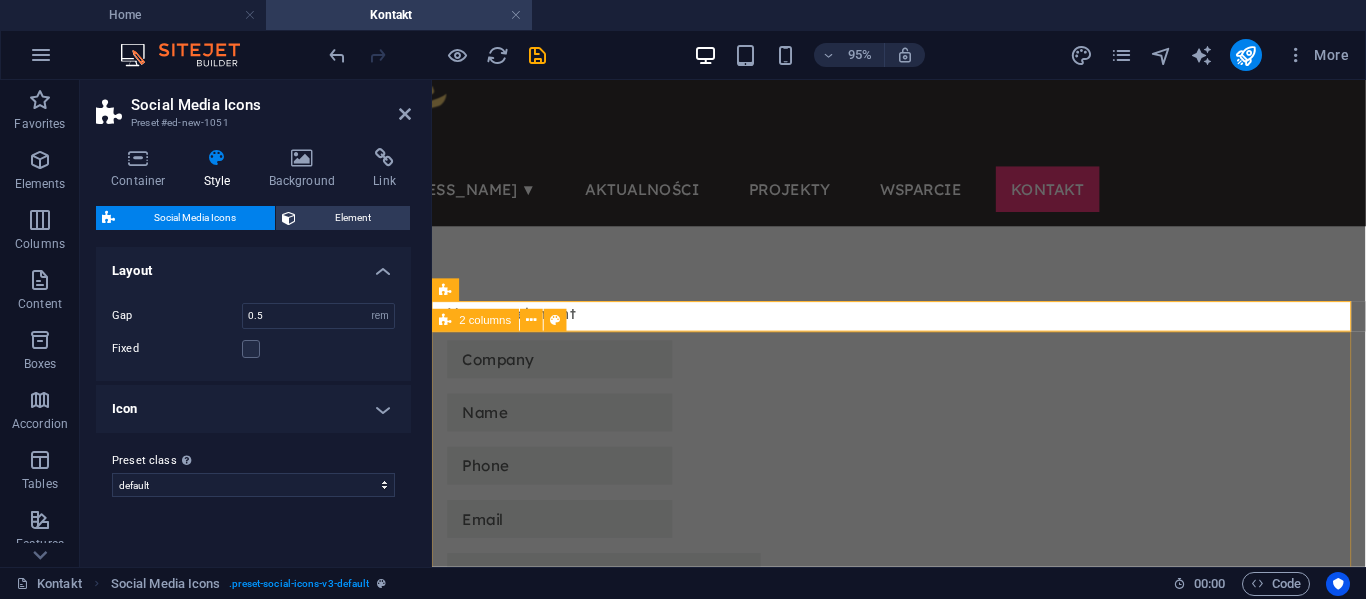 scroll, scrollTop: 413, scrollLeft: 0, axis: vertical 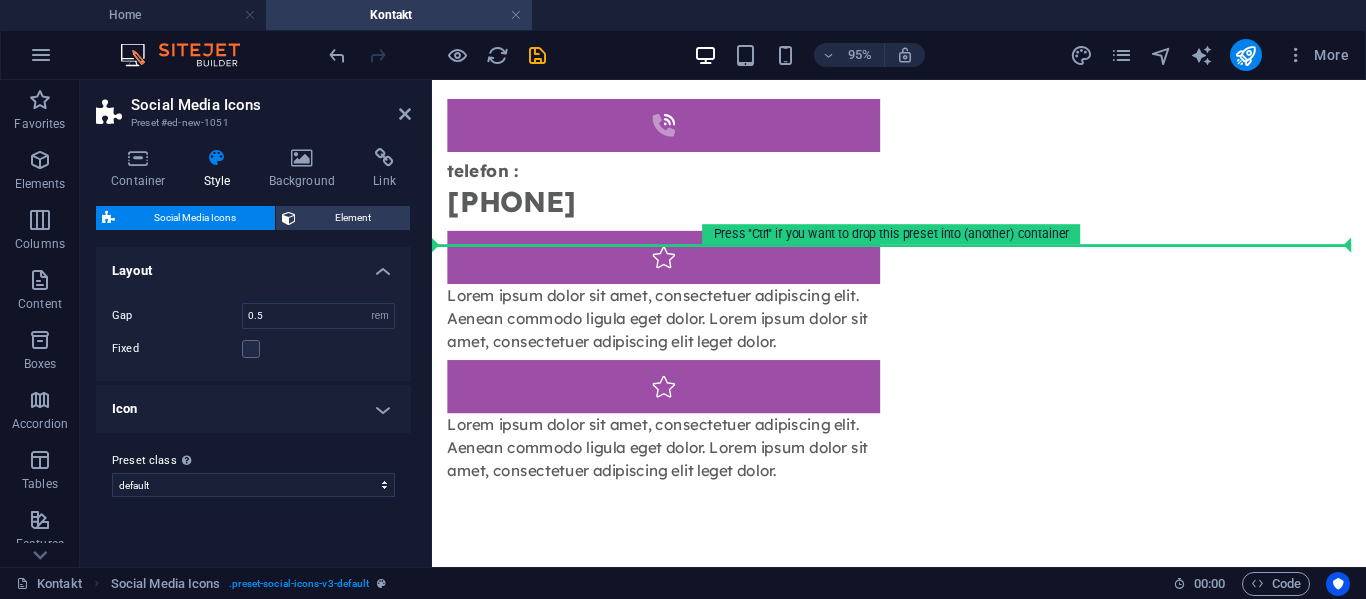 drag, startPoint x: 697, startPoint y: 324, endPoint x: 748, endPoint y: 237, distance: 100.84642 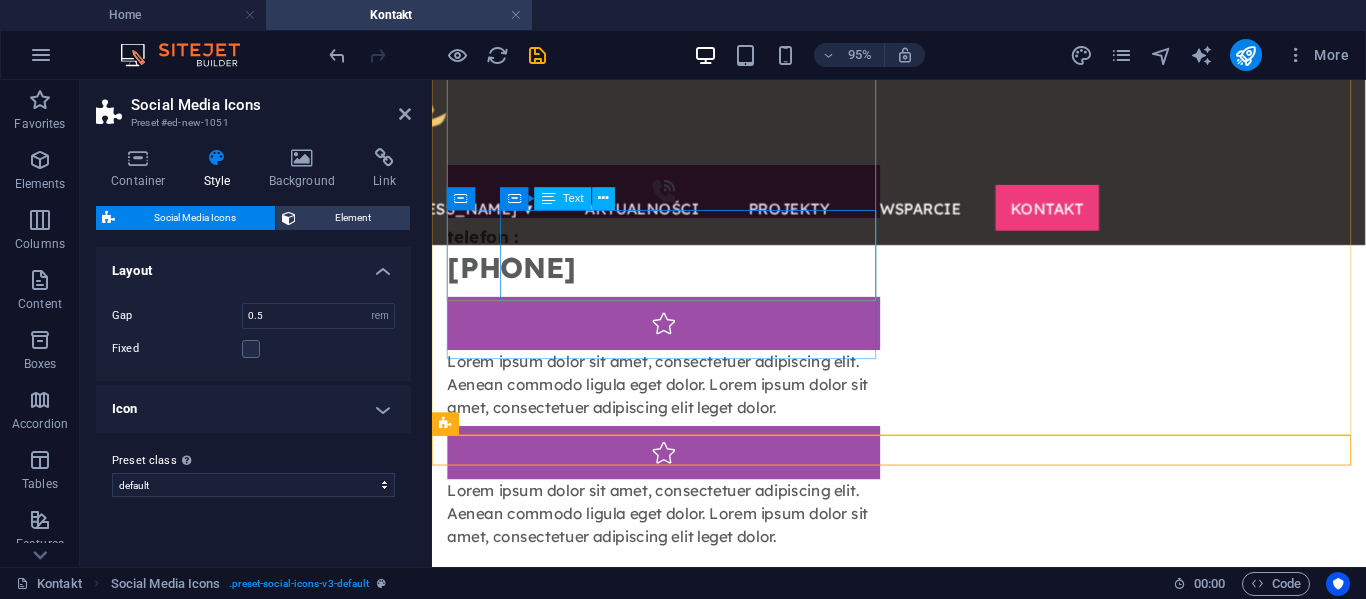 scroll, scrollTop: 792, scrollLeft: 0, axis: vertical 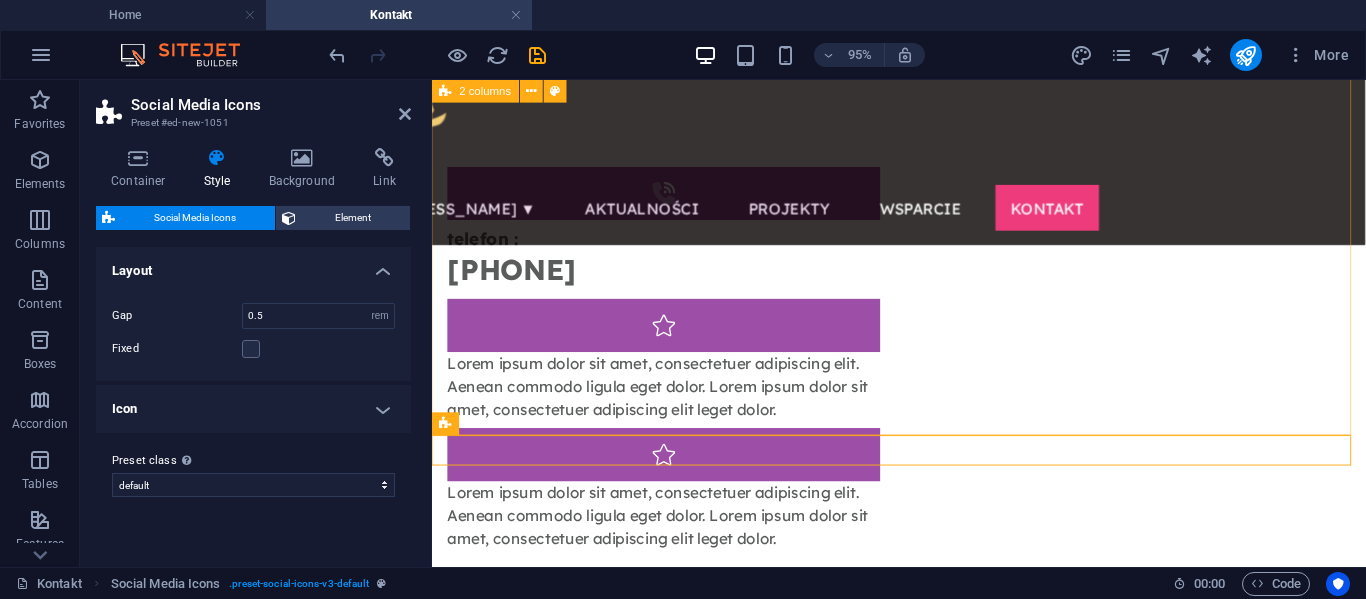 click on ".fa-secondary{opacity:.4} telefon :     [PHONE] Lorem ipsum dolor sit amet, consectetuer adipiscing elit. Aenean commodo ligula eget dolor. Lorem ipsum dolor sit amet, consectetuer adipiscing elit leget dolor. Lorem ipsum dolor sit amet, consectetuer adipiscing elit. Aenean commodo ligula eget dolor. Lorem ipsum dolor sit amet, consectetuer adipiscing elit leget dolor." at bounding box center (923, 561) 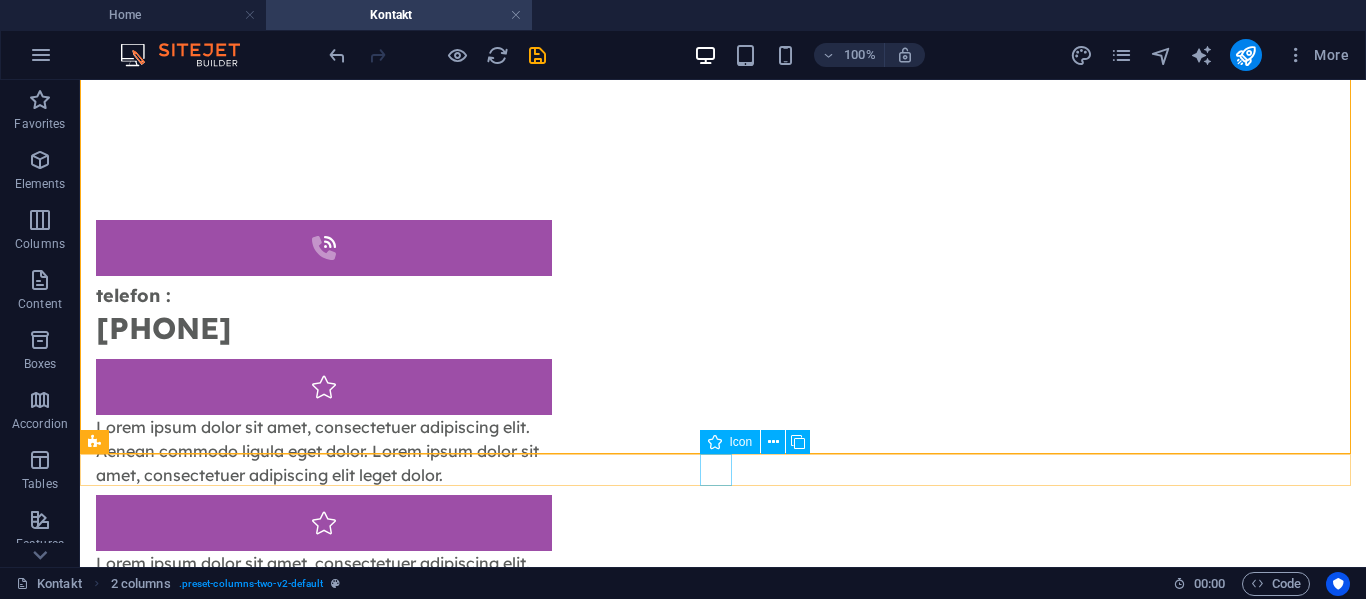click at bounding box center (723, 1135) 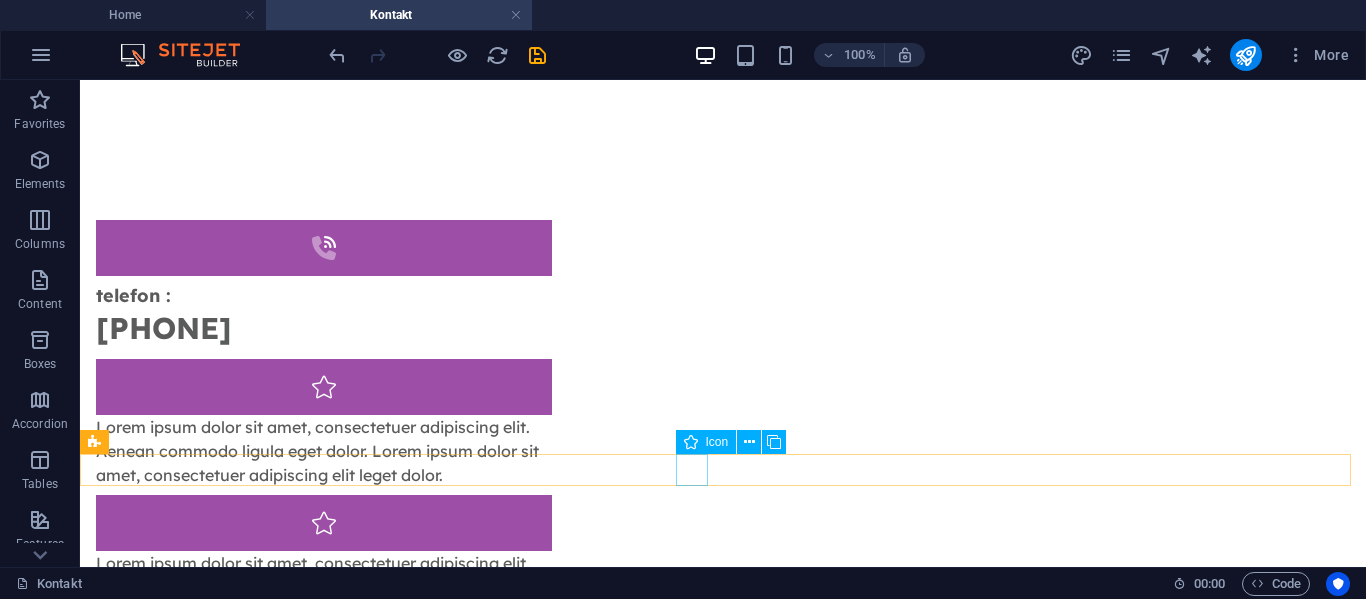 click at bounding box center (723, 1095) 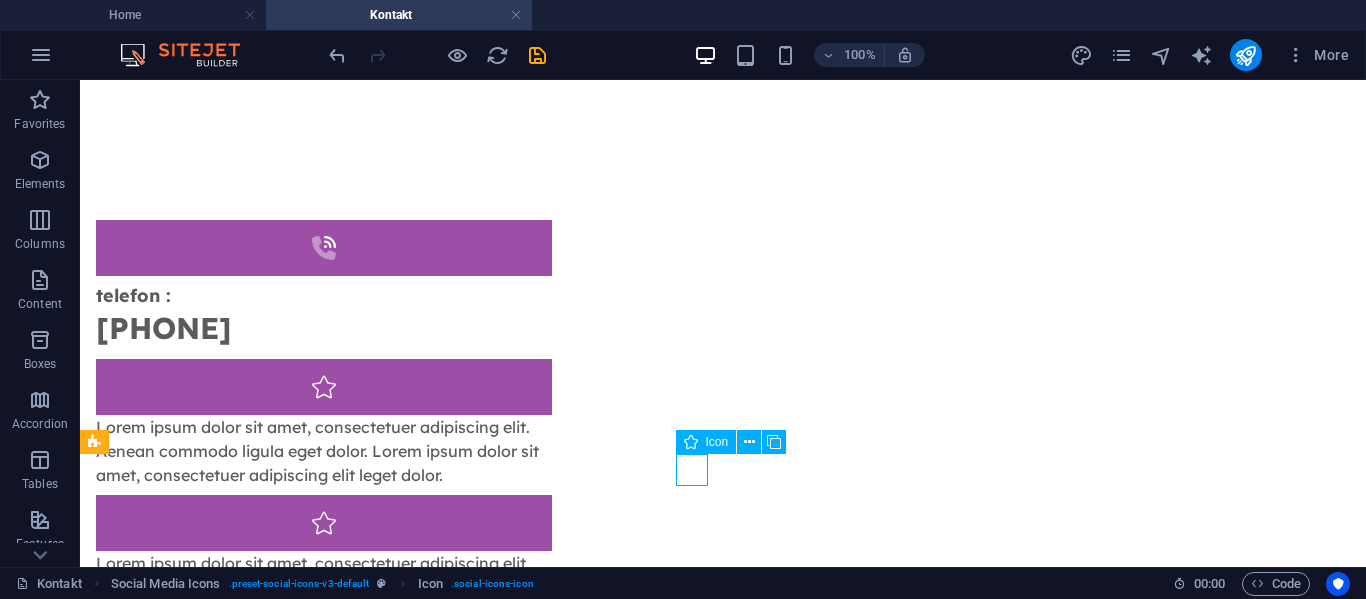 click at bounding box center [723, 1095] 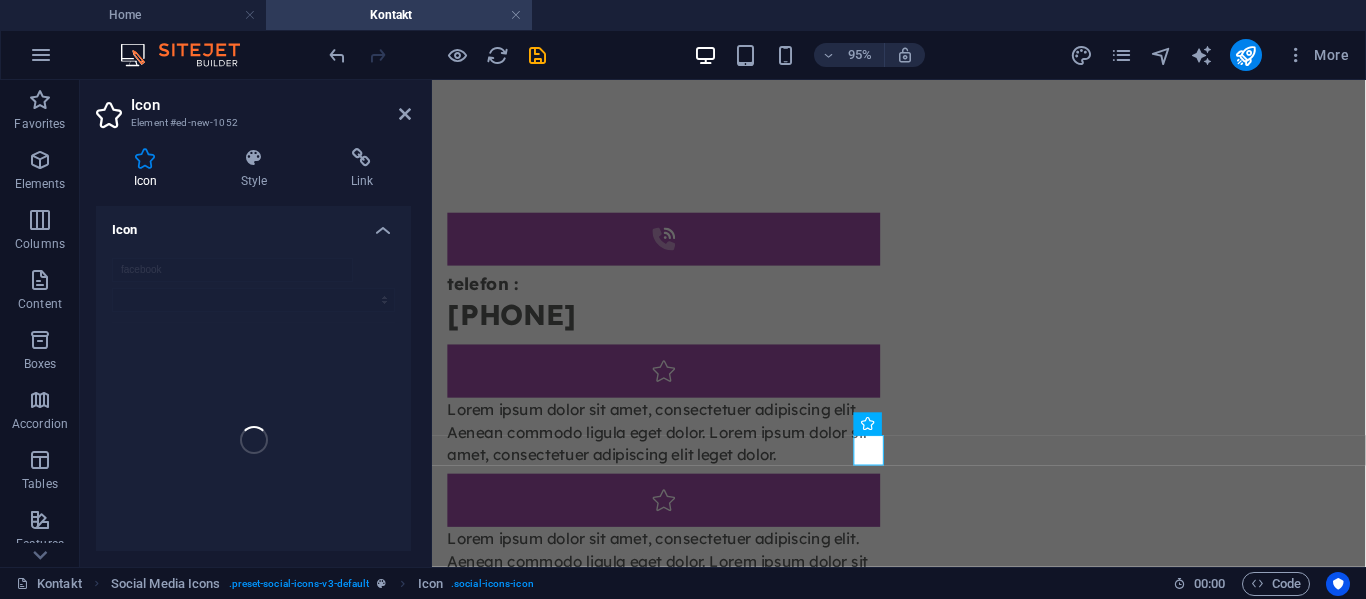 click on "Icon Style Link Icon facebook Appearance Color Background Mode Scale Left Center Right Width Default auto px rem % em vh vw Height Default auto px rem em vh vw Padding Default px rem % em vh vw Stroke width Default px rem % em vh vw Stroke color Overflow Alignment Alignment Shadow Default None Outside Color X offset 0 px rem vh vw Y offset 0 px rem vh vw Blur 0 px rem % vh vw Text Alternative text The alternative text is used by devices that cannot display images (e.g. image search engines) and should be added to every image to improve website accessibility. Social Media Icons Element Layout How this element expands within the layout (Flexbox). Size Default auto px % 1/1 1/2 1/3 1/4 1/5 1/6 1/7 1/8 1/9 1/10 Grow Shrink Order Container layout Visible Visible Opacity 100 % Overflow Spacing Margin Default auto px % rem vw vh Custom Custom auto px % rem vw vh auto px % rem vw vh auto px % rem vw vh auto px % rem vw vh Padding Default px rem % vh vw Custom Custom px rem % vh vw px rem % vh vw" at bounding box center (253, 349) 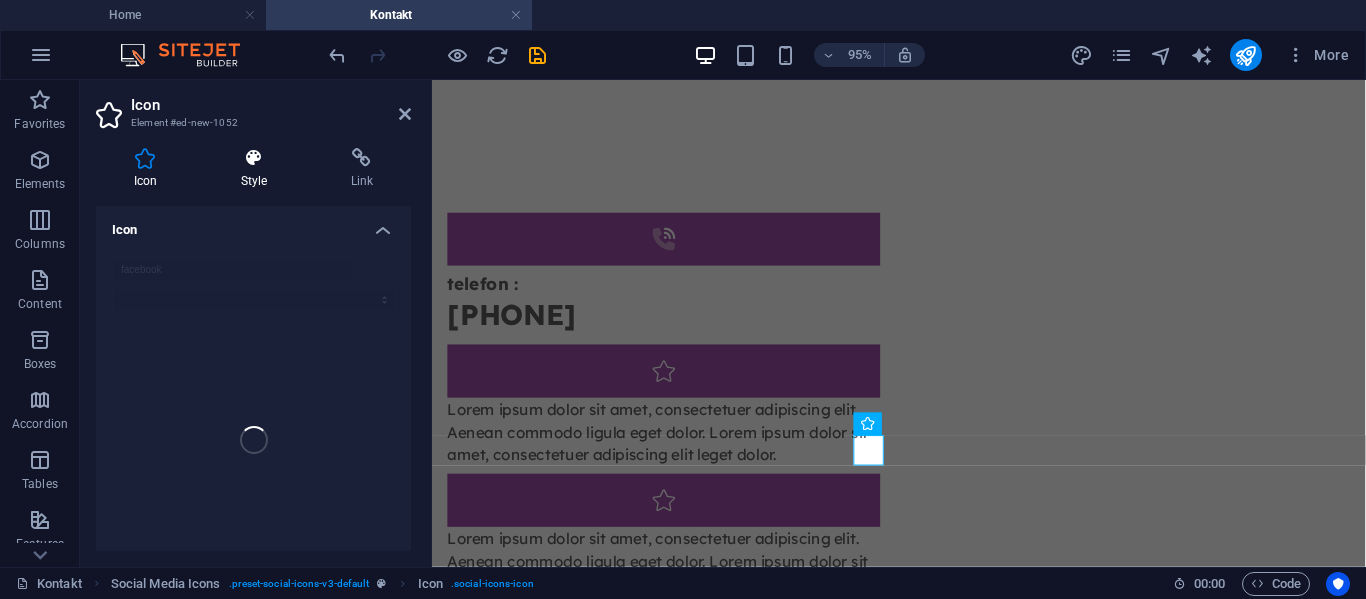 click on "Style" at bounding box center (258, 169) 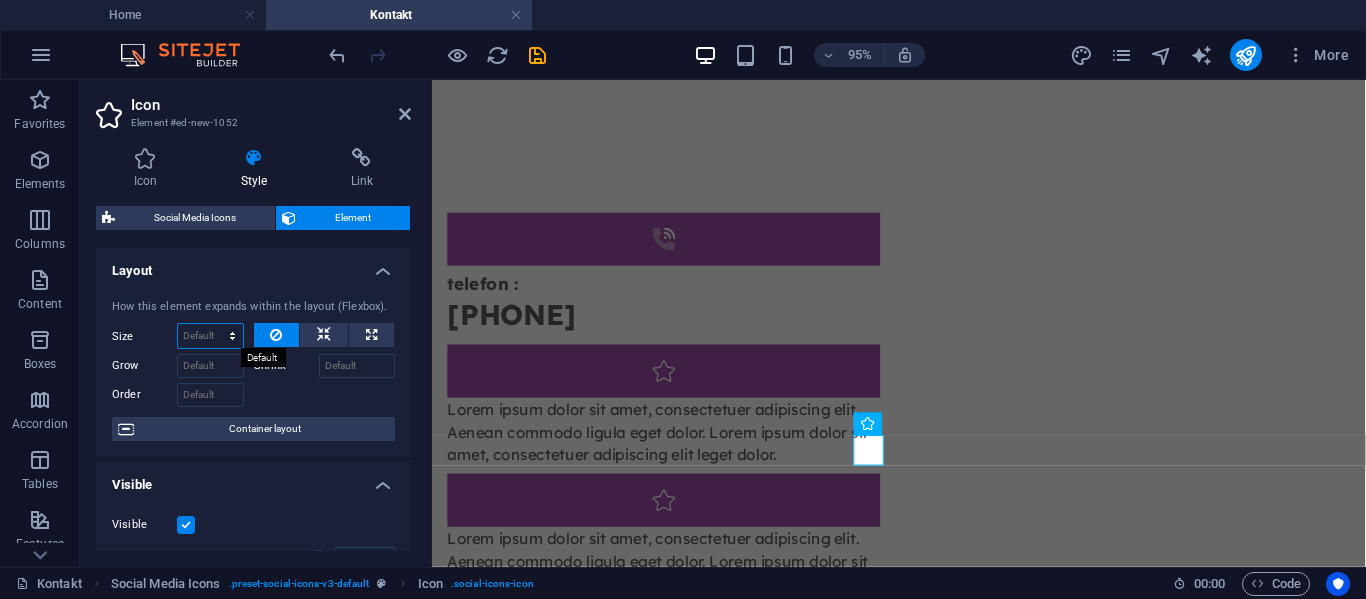 click on "Default auto px % 1/1 1/2 1/3 1/4 1/5 1/6 1/7 1/8 1/9 1/10" at bounding box center [210, 336] 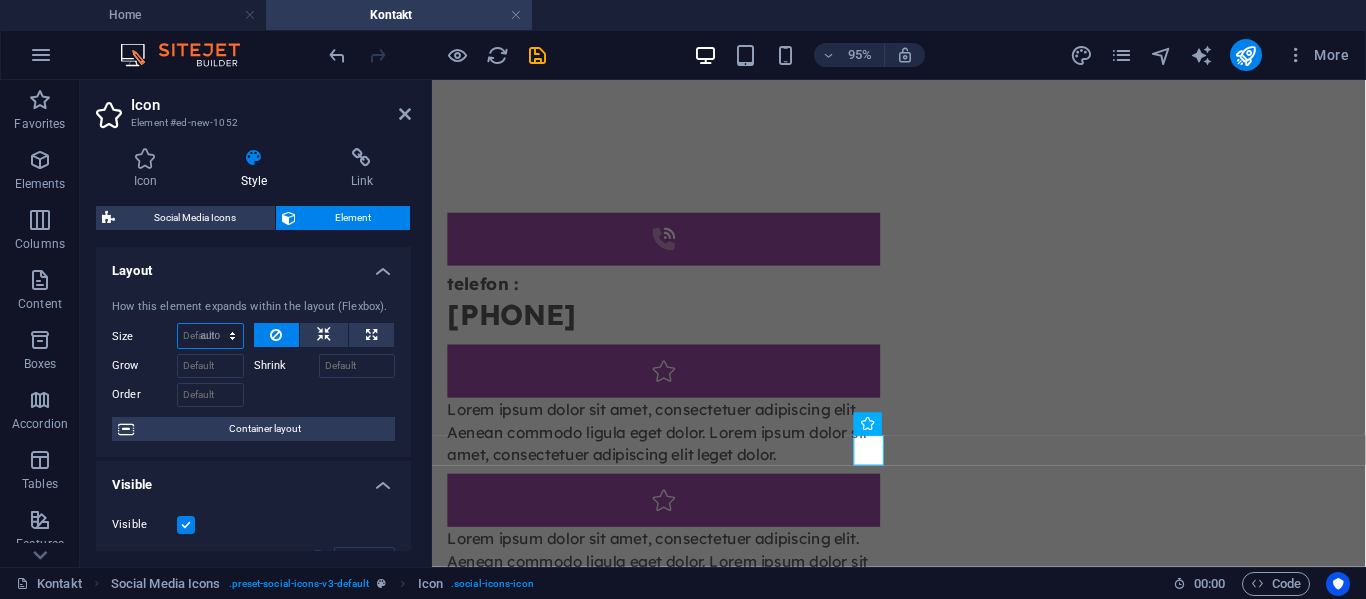 click on "Default auto px % 1/1 1/2 1/3 1/4 1/5 1/6 1/7 1/8 1/9 1/10" at bounding box center (210, 336) 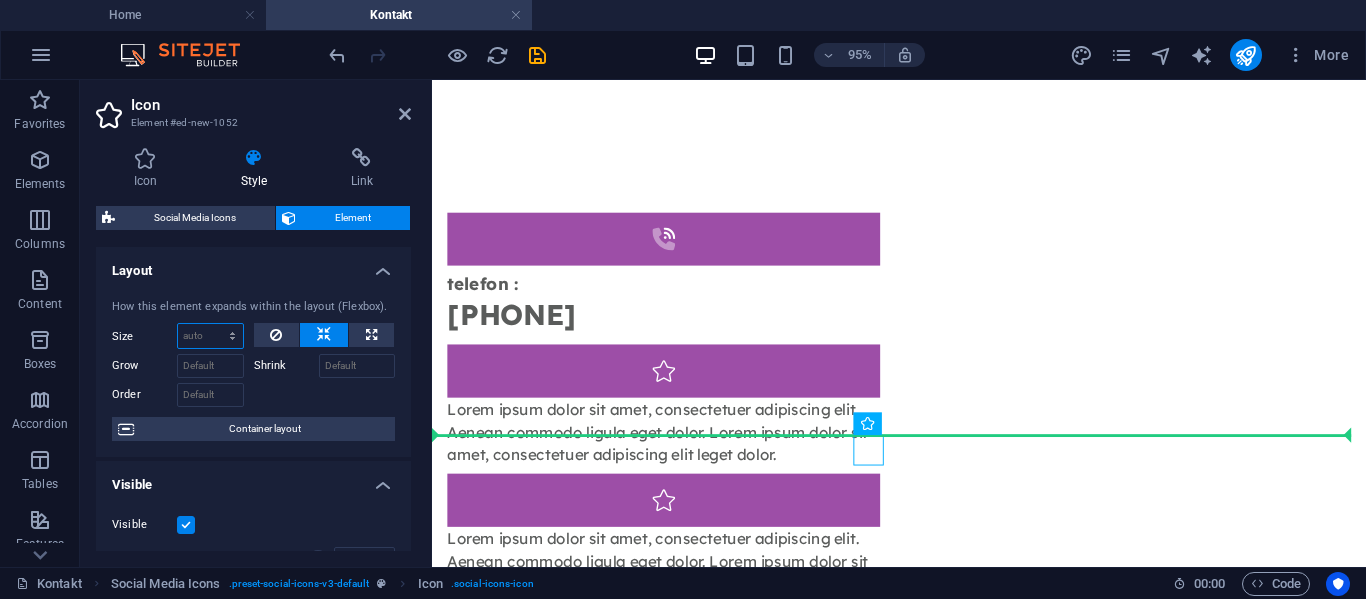 drag, startPoint x: 1312, startPoint y: 514, endPoint x: 937, endPoint y: 423, distance: 385.8834 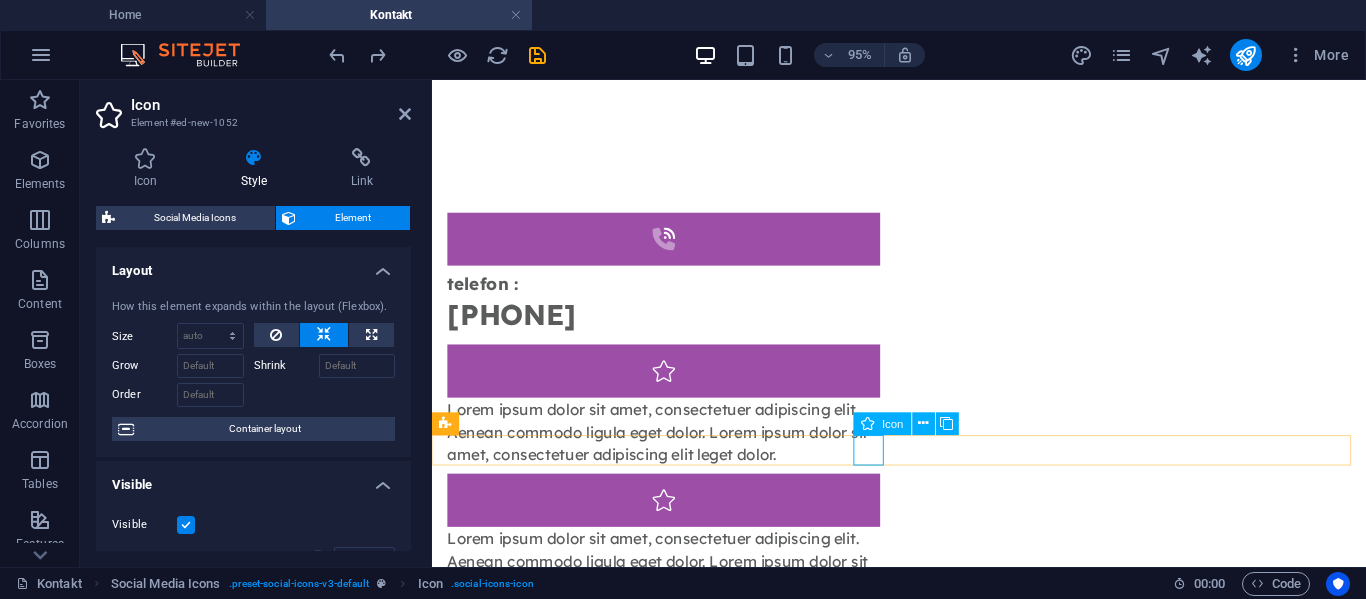 click at bounding box center (923, 1095) 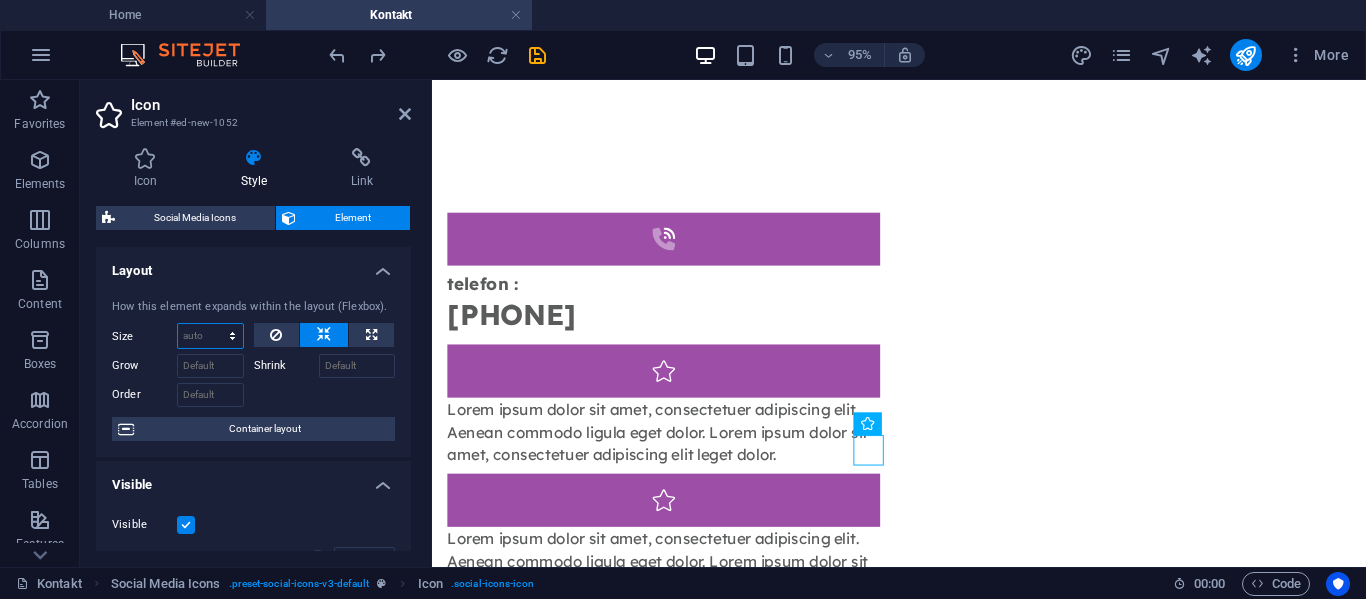 click on "Default auto px % 1/1 1/2 1/3 1/4 1/5 1/6 1/7 1/8 1/9 1/10" at bounding box center (210, 336) 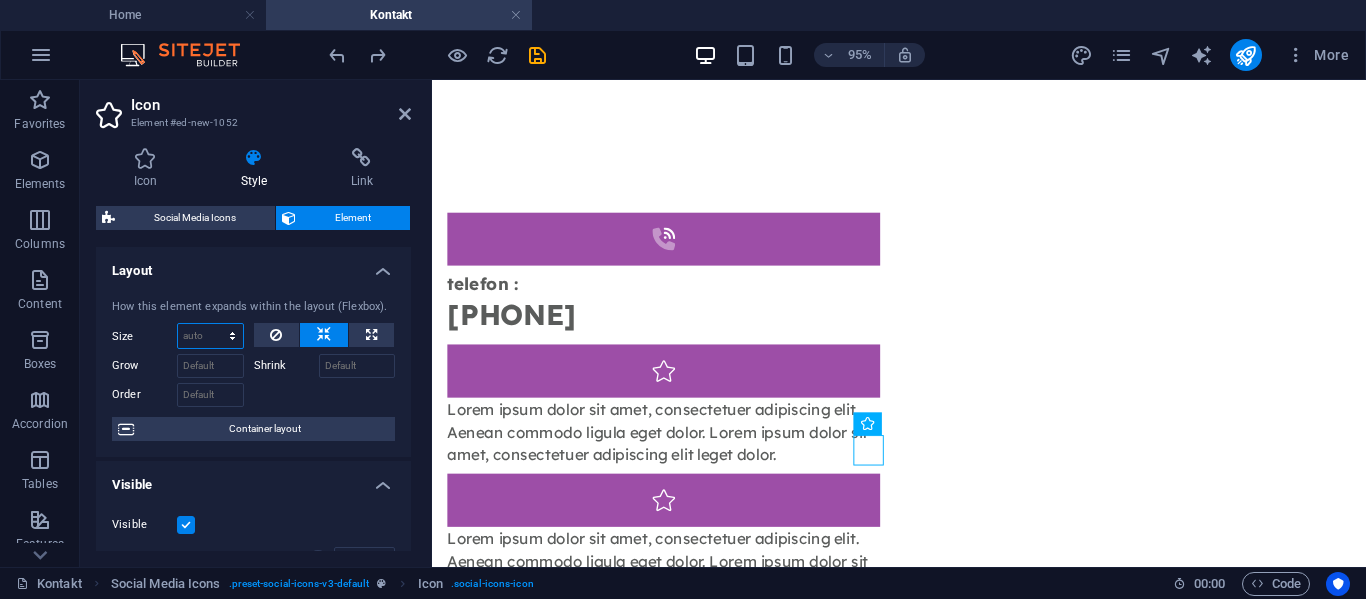 select on "%" 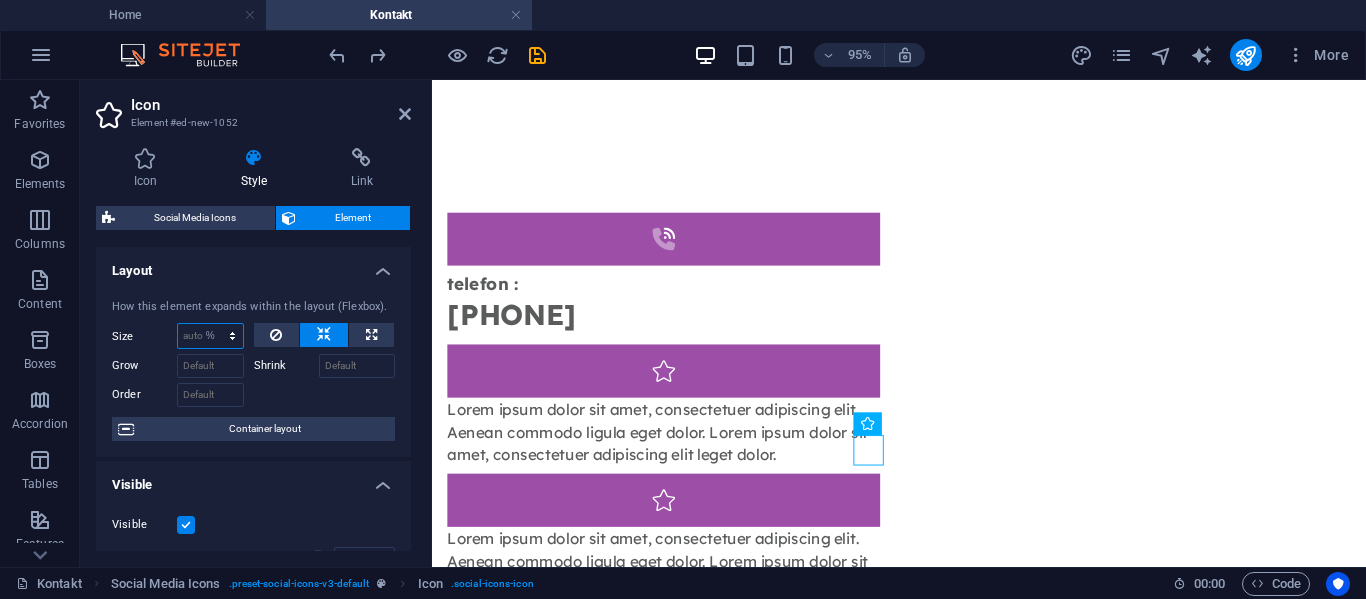 click on "Default auto px % 1/1 1/2 1/3 1/4 1/5 1/6 1/7 1/8 1/9 1/10" at bounding box center (210, 336) 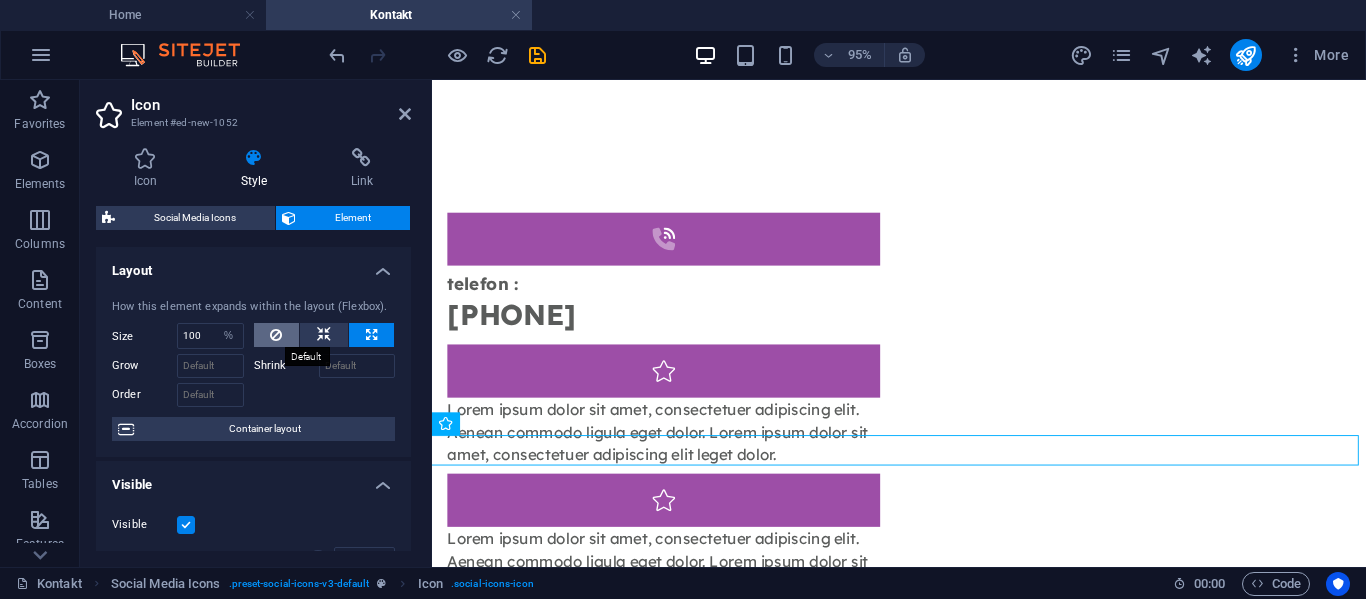 click at bounding box center (277, 335) 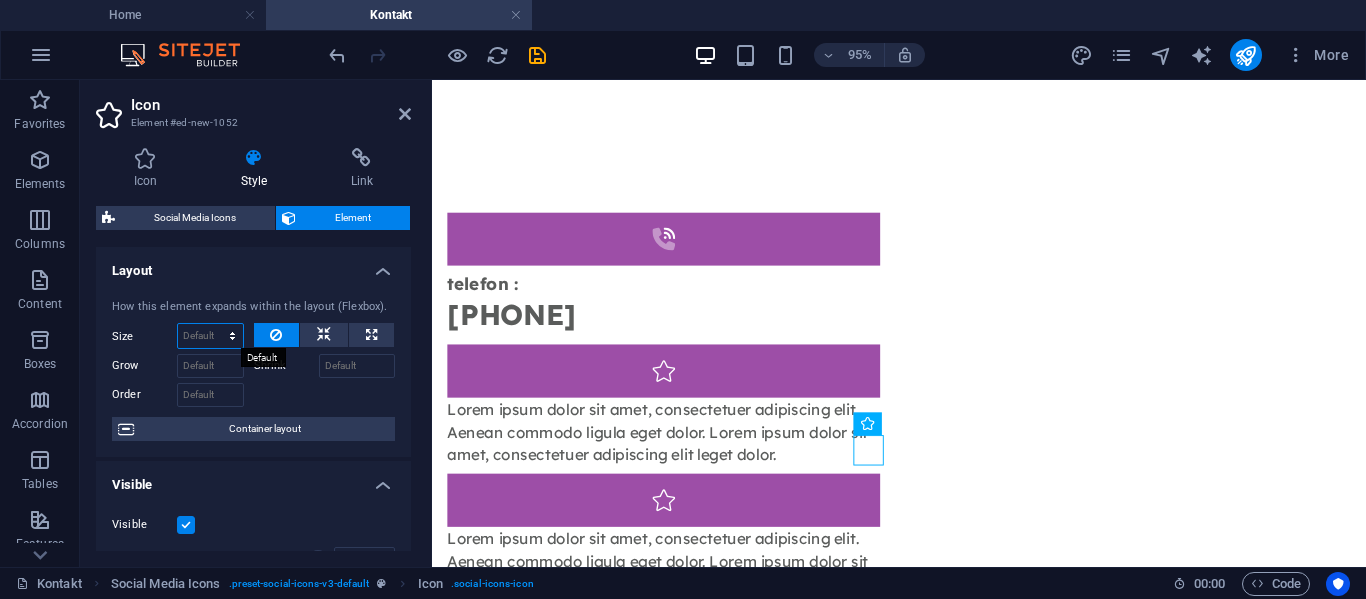 click on "Default auto px % 1/1 1/2 1/3 1/4 1/5 1/6 1/7 1/8 1/9 1/10" at bounding box center [210, 336] 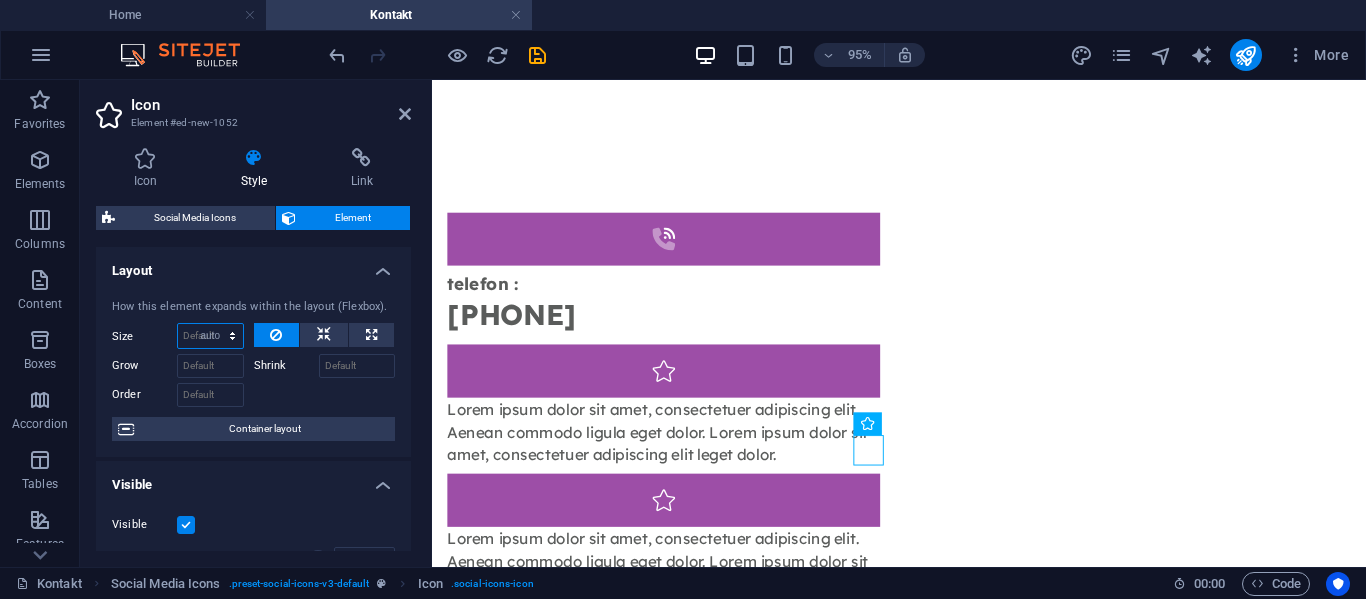 click on "Default auto px % 1/1 1/2 1/3 1/4 1/5 1/6 1/7 1/8 1/9 1/10" at bounding box center (210, 336) 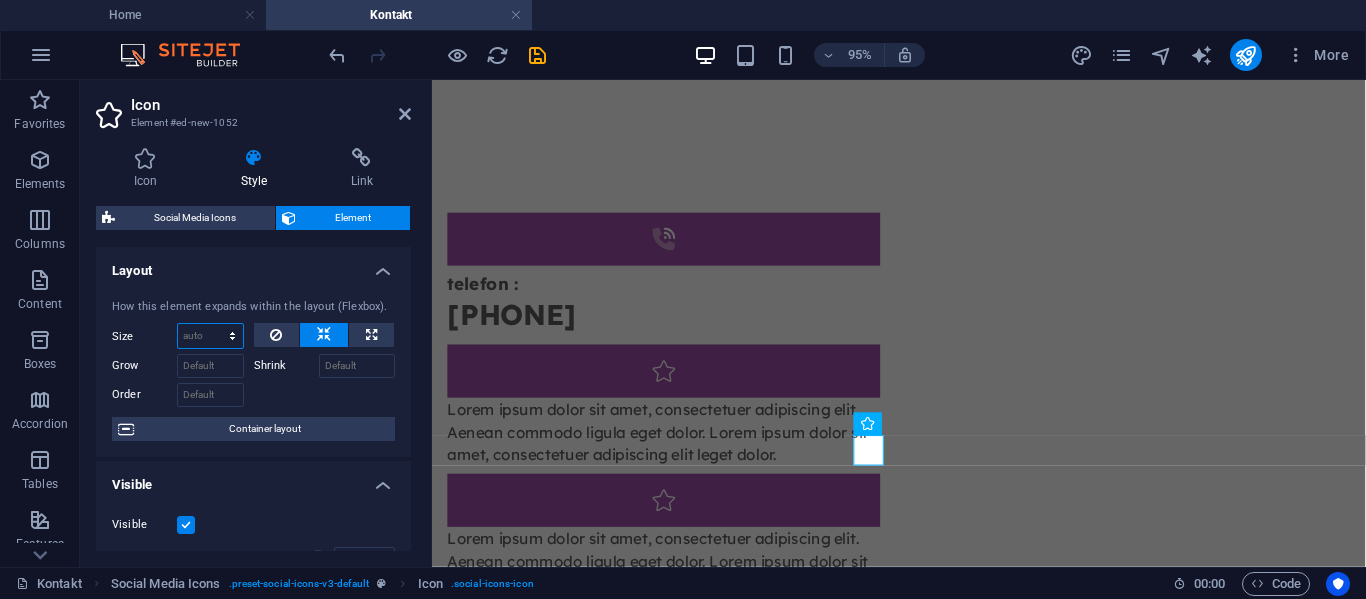 click on "Default auto px % 1/1 1/2 1/3 1/4 1/5 1/6 1/7 1/8 1/9 1/10" at bounding box center (210, 336) 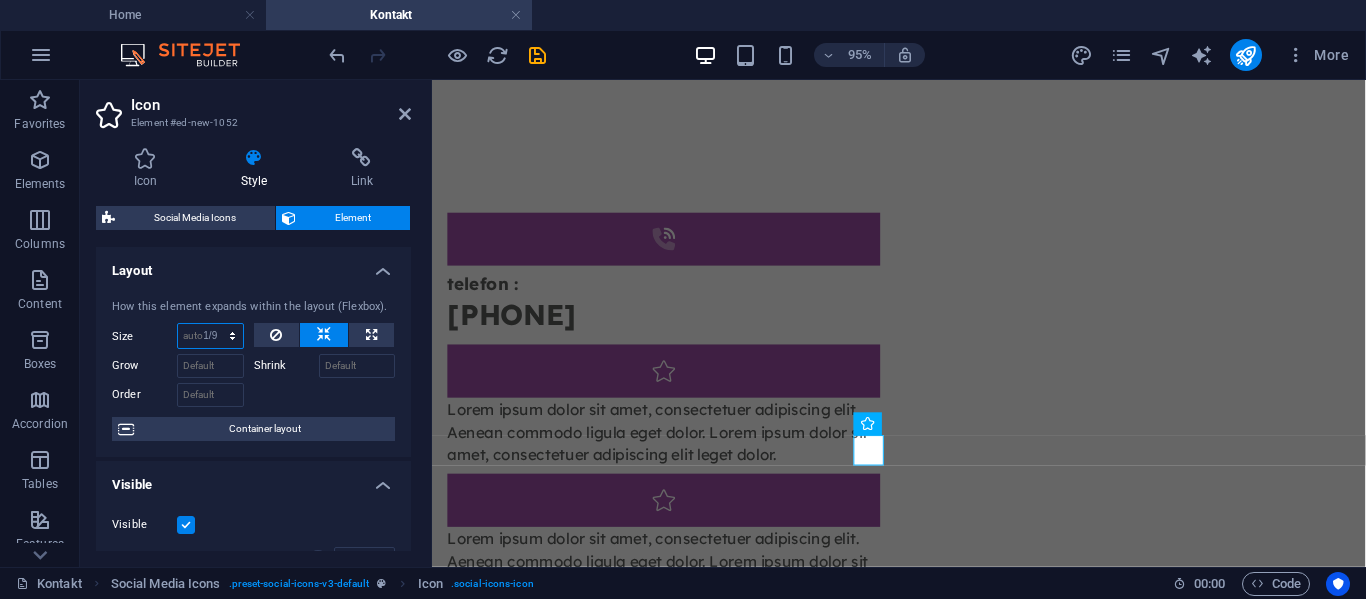 click on "Default auto px % 1/1 1/2 1/3 1/4 1/5 1/6 1/7 1/8 1/9 1/10" at bounding box center (210, 336) 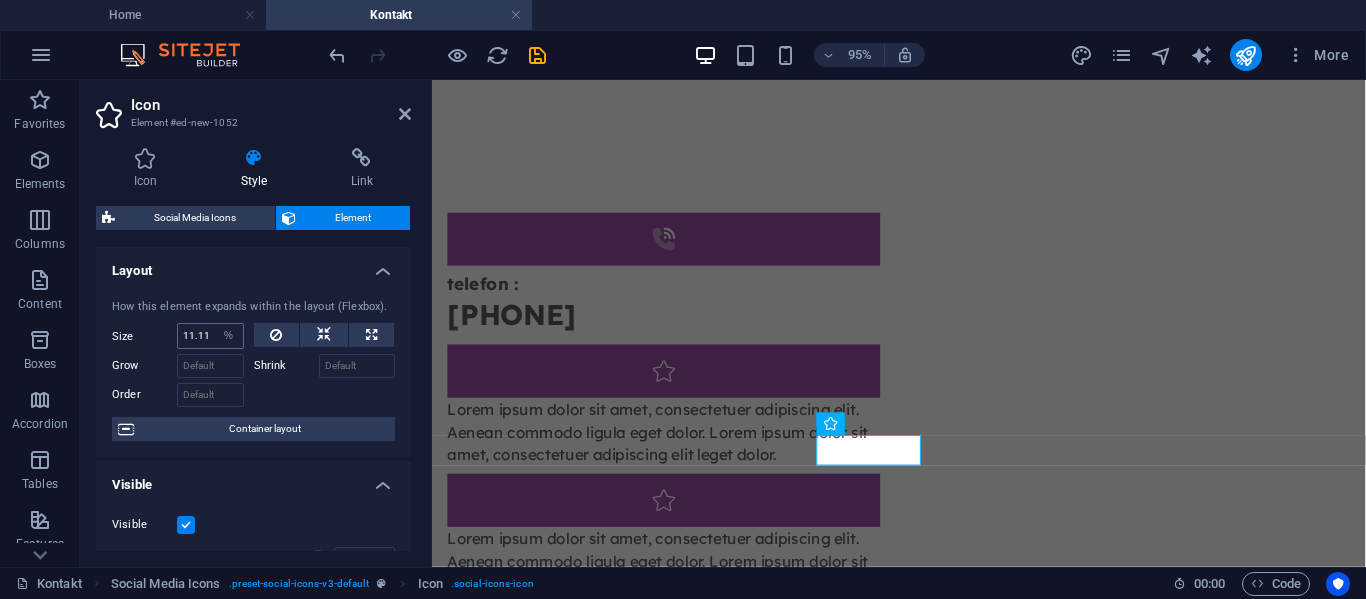 type 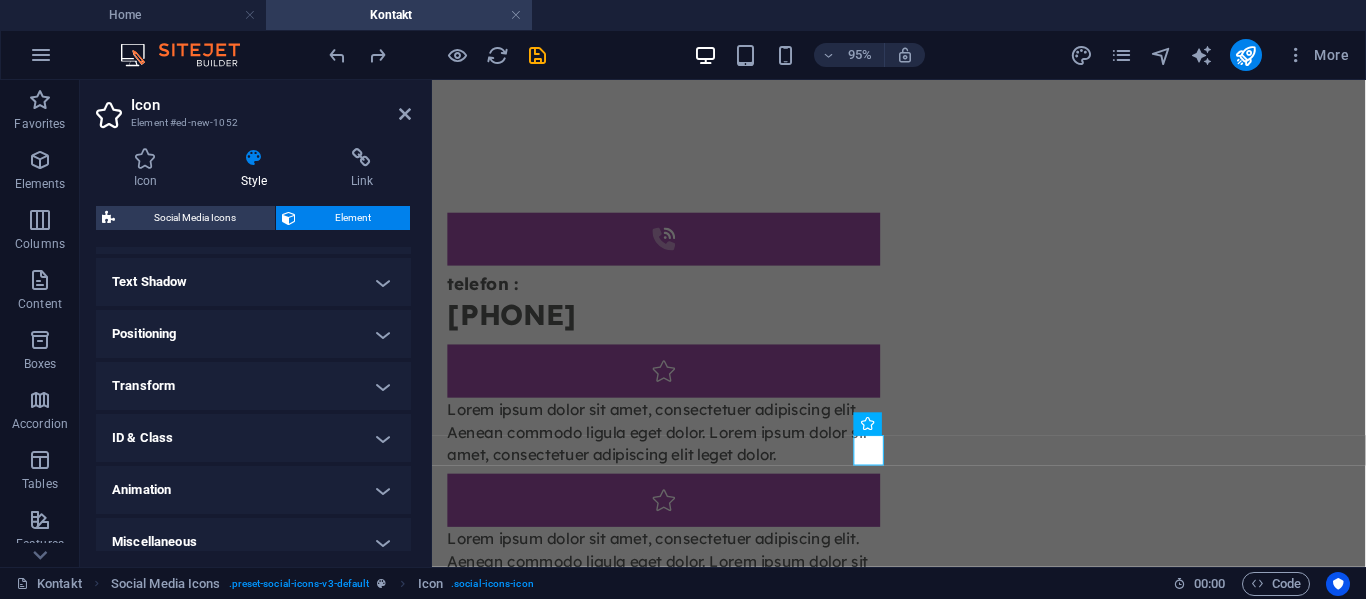 scroll, scrollTop: 528, scrollLeft: 0, axis: vertical 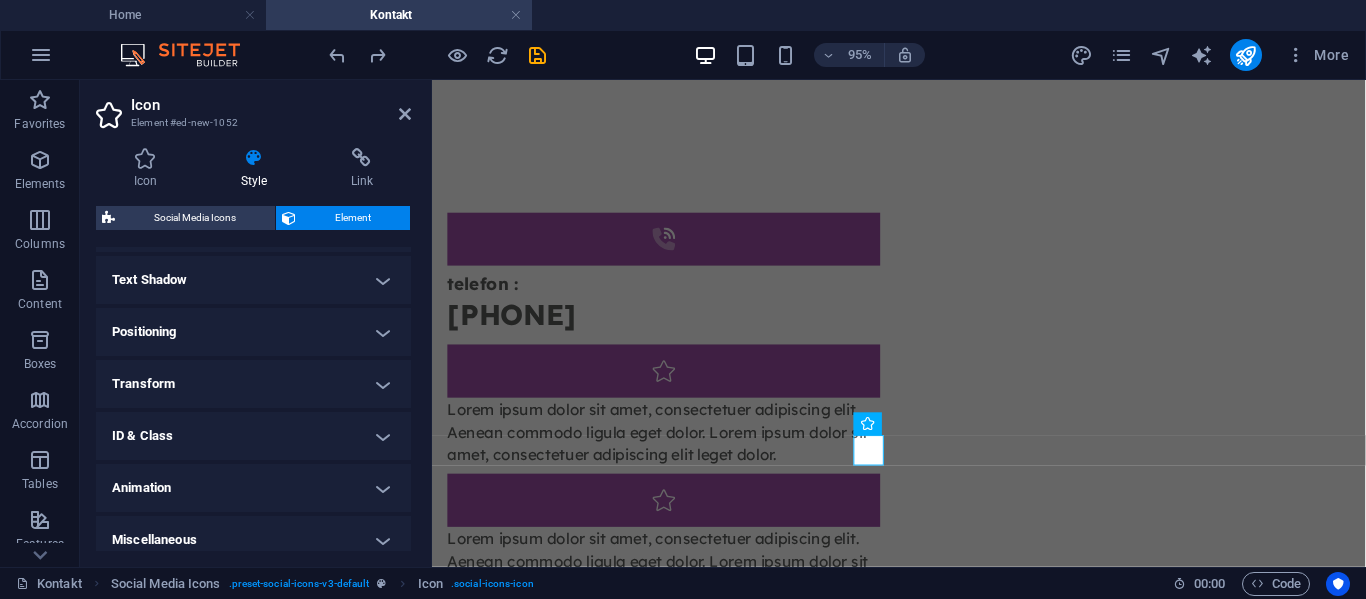 click on "Transform" at bounding box center (253, 384) 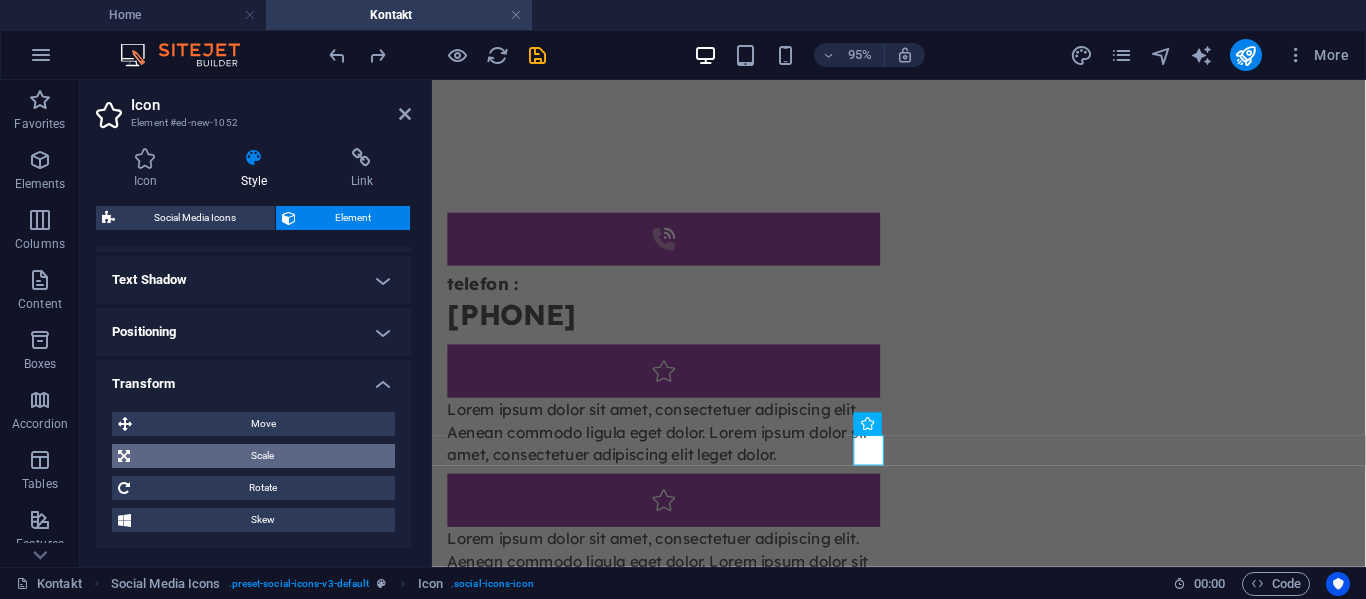 click on "Scale" at bounding box center [262, 456] 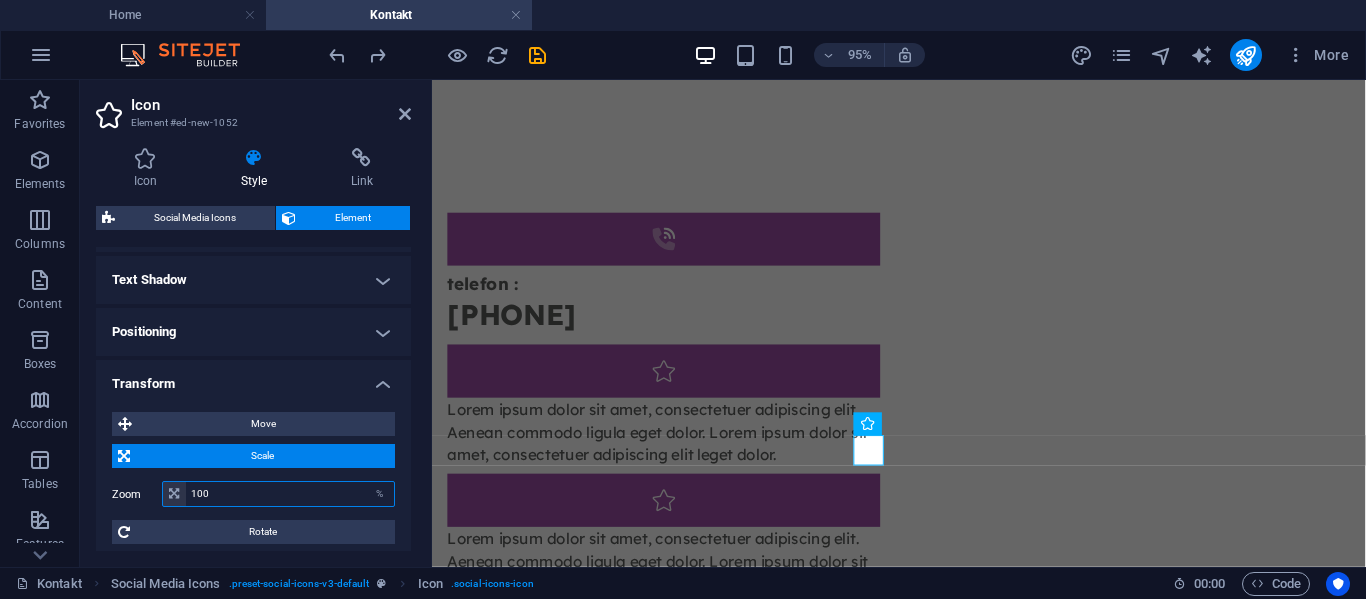 click on "100" at bounding box center (290, 494) 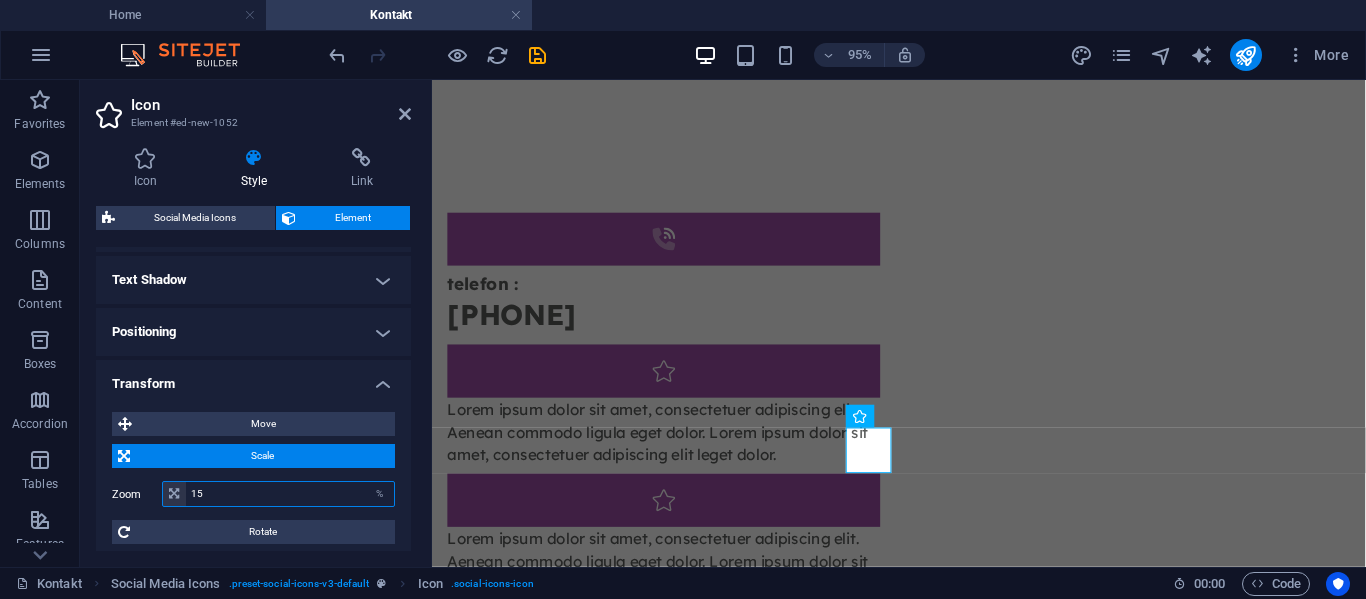 type on "1" 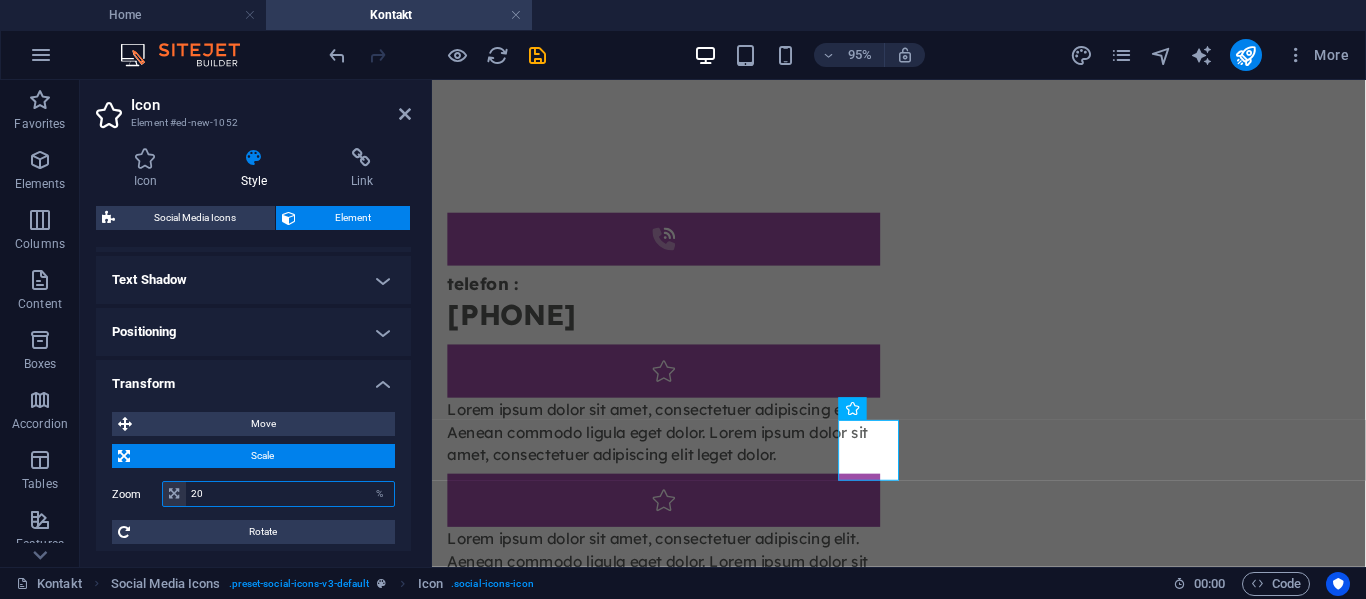 type on "2" 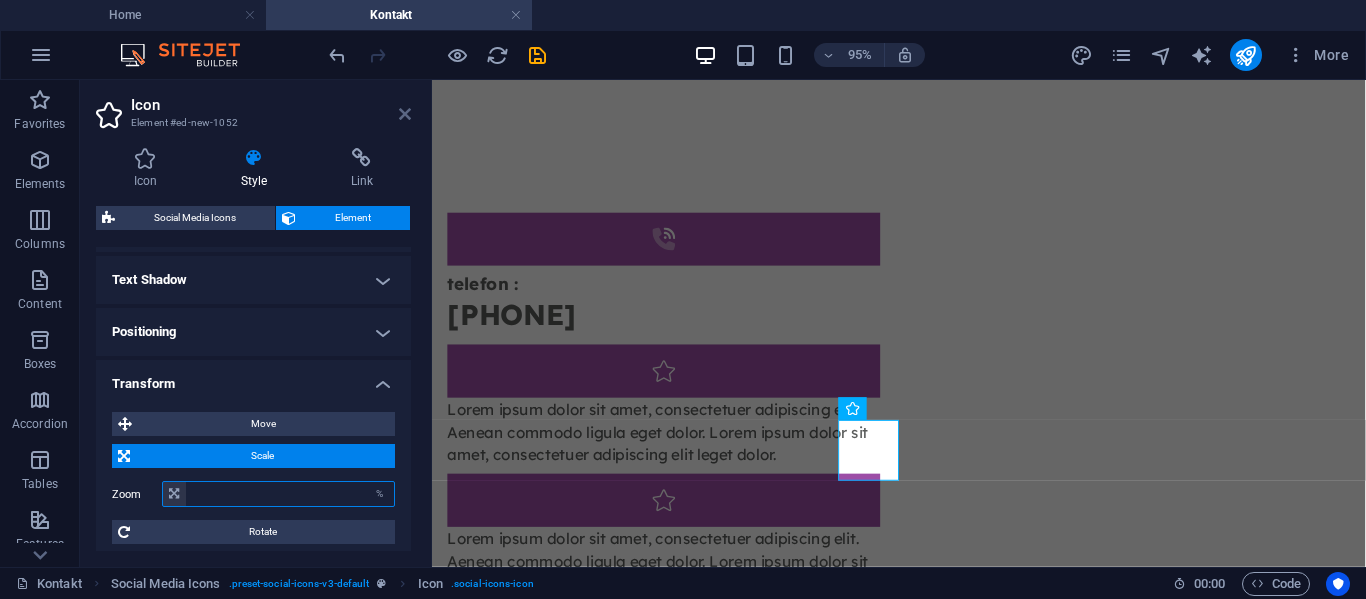 type 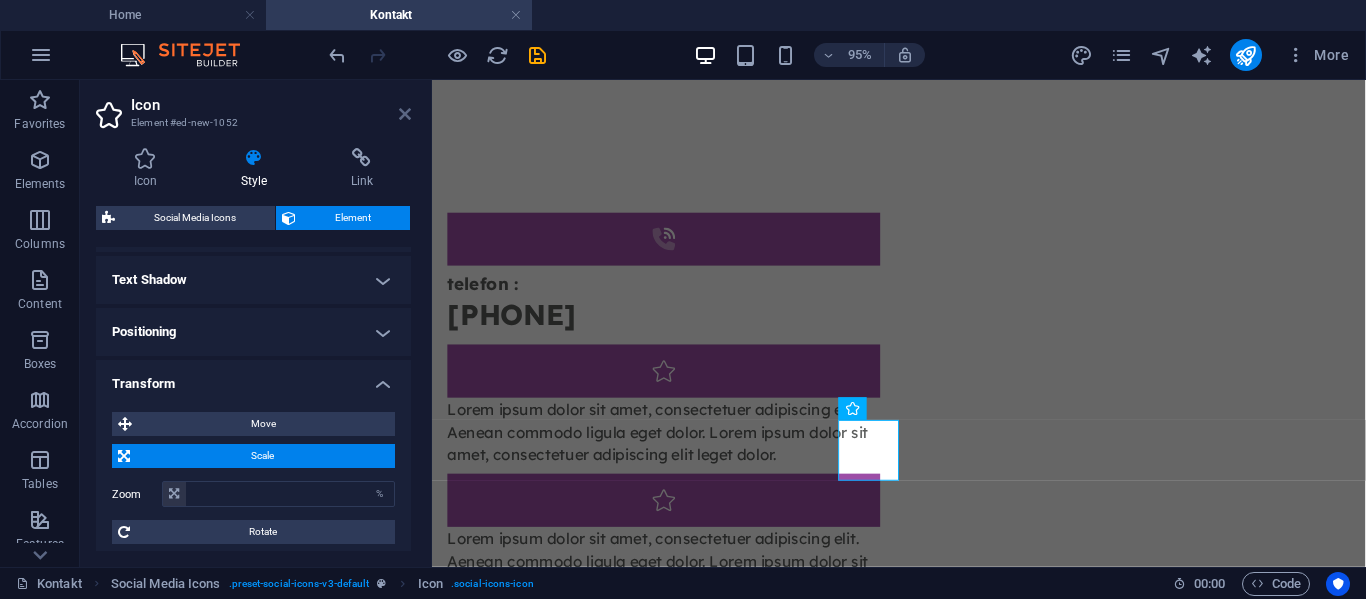 click at bounding box center (405, 114) 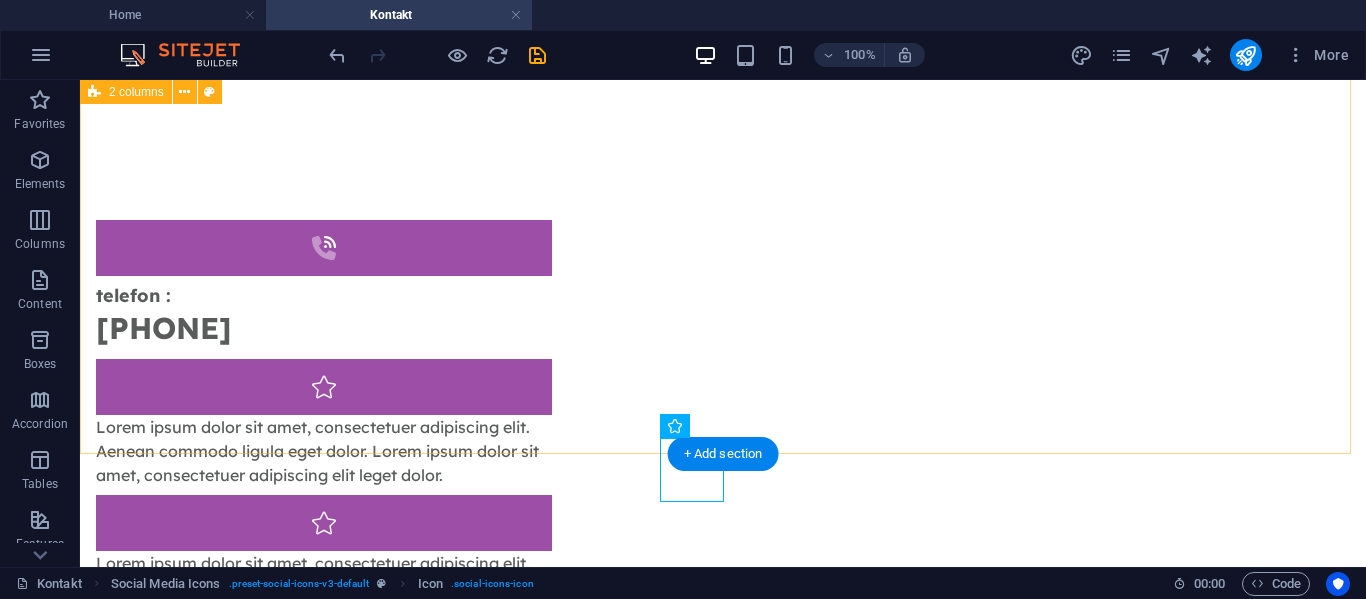 click on ".fa-secondary{opacity:.4} telefon :     [PHONE] Lorem ipsum dolor sit amet, consectetuer adipiscing elit. Aenean commodo ligula eget dolor. Lorem ipsum dolor sit amet, consectetuer adipiscing elit leget dolor. Lorem ipsum dolor sit amet, consectetuer adipiscing elit. Aenean commodo ligula eget dolor. Lorem ipsum dolor sit amet, consectetuer adipiscing elit leget dolor." at bounding box center (723, 609) 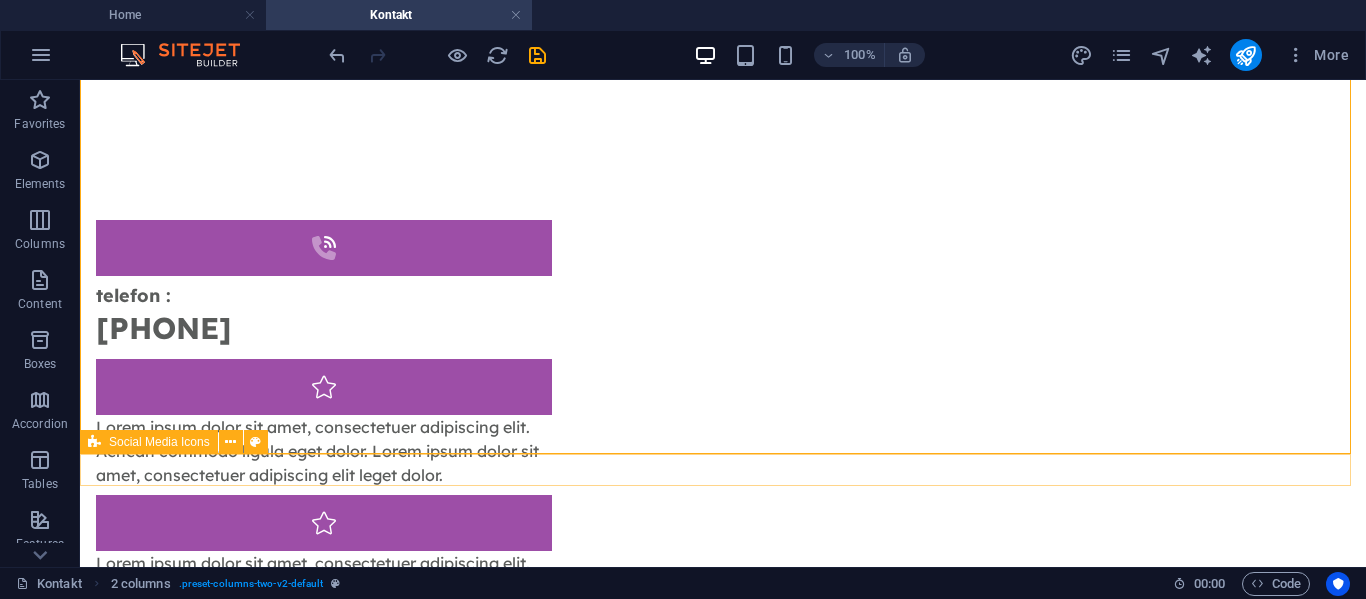 click at bounding box center (723, 1115) 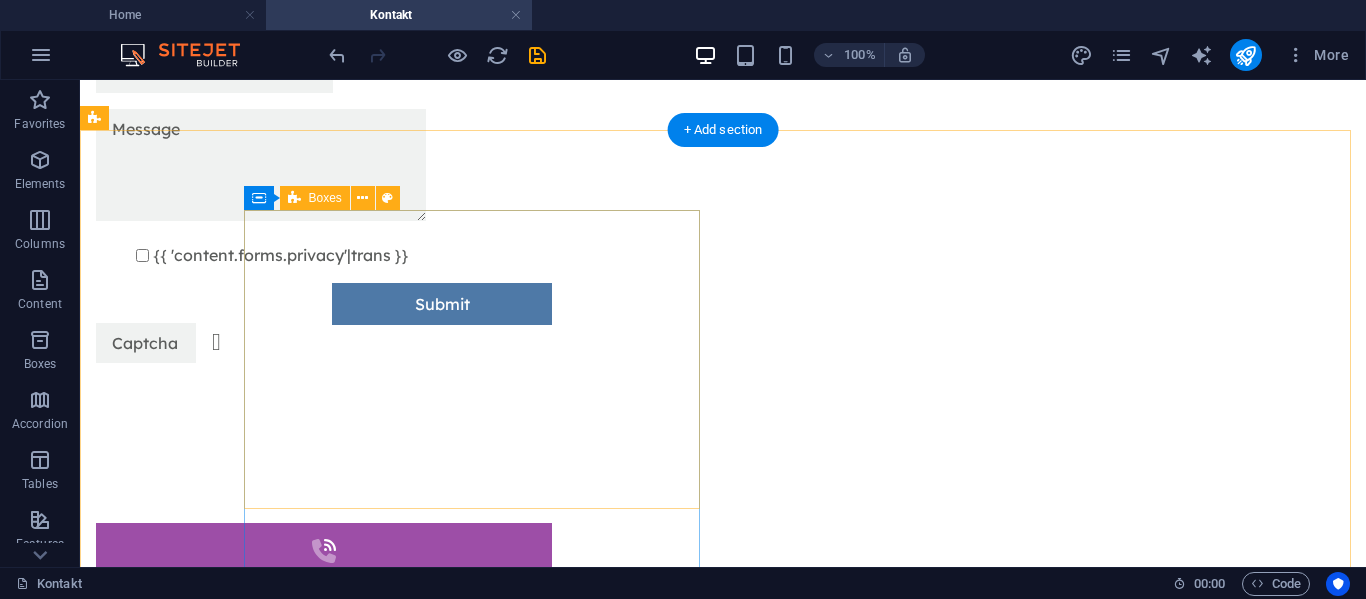 scroll, scrollTop: 596, scrollLeft: 0, axis: vertical 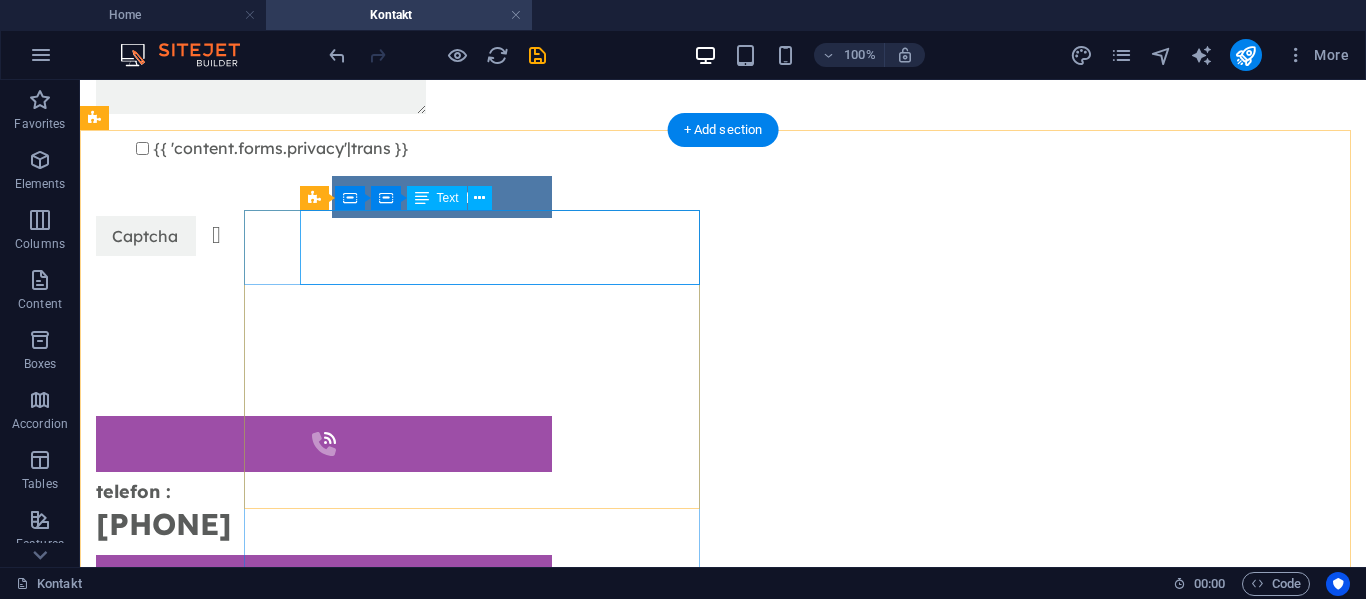 click on "telefon :     [PHONE]" at bounding box center (324, 509) 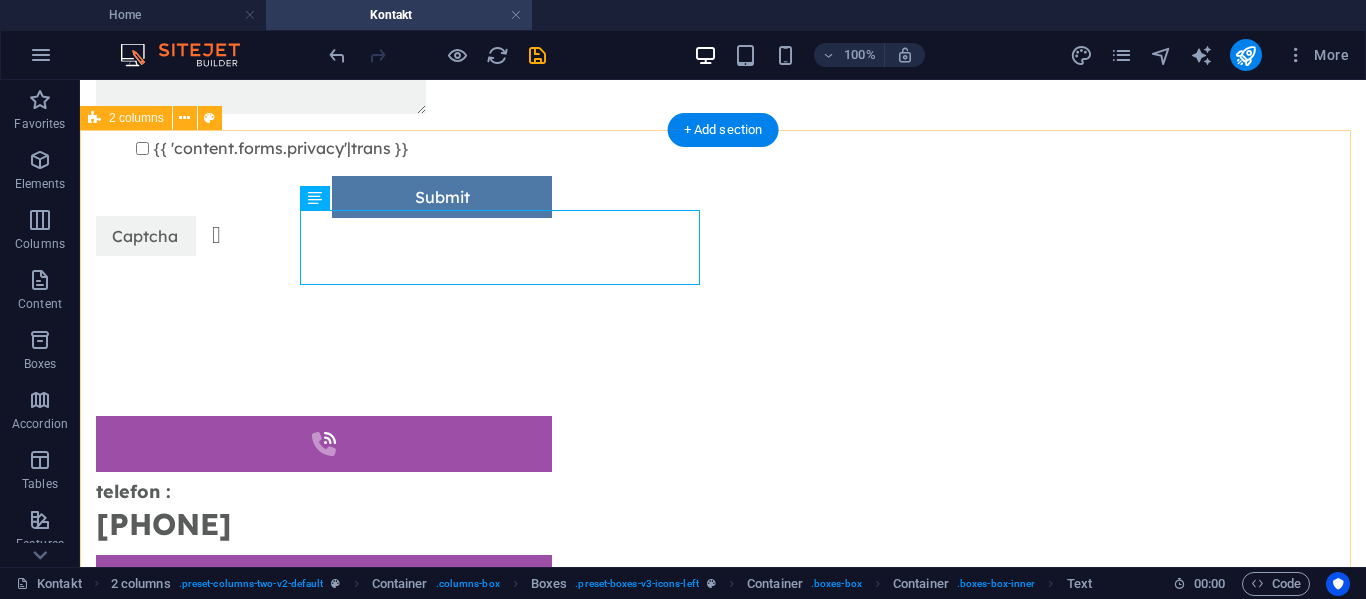 click on ".fa-secondary{opacity:.4} telefon :     [PHONE] Lorem ipsum dolor sit amet, consectetuer adipiscing elit. Aenean commodo ligula eget dolor. Lorem ipsum dolor sit amet, consectetuer adipiscing elit leget dolor. Lorem ipsum dolor sit amet, consectetuer adipiscing elit. Aenean commodo ligula eget dolor. Lorem ipsum dolor sit amet, consectetuer adipiscing elit leget dolor." at bounding box center [723, 805] 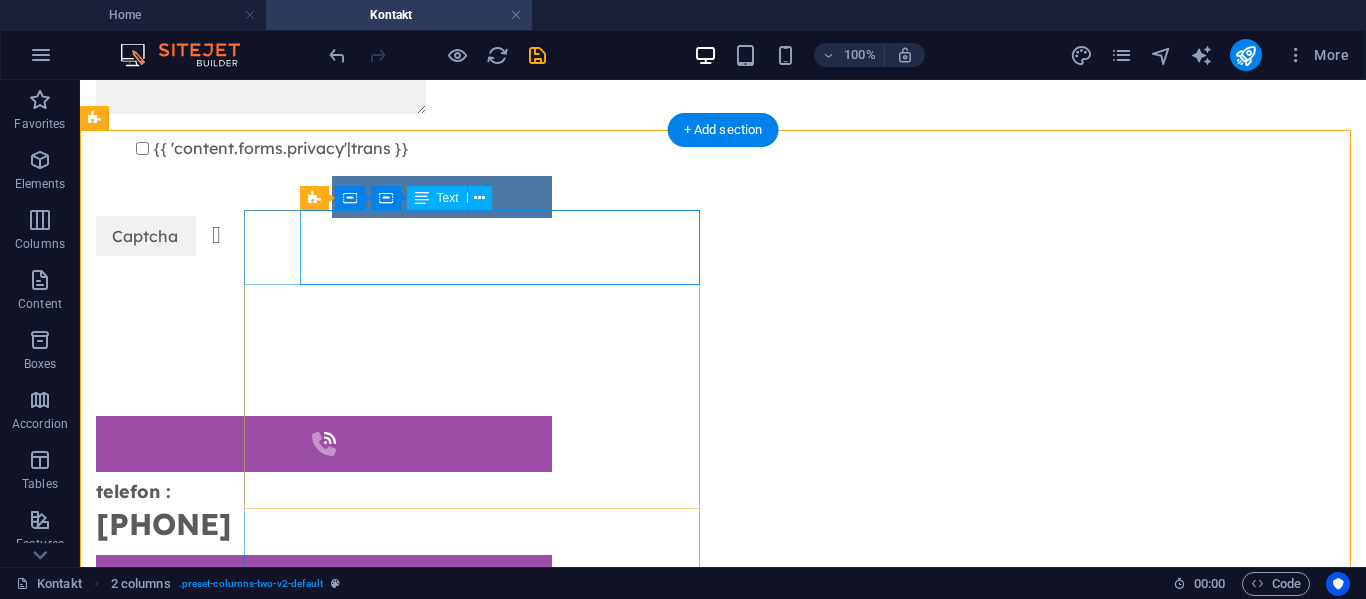 click on "telefon :     [PHONE]" at bounding box center [324, 509] 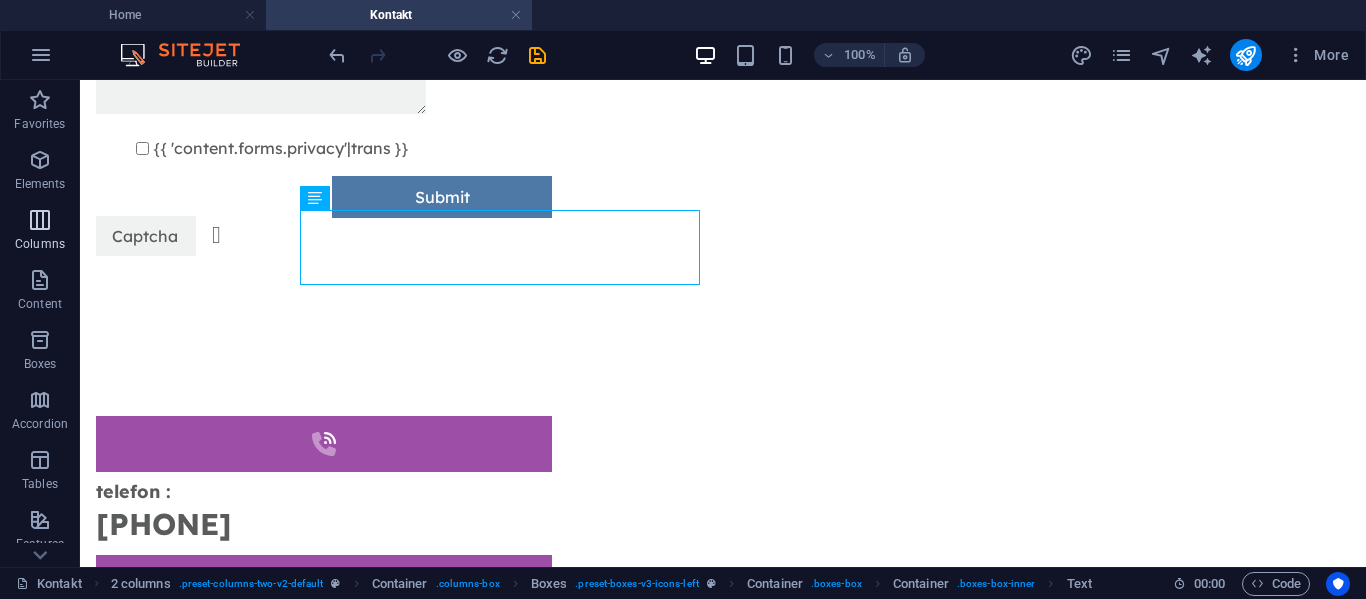 click on "Columns" at bounding box center [40, 232] 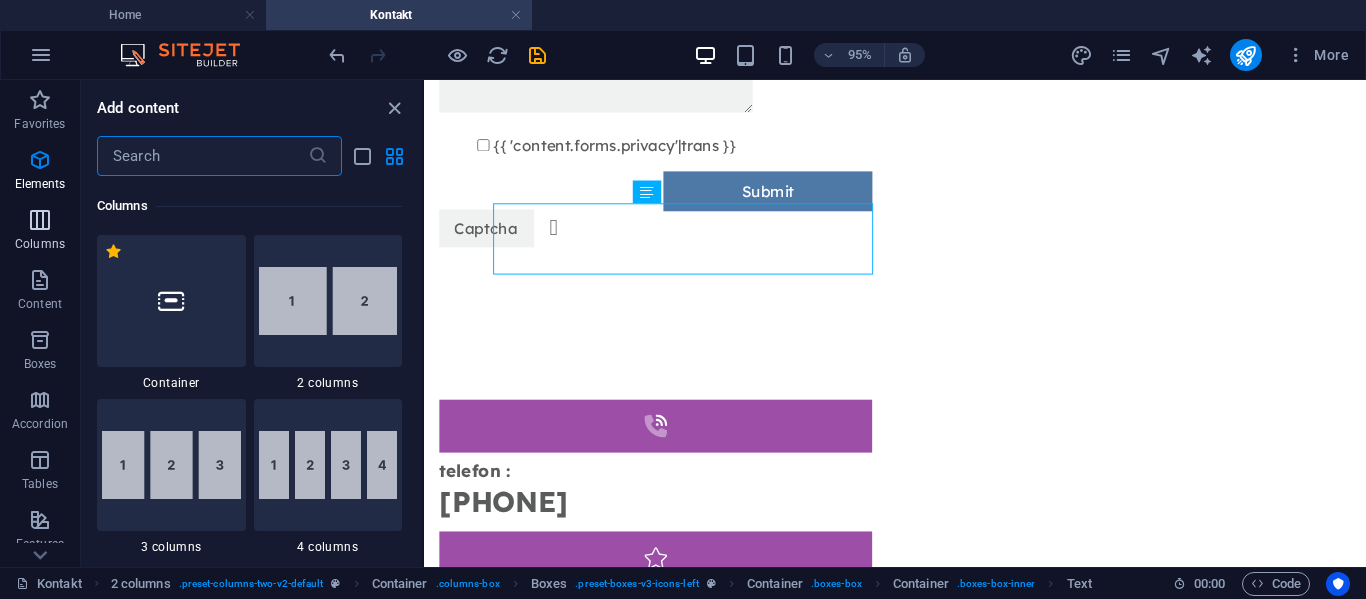 scroll, scrollTop: 990, scrollLeft: 0, axis: vertical 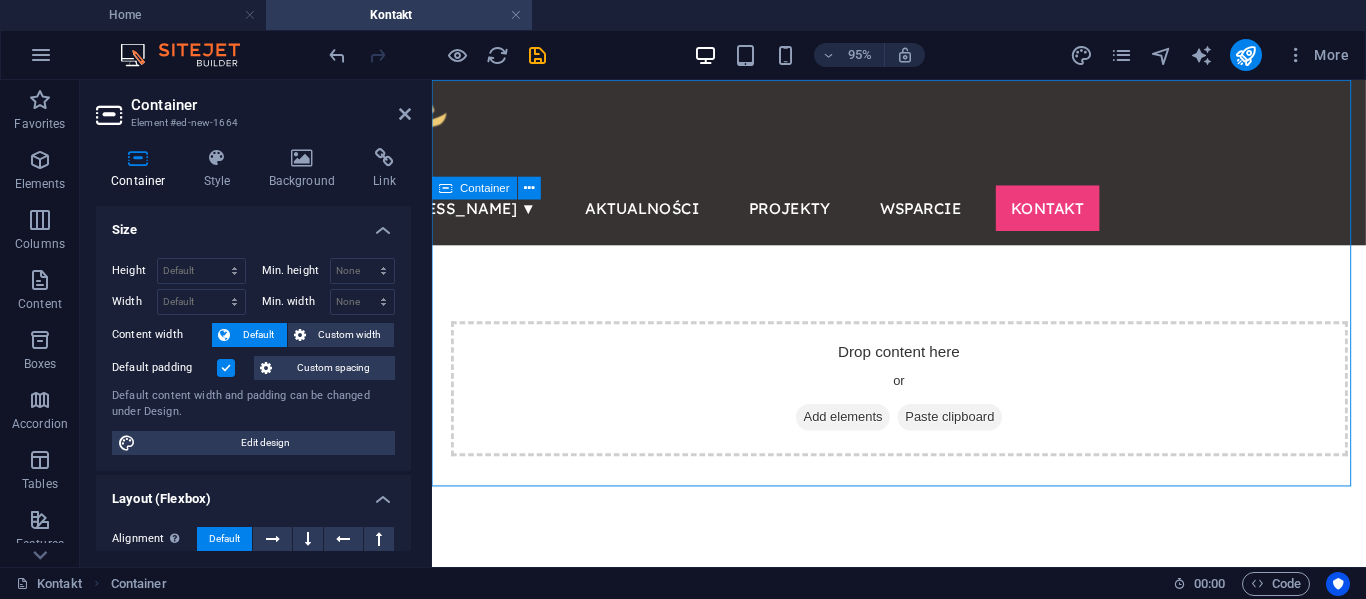 click on "Drop content here or  Add elements  Paste clipboard" at bounding box center (924, 405) 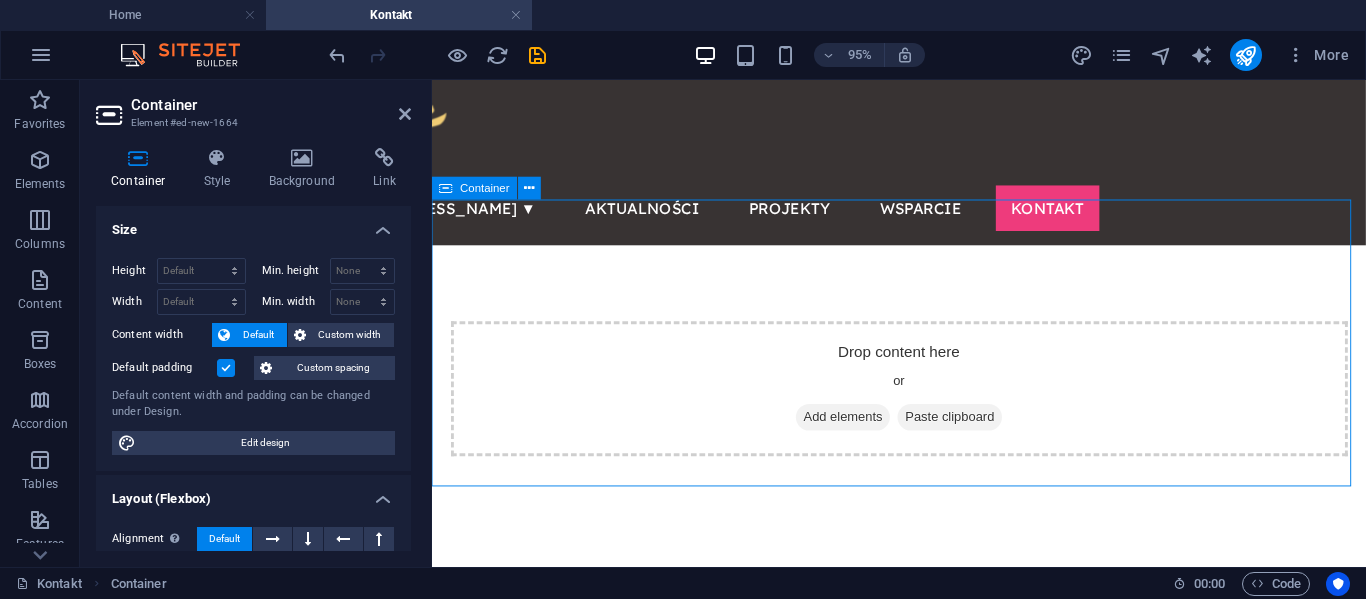 drag, startPoint x: 660, startPoint y: 249, endPoint x: 663, endPoint y: 417, distance: 168.02678 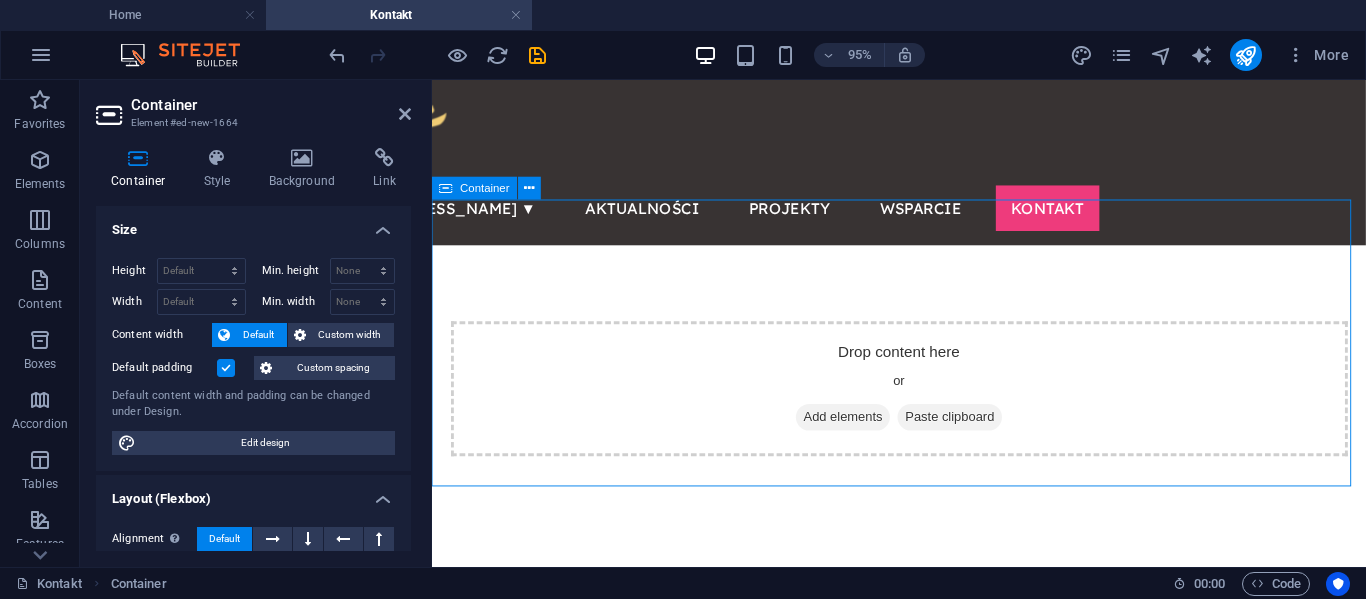 click on "Drop content here or  Add elements  Paste clipboard" at bounding box center (923, 405) 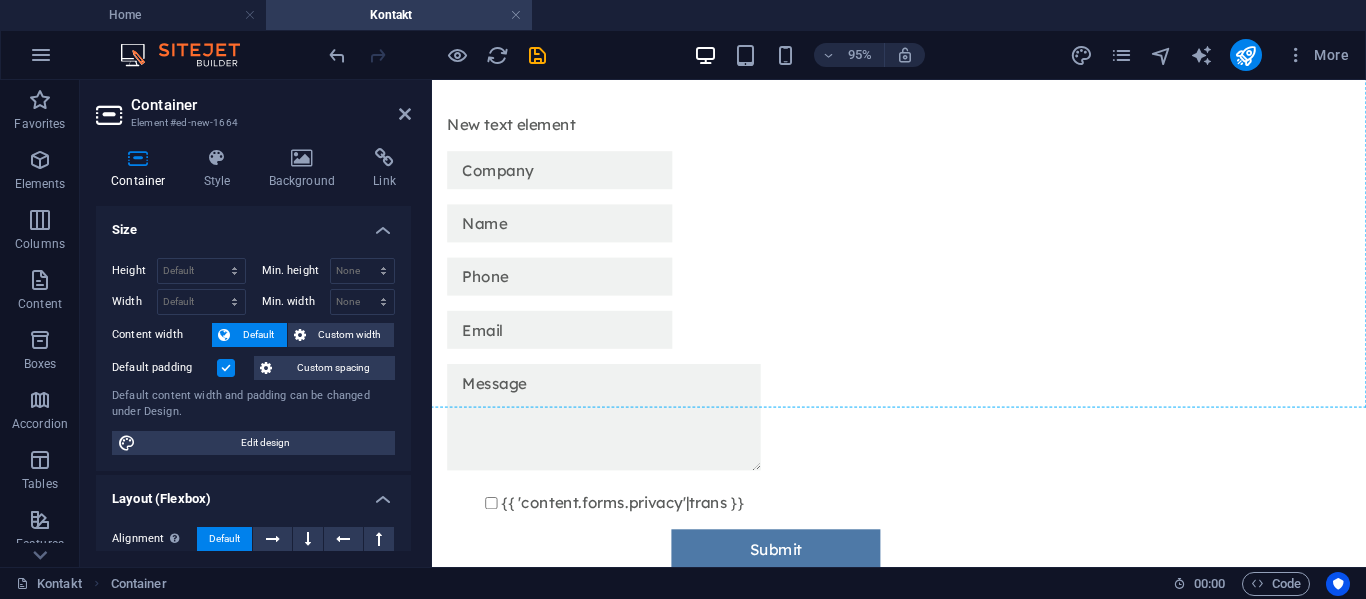 scroll, scrollTop: 661, scrollLeft: 0, axis: vertical 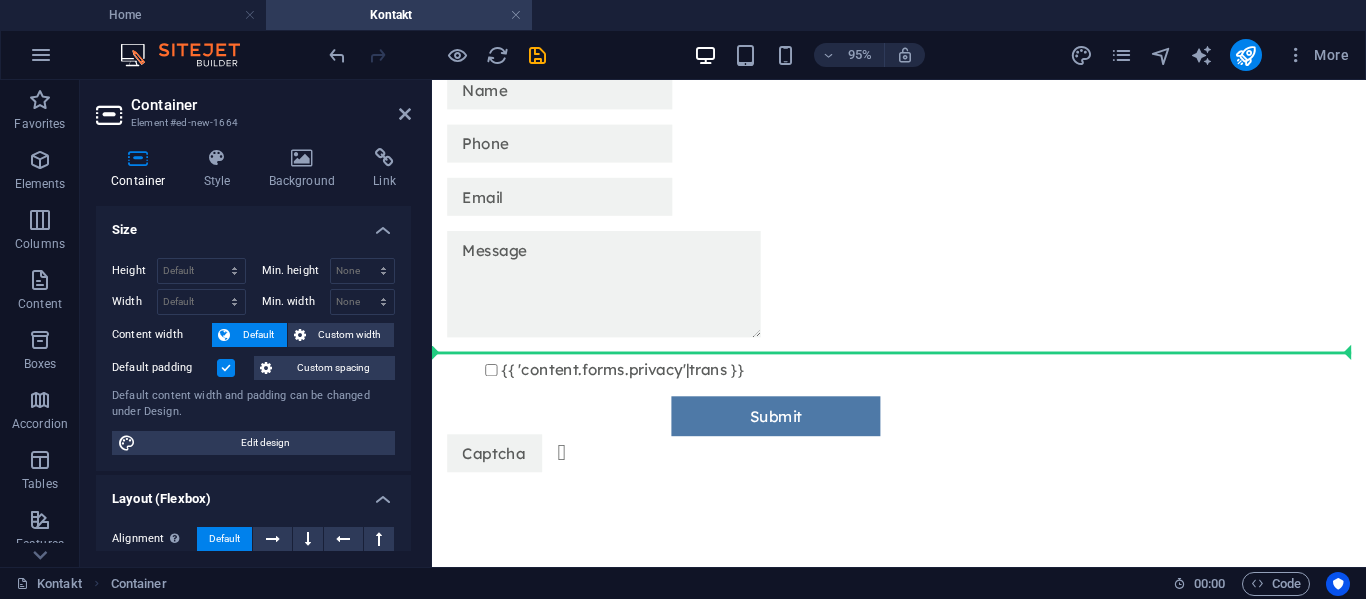 drag, startPoint x: 763, startPoint y: 236, endPoint x: 719, endPoint y: 370, distance: 141.039 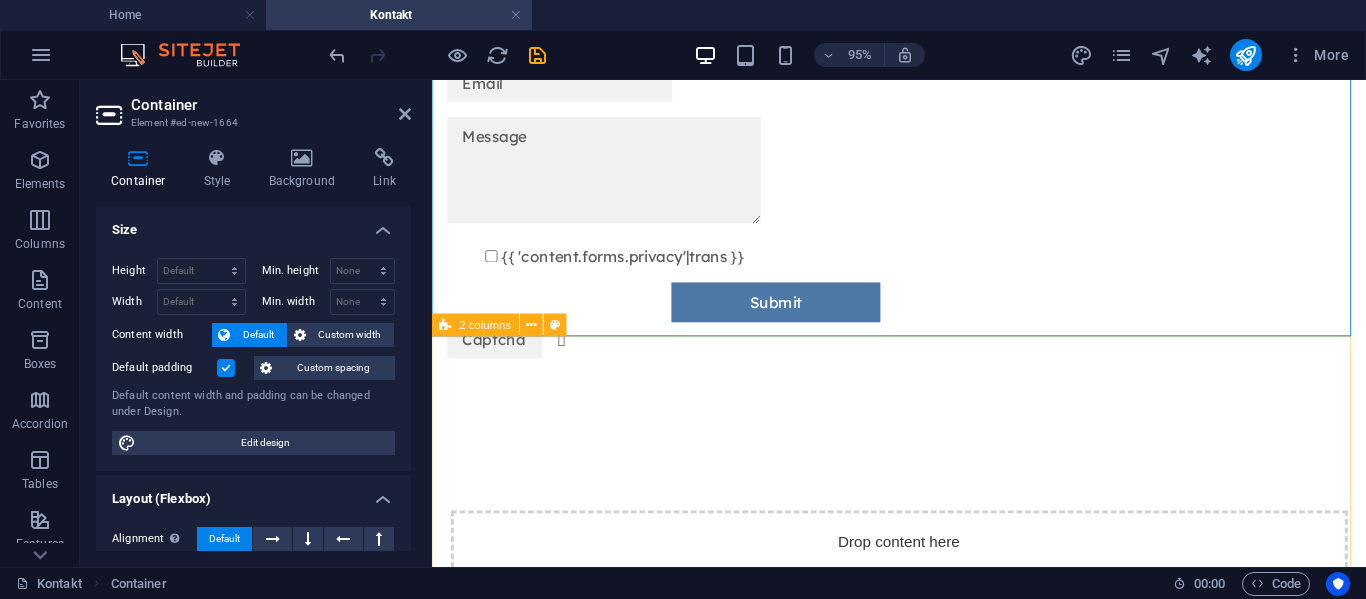 scroll, scrollTop: 688, scrollLeft: 0, axis: vertical 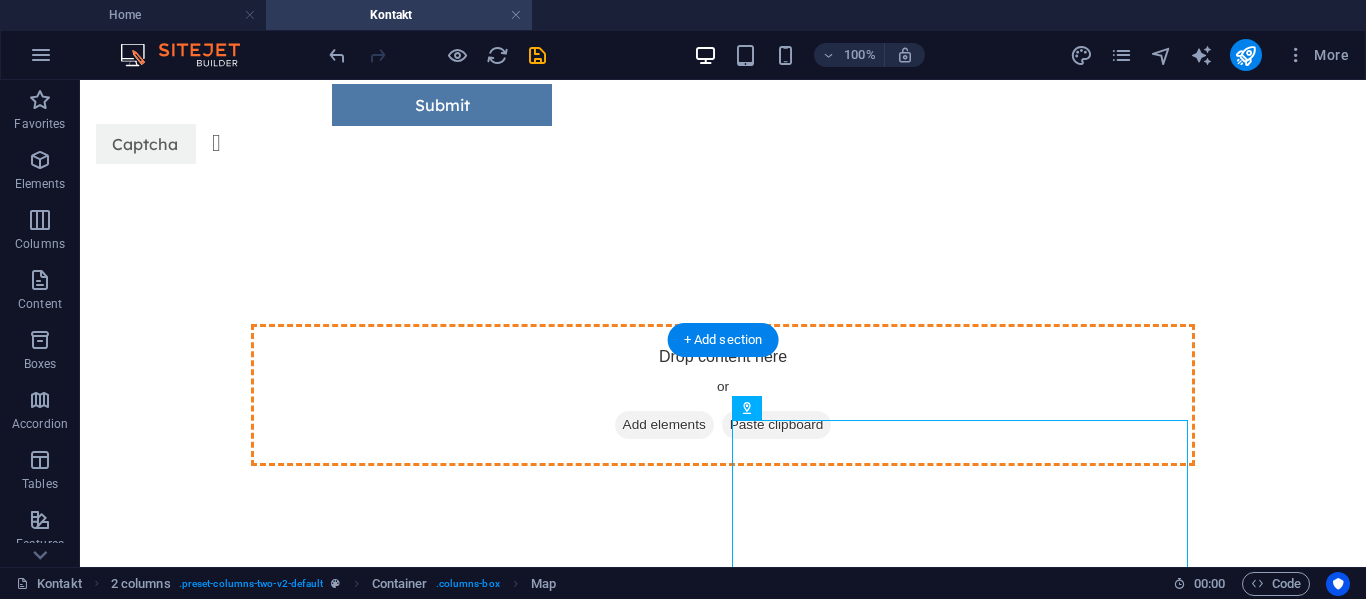 drag, startPoint x: 864, startPoint y: 464, endPoint x: 910, endPoint y: 205, distance: 263.05322 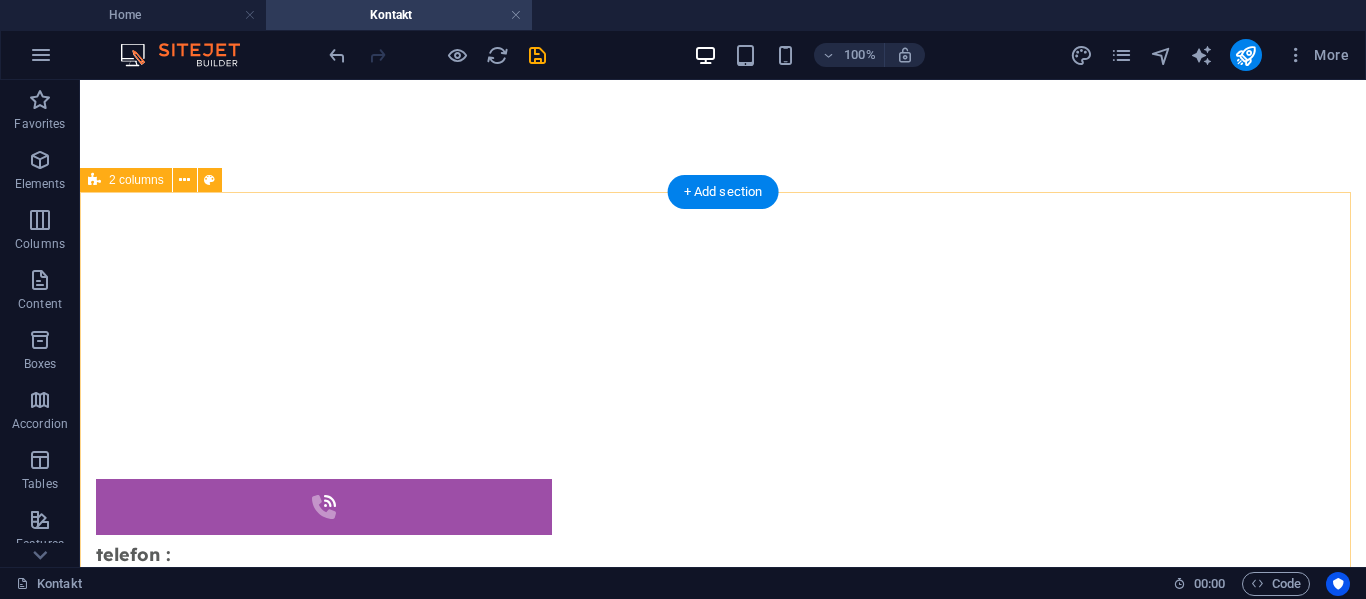 scroll, scrollTop: 1054, scrollLeft: 0, axis: vertical 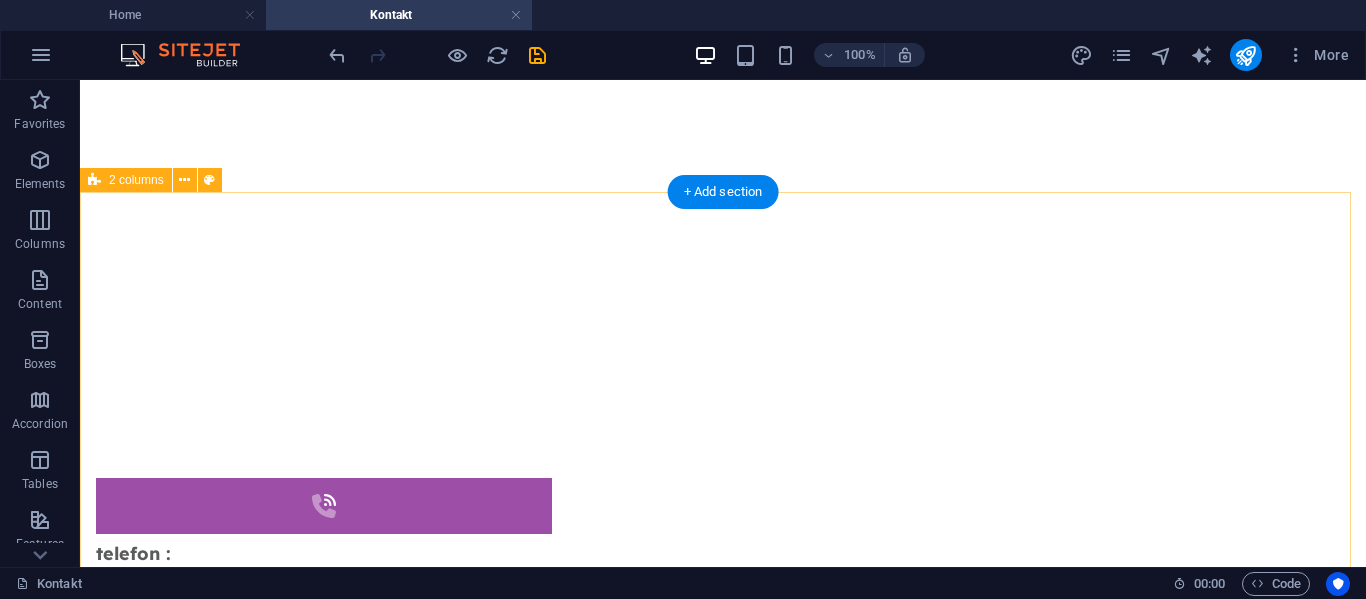 click on ".fa-secondary{opacity:.4} telefon :     [PHONE] Lorem ipsum dolor sit amet, consectetuer adipiscing elit. Aenean commodo ligula eget dolor. Lorem ipsum dolor sit amet, consectetuer adipiscing elit leget dolor. Lorem ipsum dolor sit amet, consectetuer adipiscing elit. Aenean commodo ligula eget dolor. Lorem ipsum dolor sit amet, consectetuer adipiscing elit leget dolor. Drop content here or  Add elements  Paste clipboard" at bounding box center [723, 758] 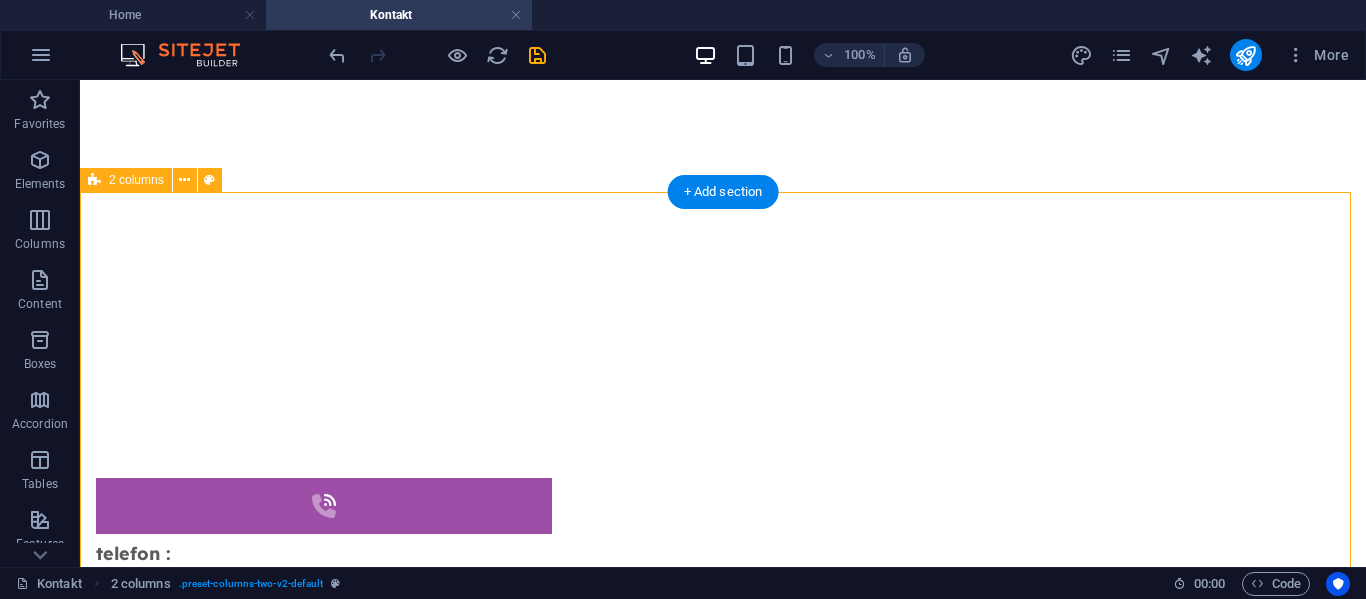 click on ".fa-secondary{opacity:.4} telefon :     [PHONE] Lorem ipsum dolor sit amet, consectetuer adipiscing elit. Aenean commodo ligula eget dolor. Lorem ipsum dolor sit amet, consectetuer adipiscing elit leget dolor. Lorem ipsum dolor sit amet, consectetuer adipiscing elit. Aenean commodo ligula eget dolor. Lorem ipsum dolor sit amet, consectetuer adipiscing elit leget dolor. Drop content here or  Add elements  Paste clipboard" at bounding box center (723, 758) 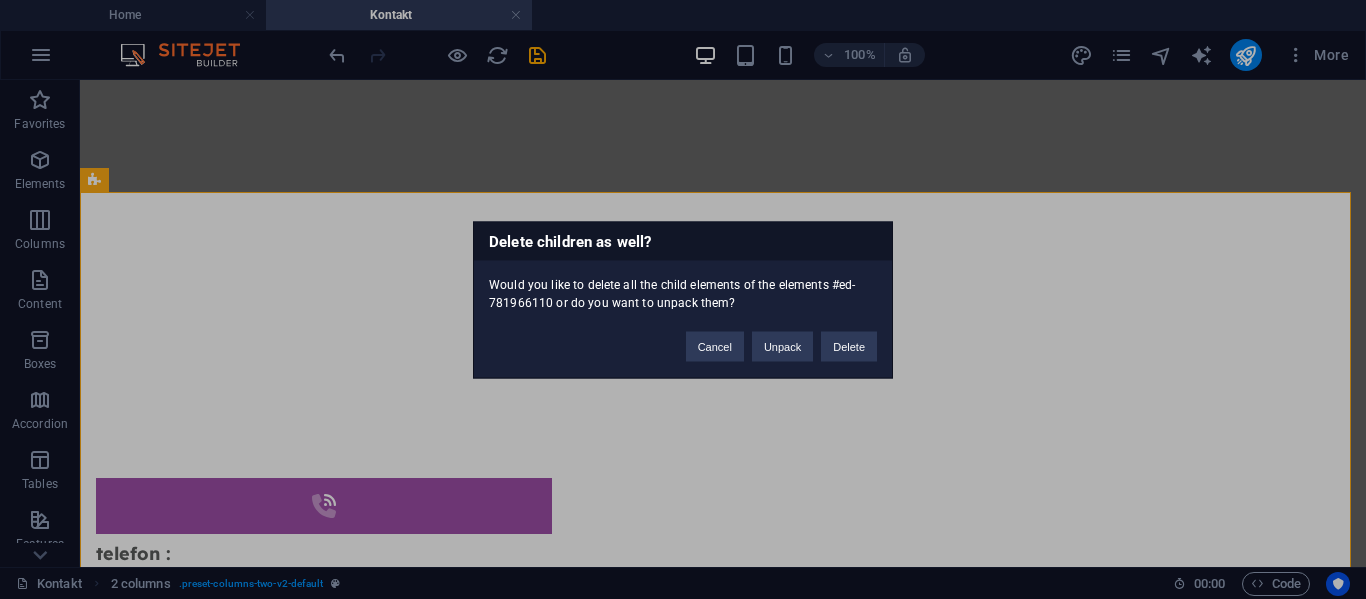 type 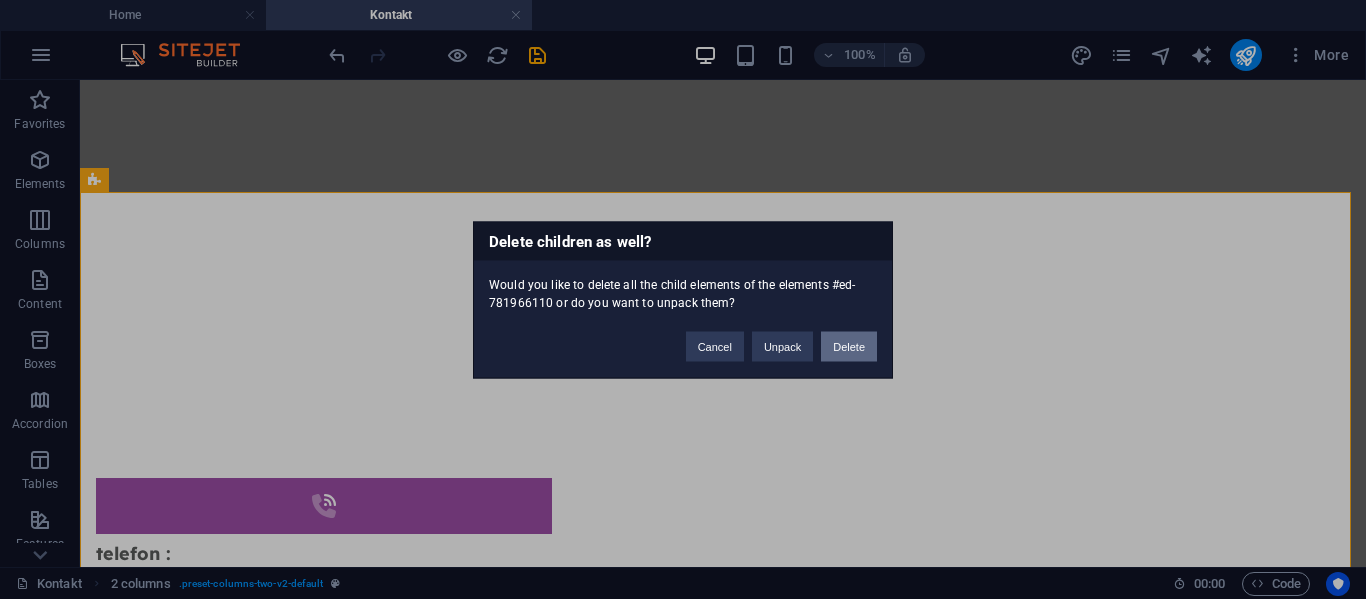 click on "Delete" at bounding box center (849, 346) 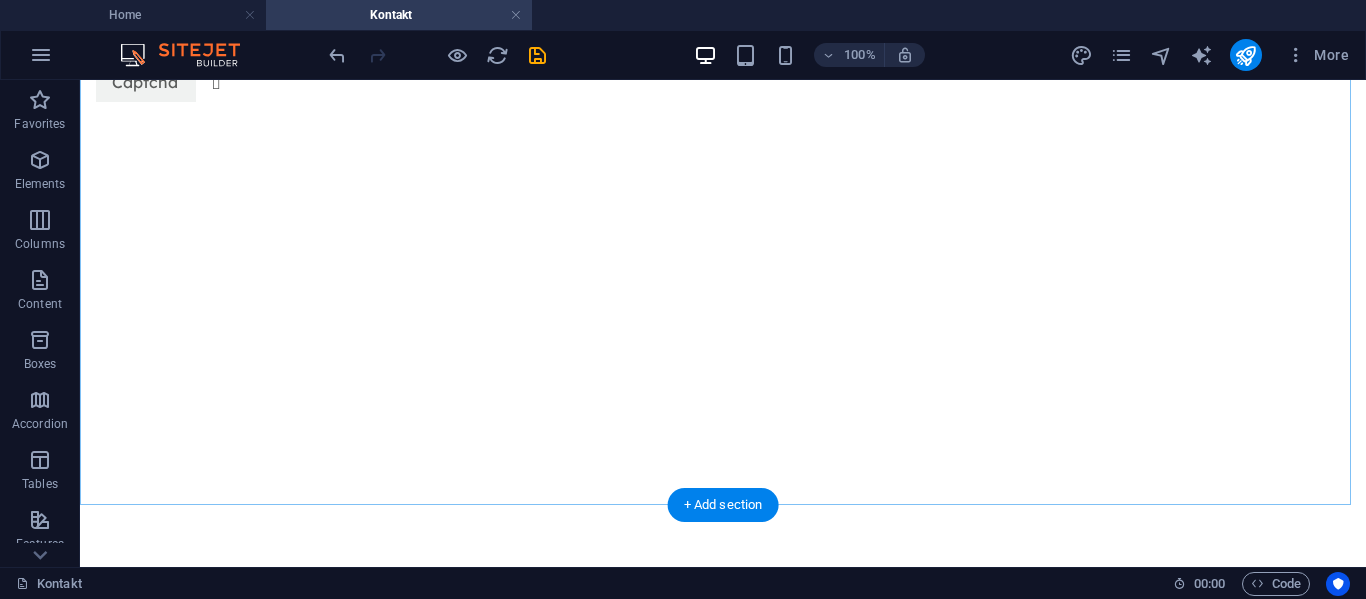 scroll, scrollTop: 755, scrollLeft: 0, axis: vertical 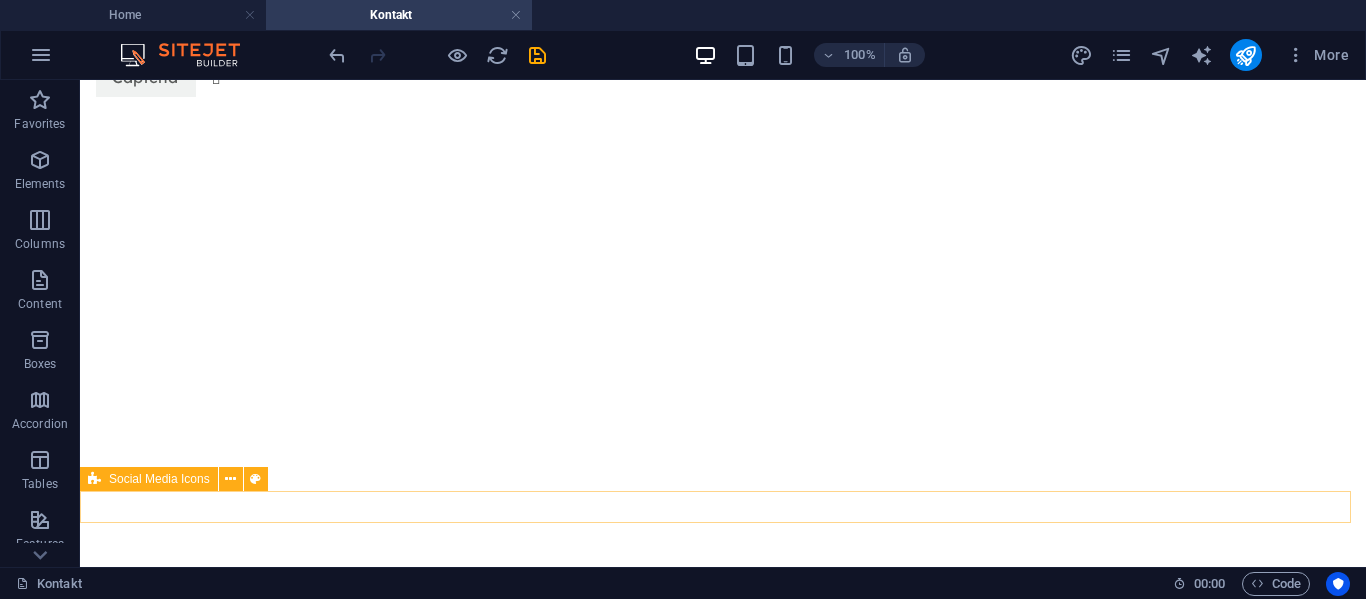 click at bounding box center [723, 733] 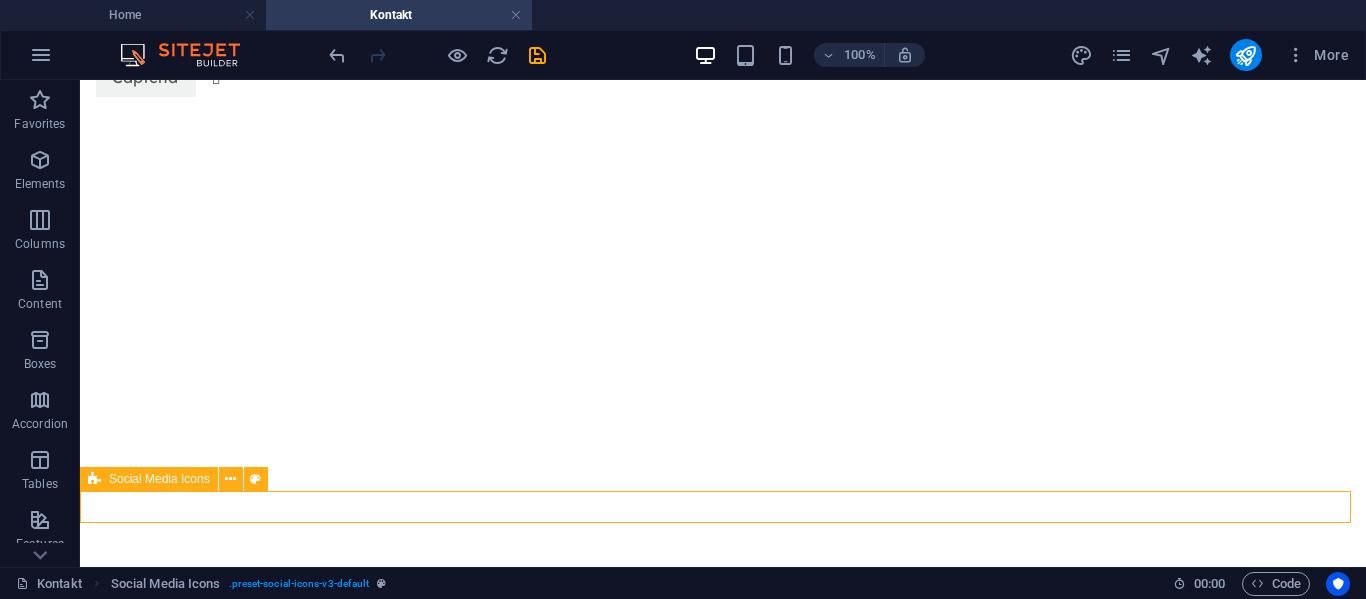 click at bounding box center (723, 733) 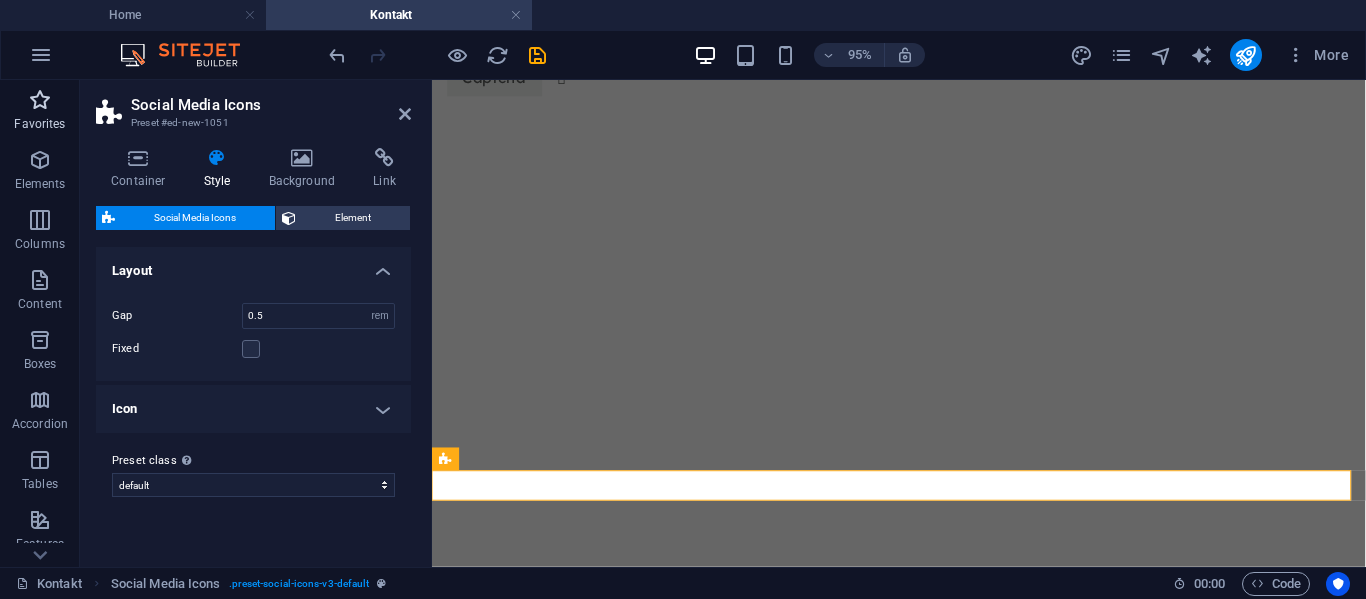 click at bounding box center [40, 100] 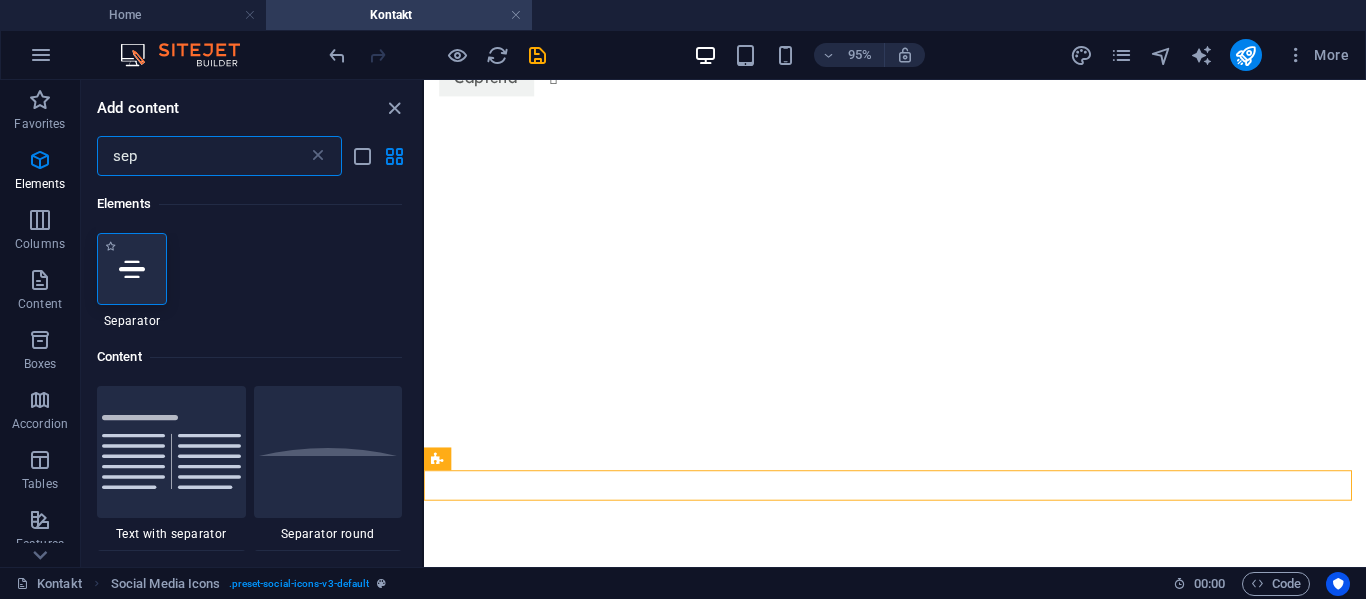 type on "sep" 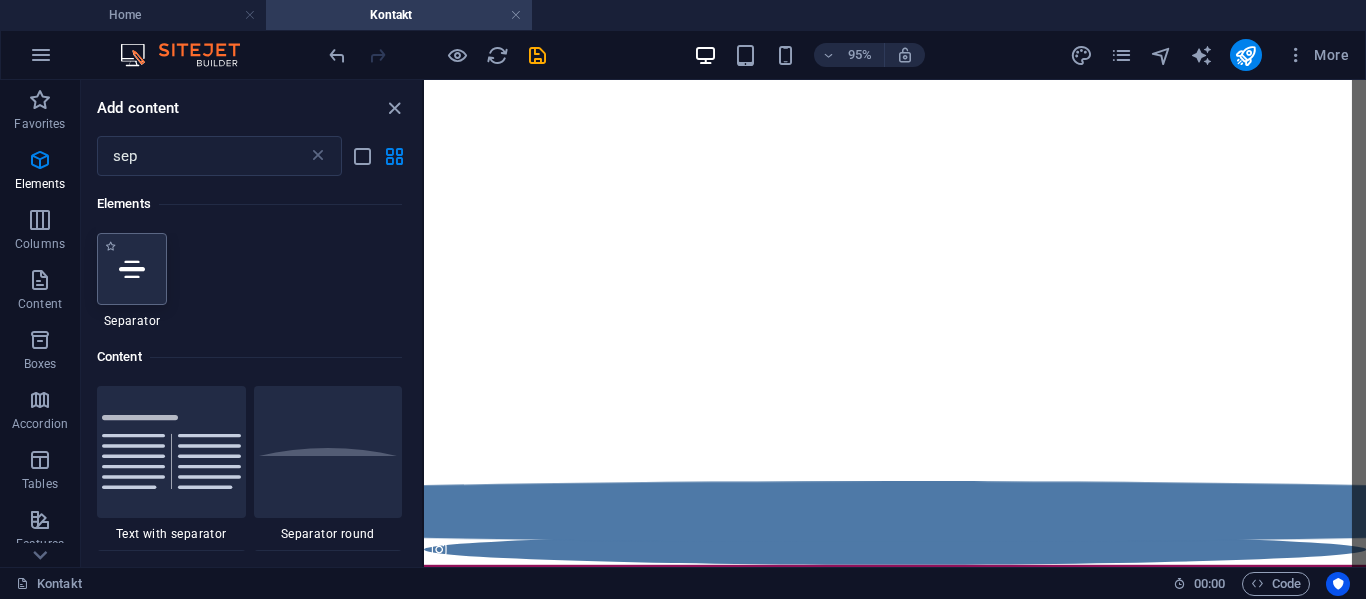 scroll, scrollTop: 960, scrollLeft: 0, axis: vertical 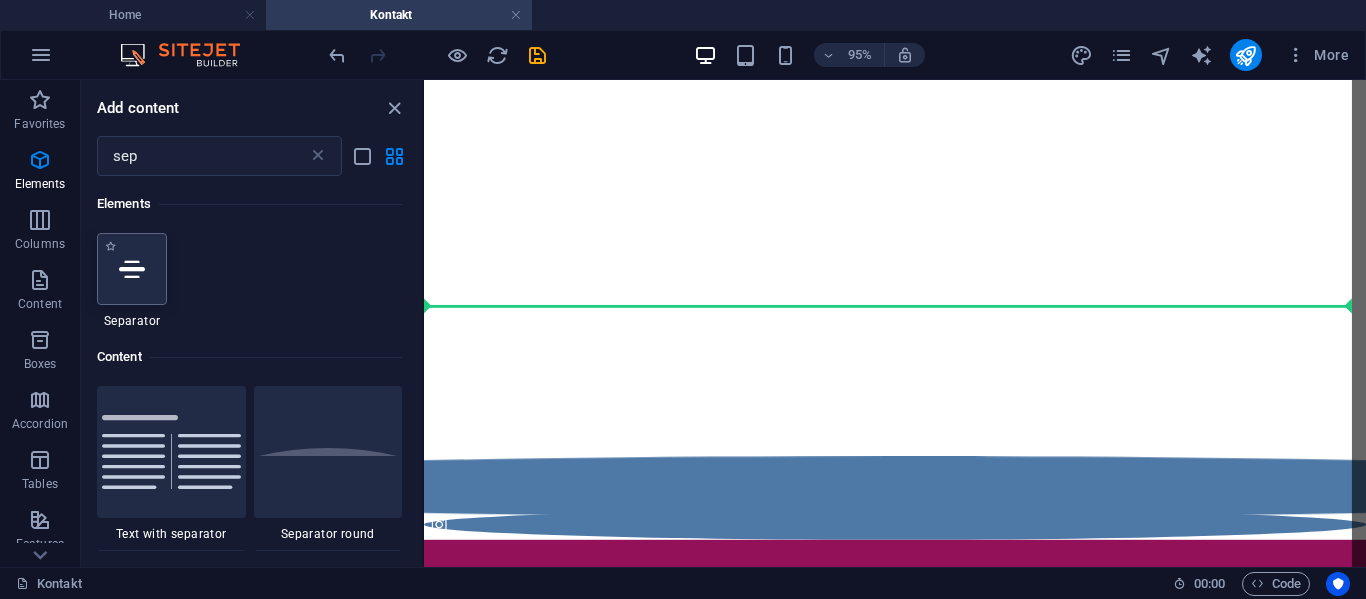 select on "%" 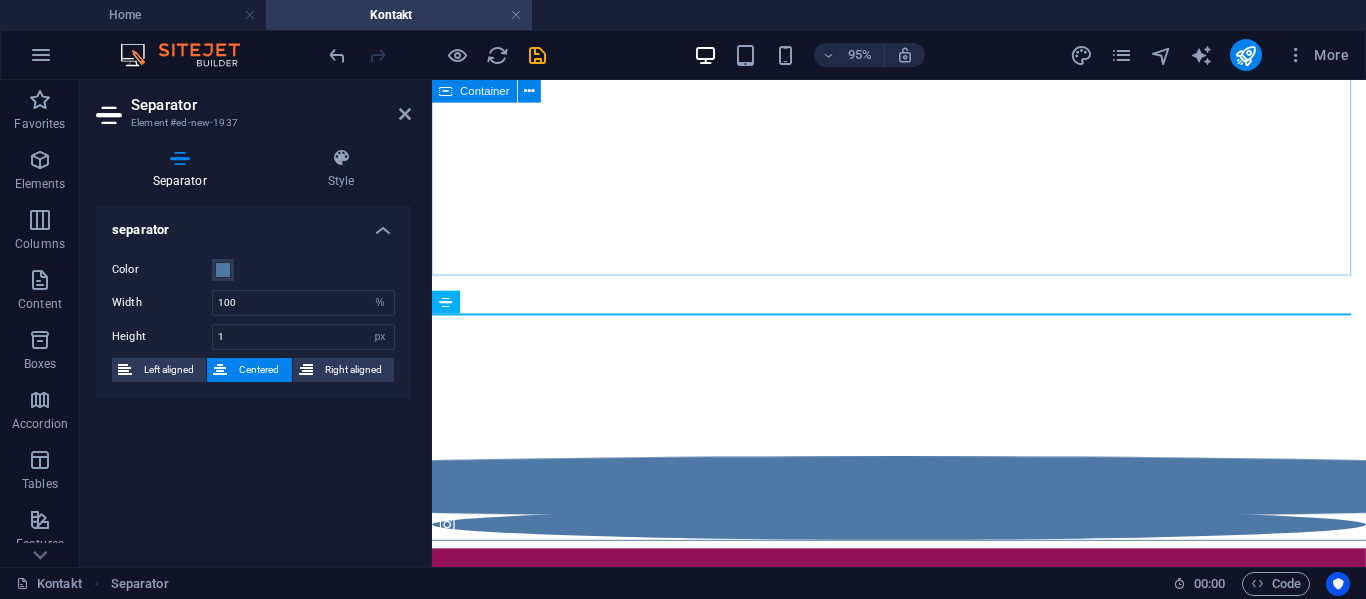 click at bounding box center (923, 232) 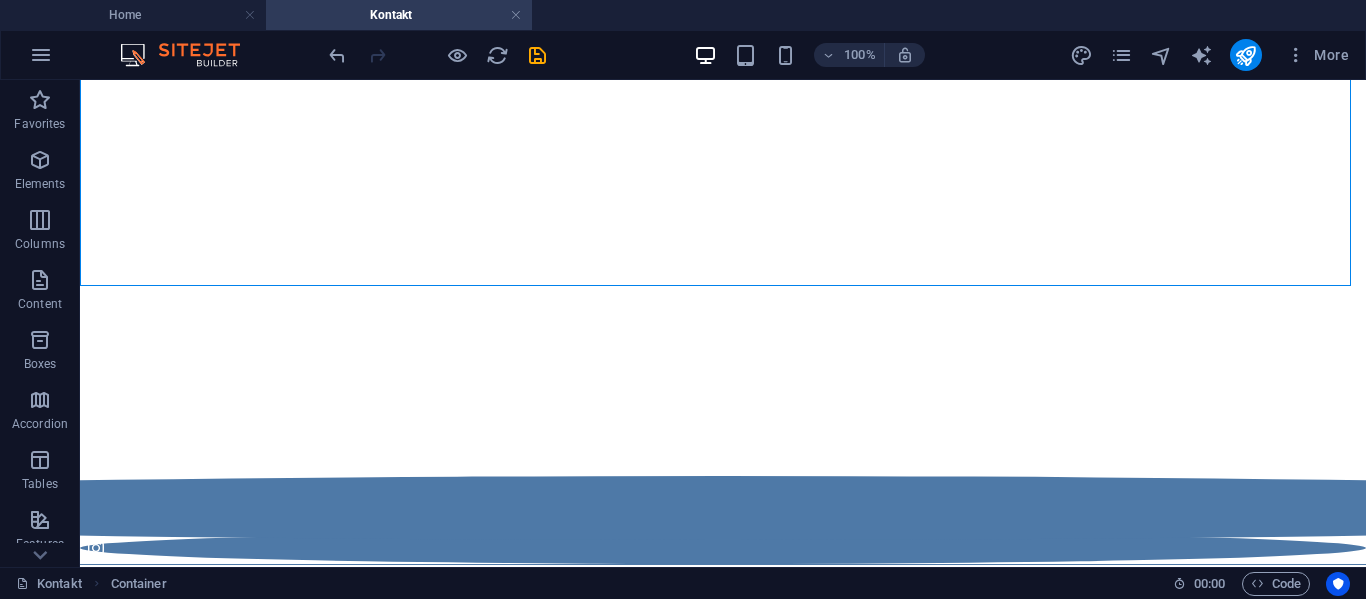 click on "Kontakt Container" at bounding box center (586, 584) 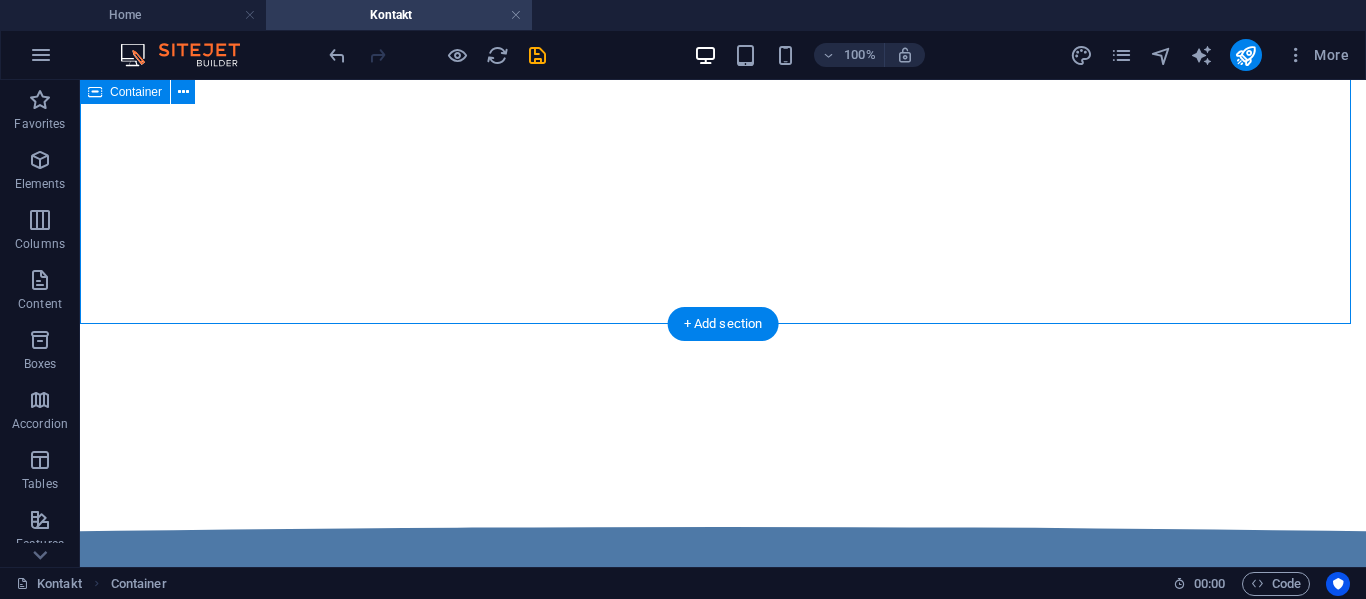 scroll, scrollTop: 934, scrollLeft: 0, axis: vertical 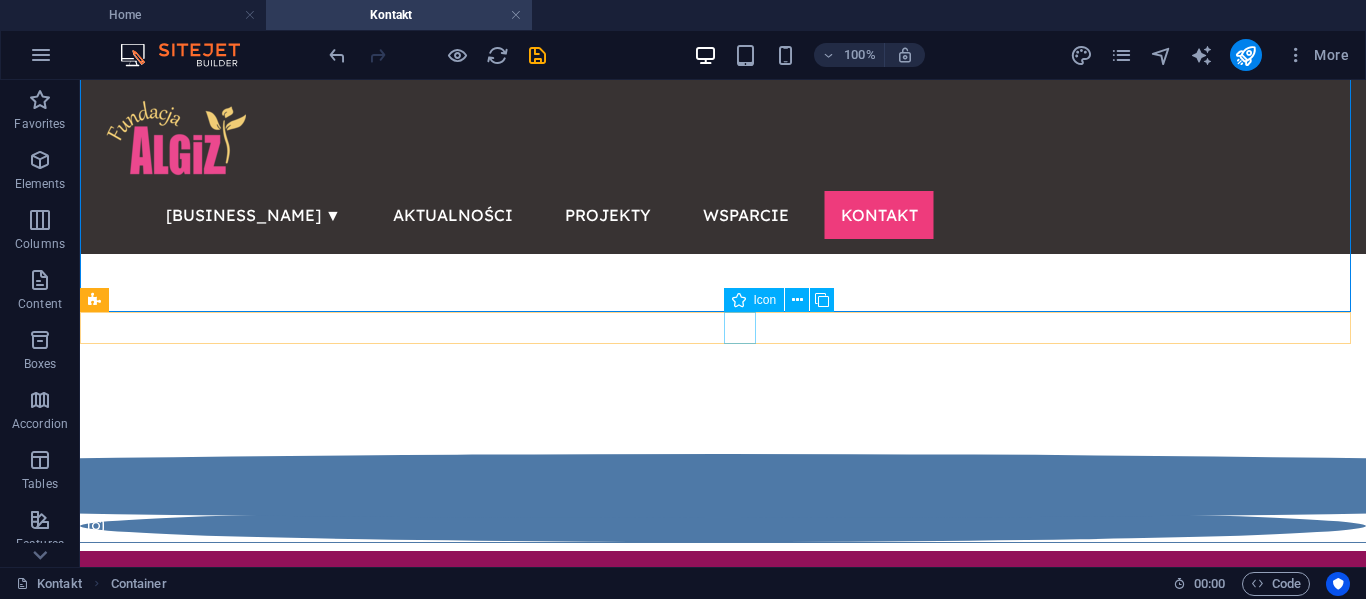 click at bounding box center [723, 526] 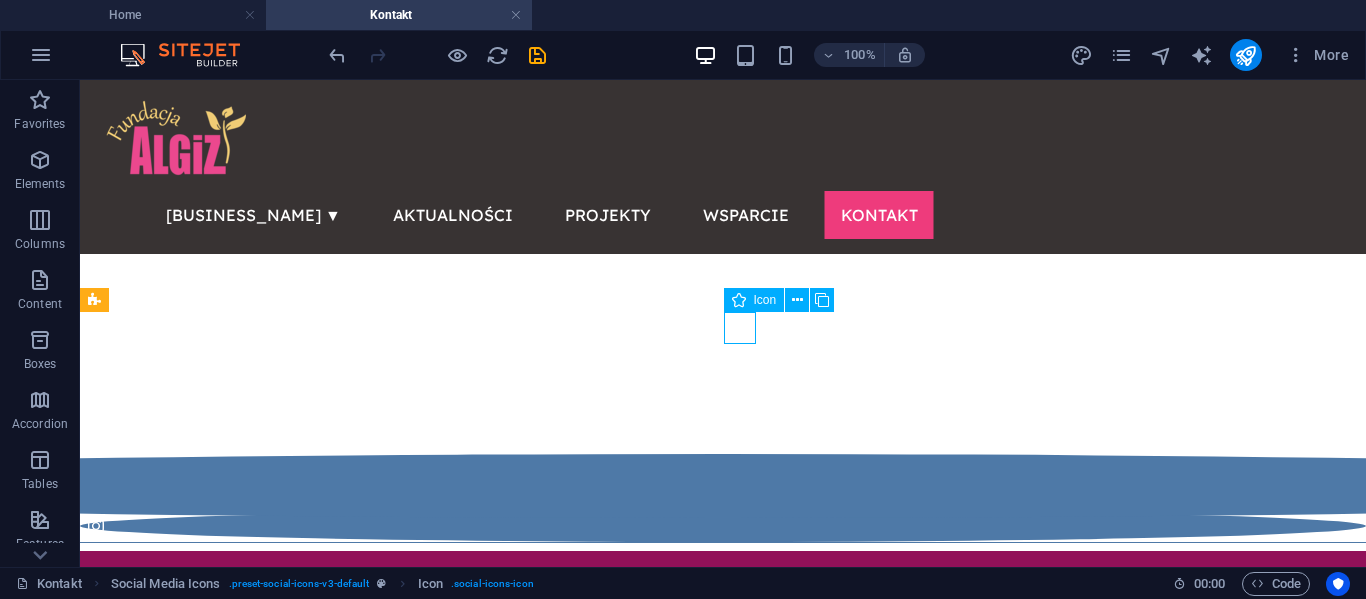 click at bounding box center (723, 526) 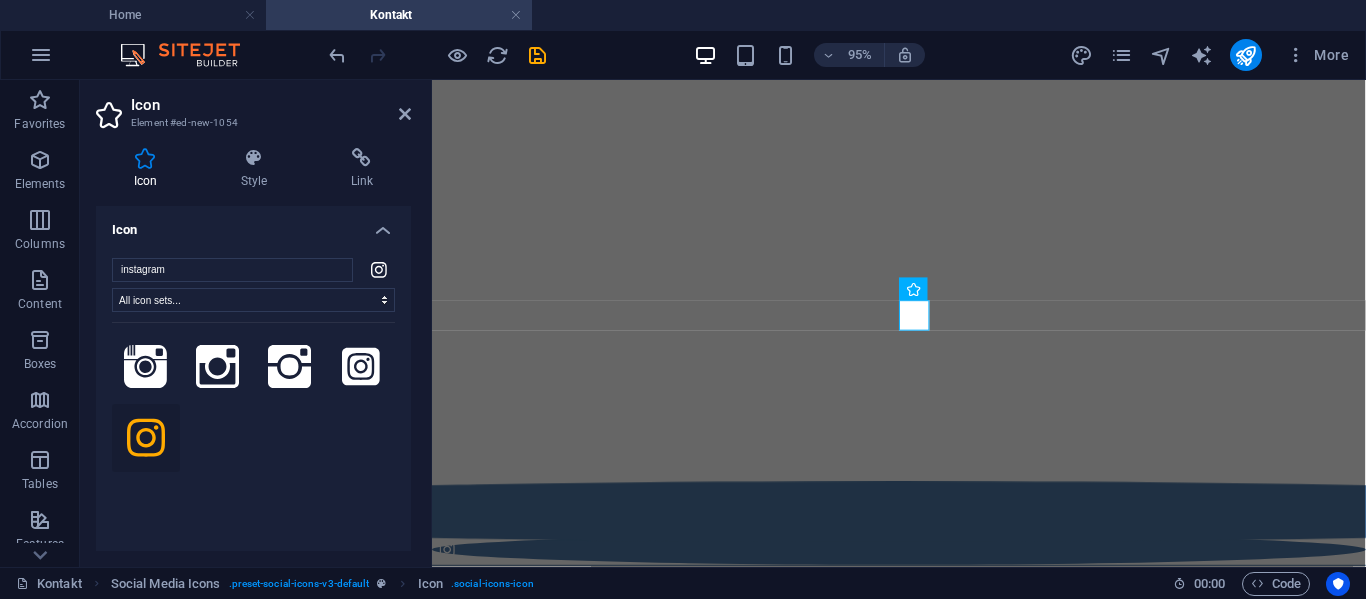 click 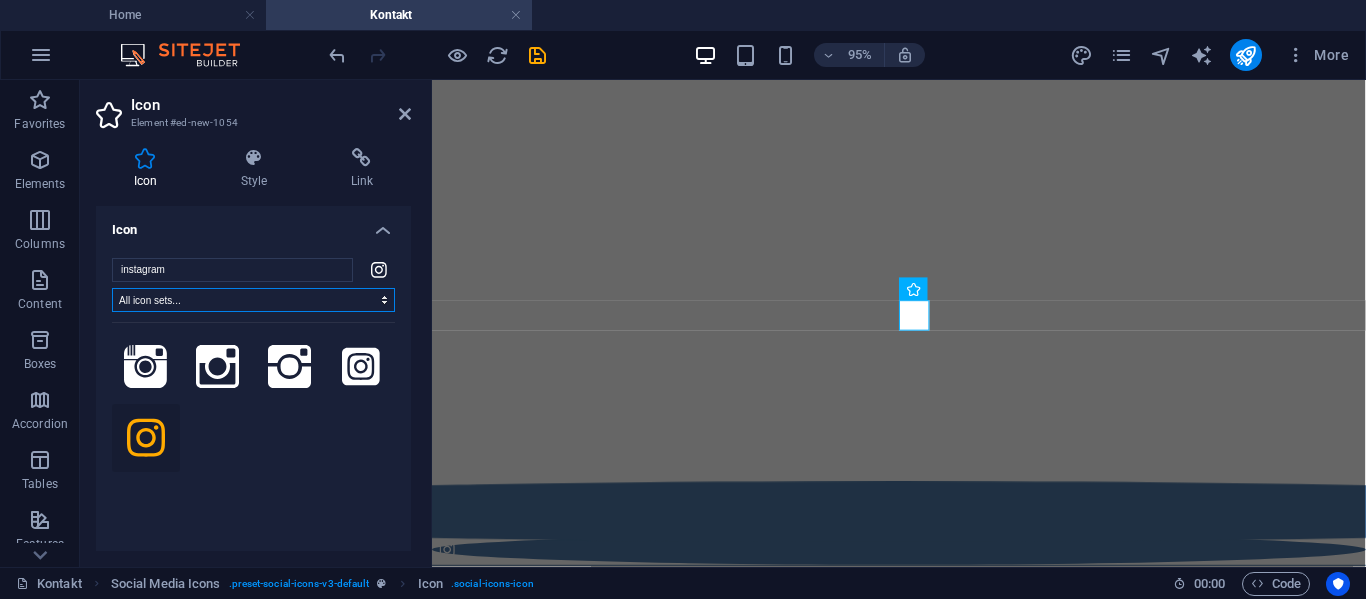 click on "All icon sets... IcoFont Ionicons FontAwesome Brands FontAwesome Duotone FontAwesome Solid FontAwesome Regular FontAwesome Light FontAwesome Thin FontAwesome Sharp Solid FontAwesome Sharp Regular FontAwesome Sharp Light FontAwesome Sharp Thin" at bounding box center (253, 300) 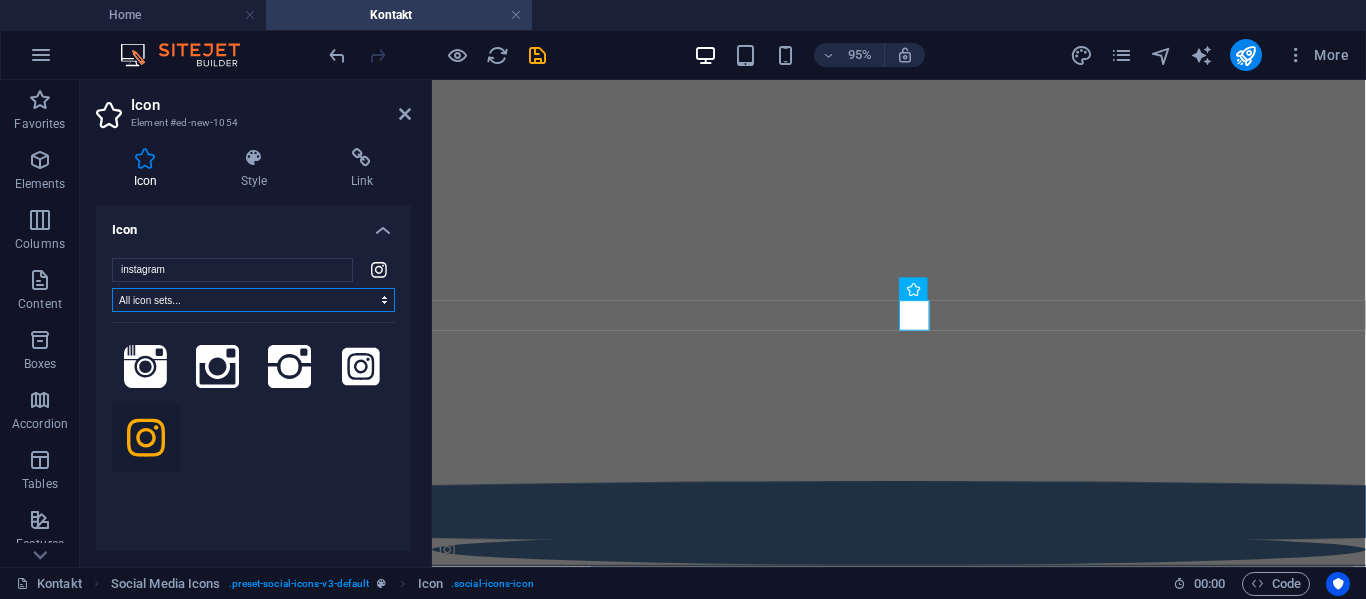 click on "All icon sets... IcoFont Ionicons FontAwesome Brands FontAwesome Duotone FontAwesome Solid FontAwesome Regular FontAwesome Light FontAwesome Thin FontAwesome Sharp Solid FontAwesome Sharp Regular FontAwesome Sharp Light FontAwesome Sharp Thin" at bounding box center (253, 300) 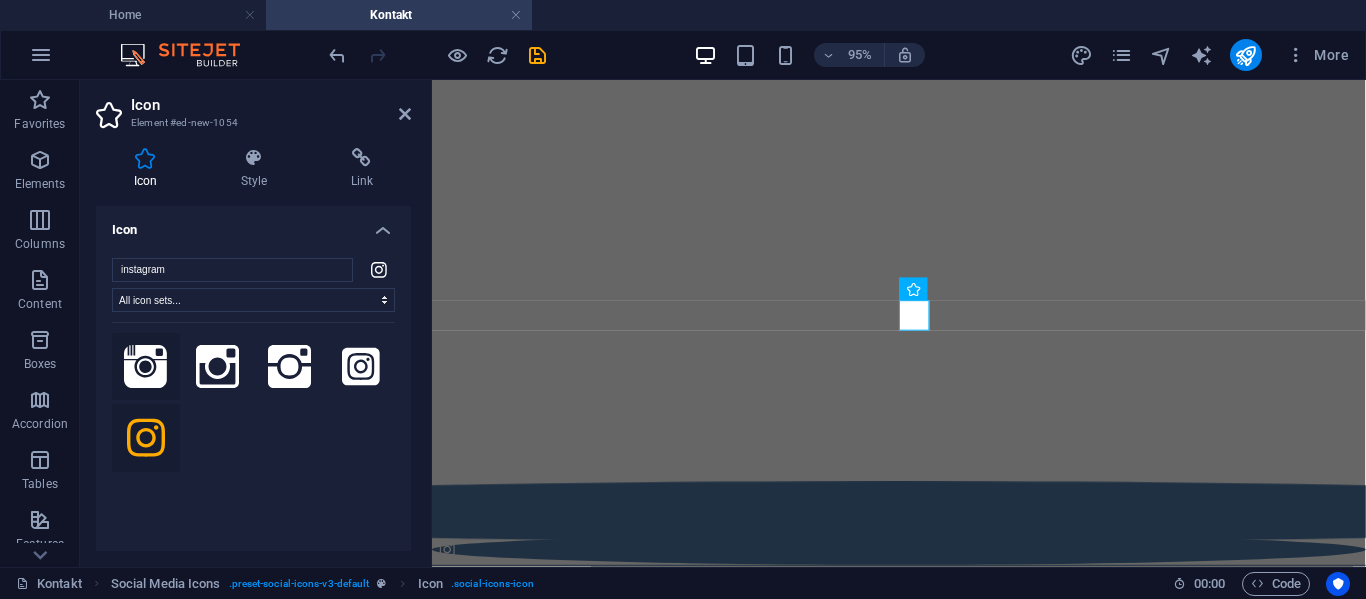 click 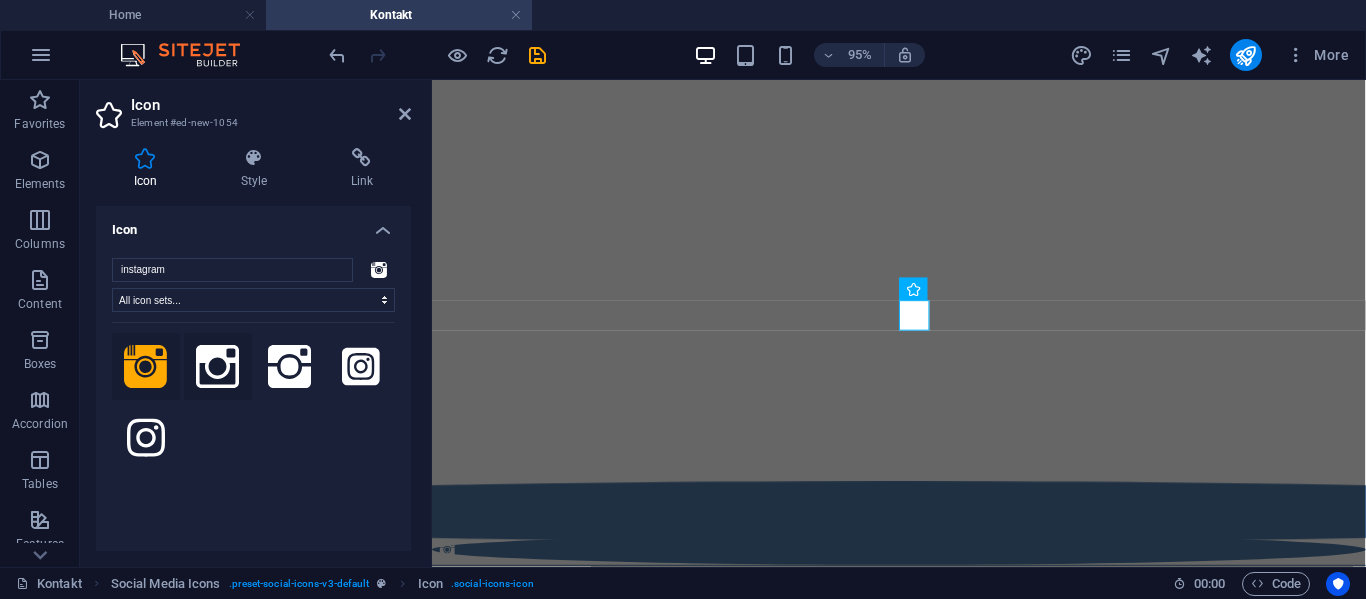 click 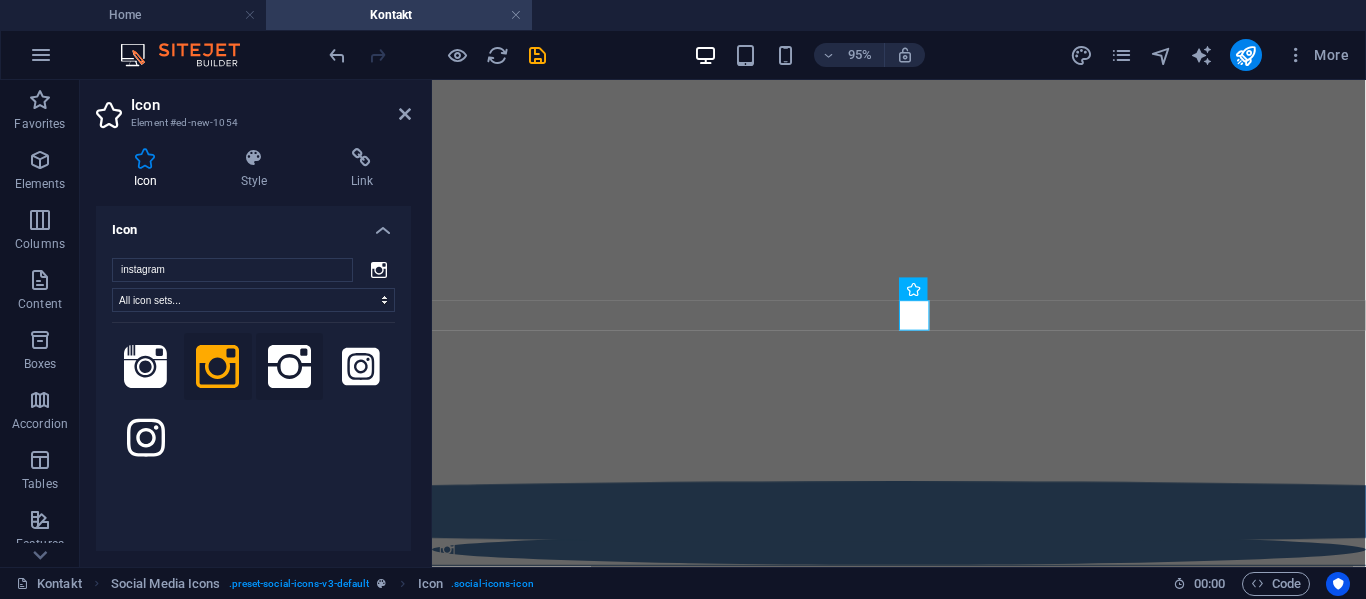 click 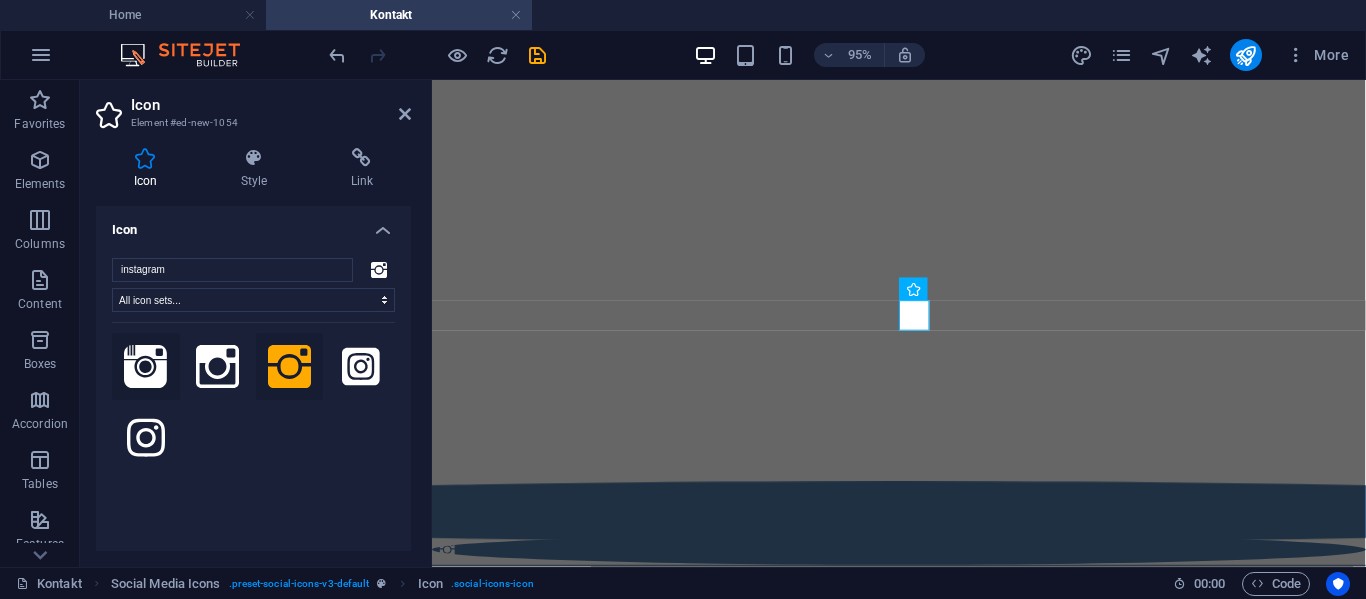 click 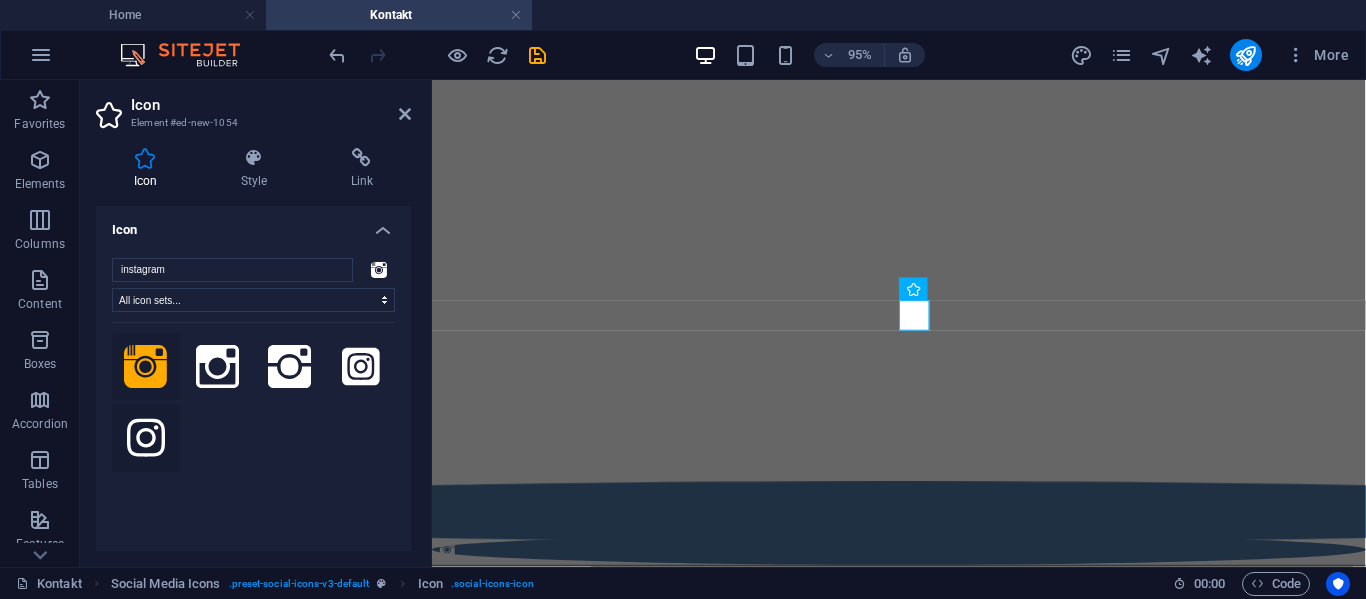 click 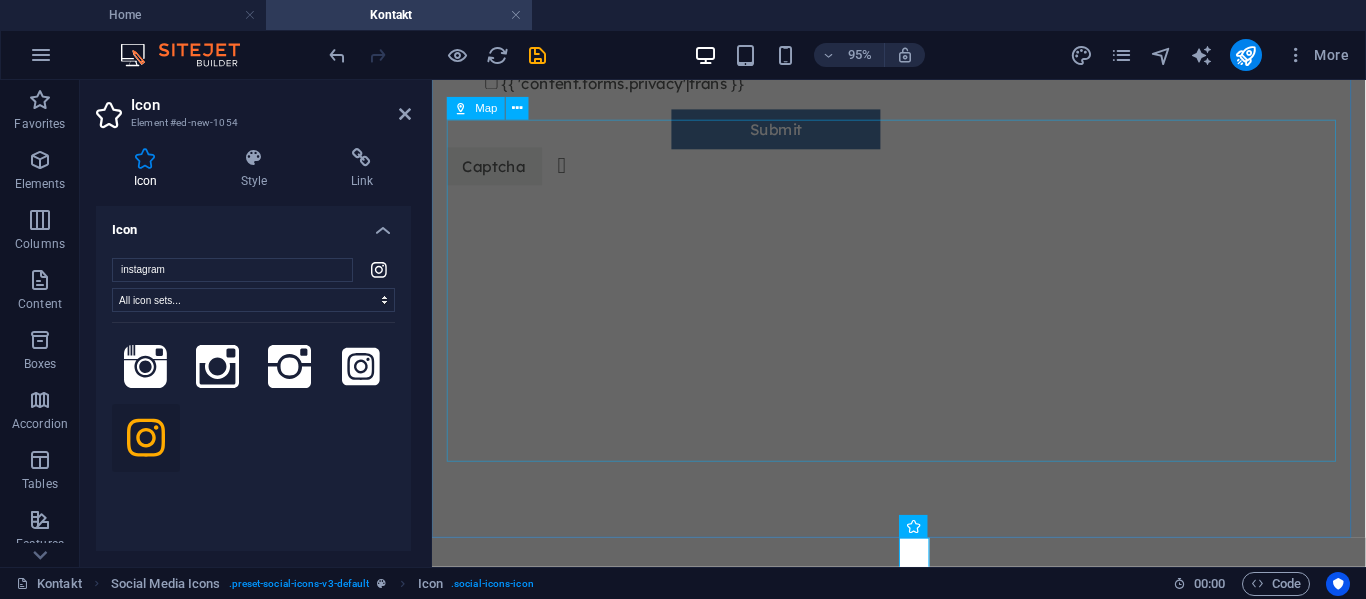 scroll, scrollTop: 685, scrollLeft: 0, axis: vertical 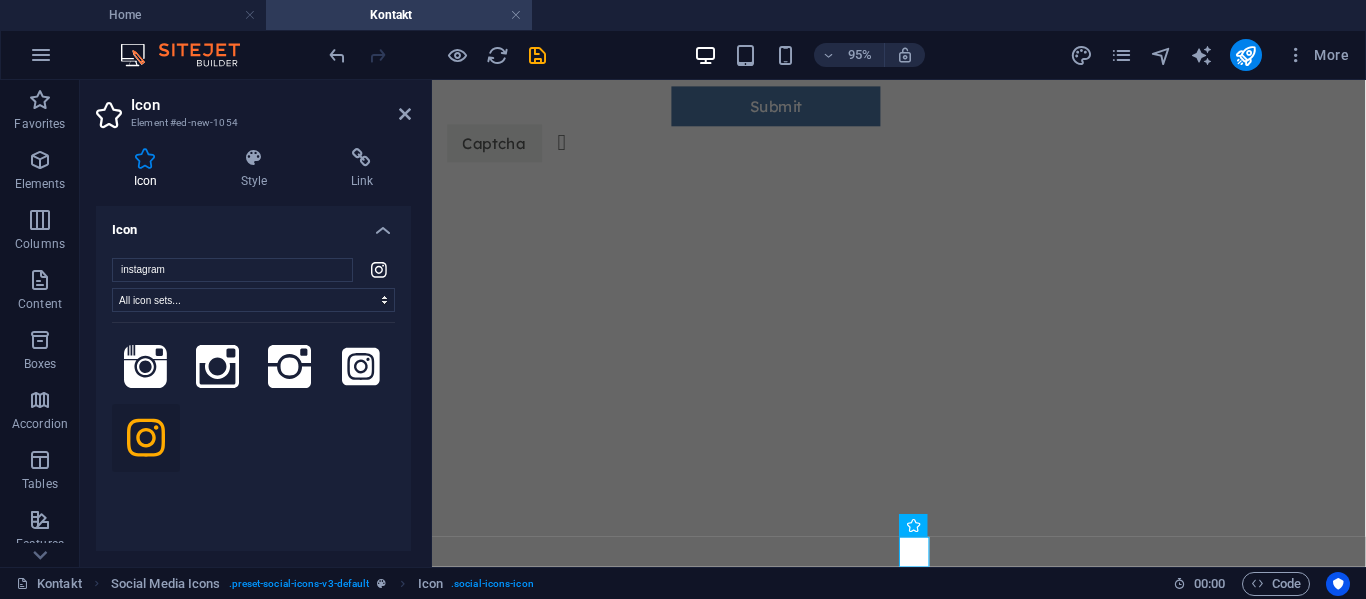 click 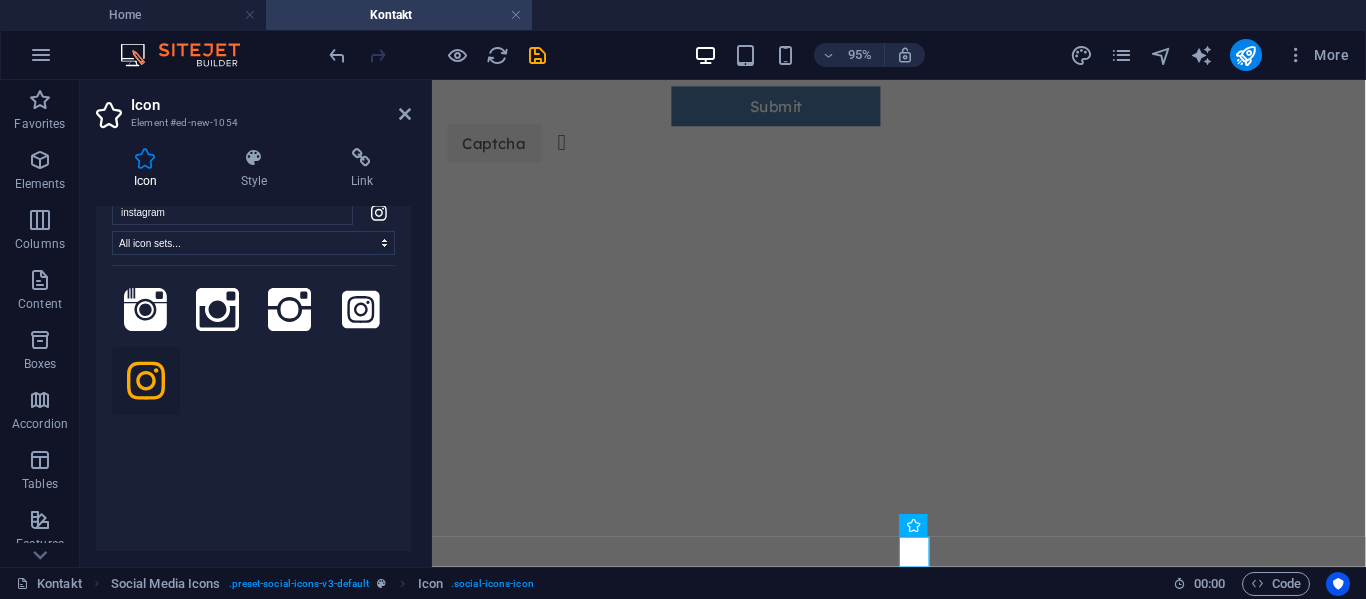 scroll, scrollTop: 59, scrollLeft: 0, axis: vertical 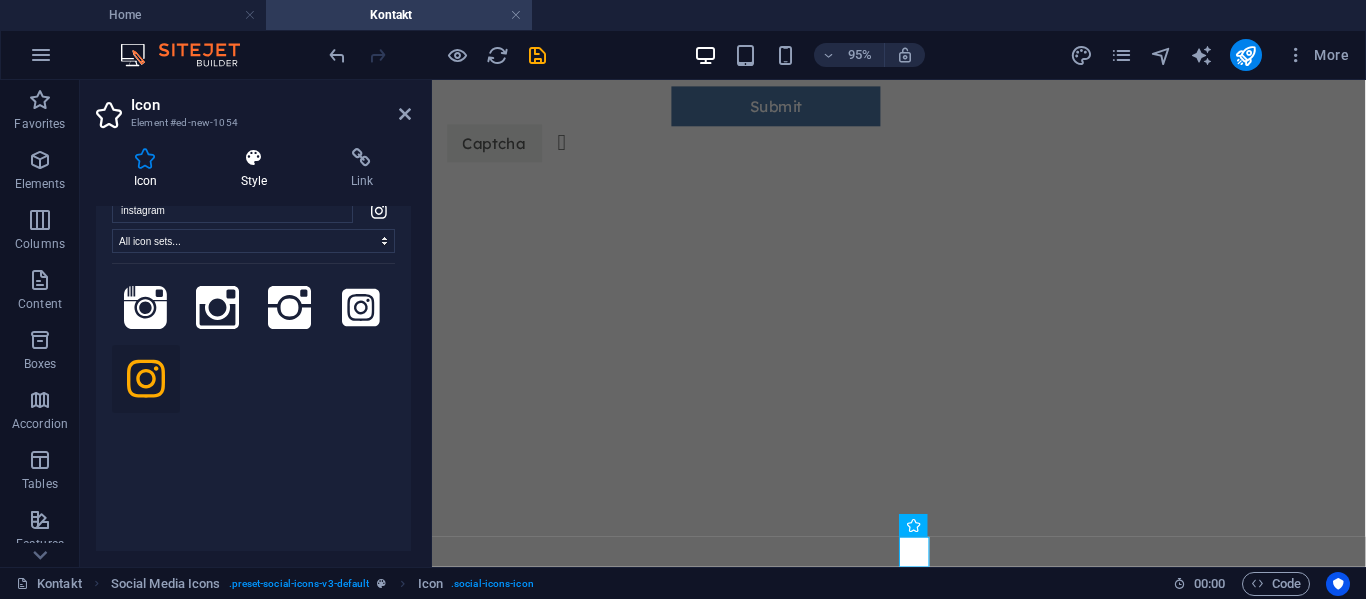 click on "Style" at bounding box center (258, 169) 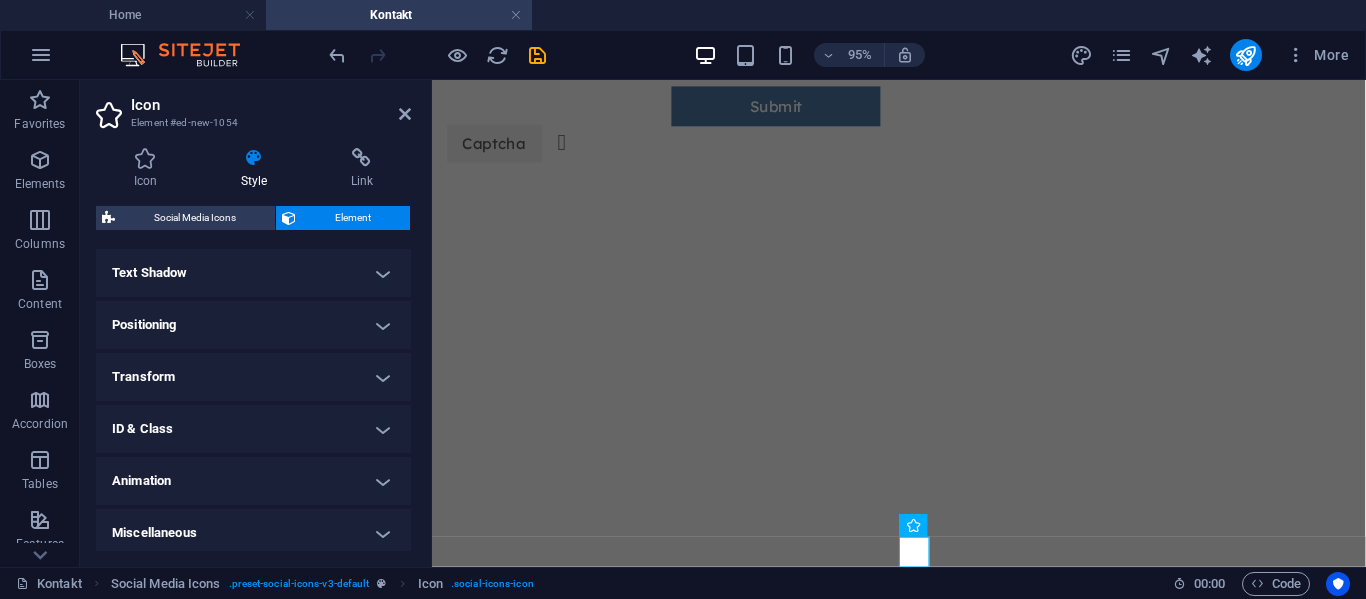 scroll, scrollTop: 540, scrollLeft: 0, axis: vertical 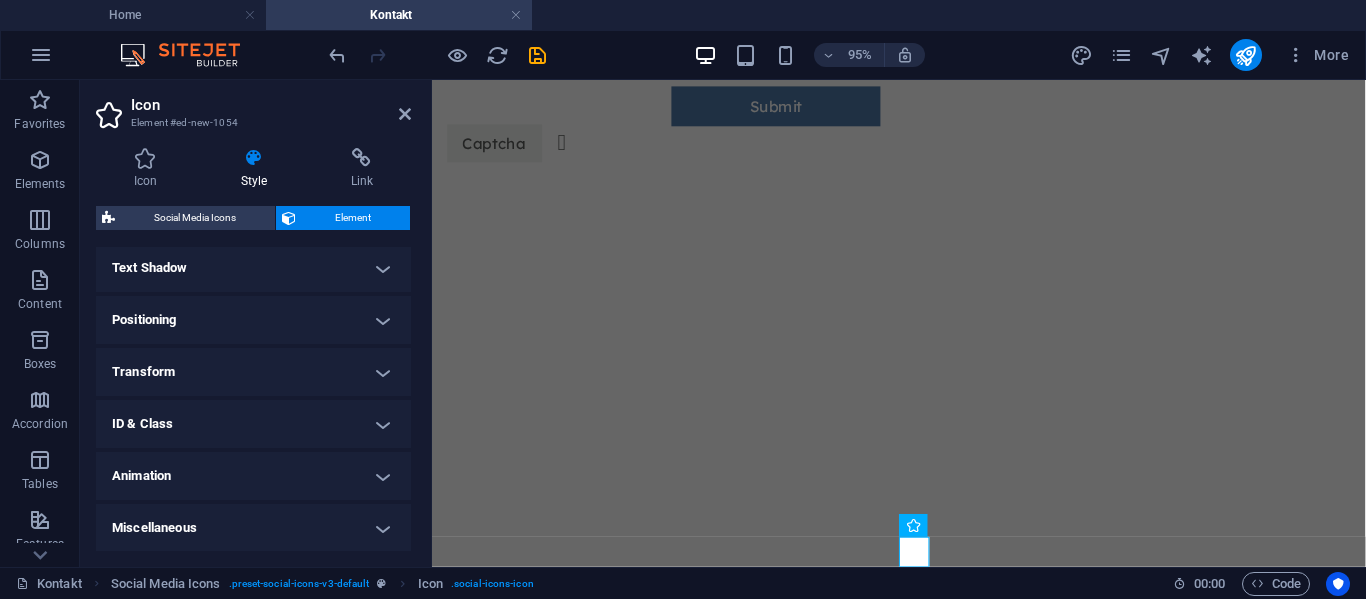 click on "Transform" at bounding box center (253, 372) 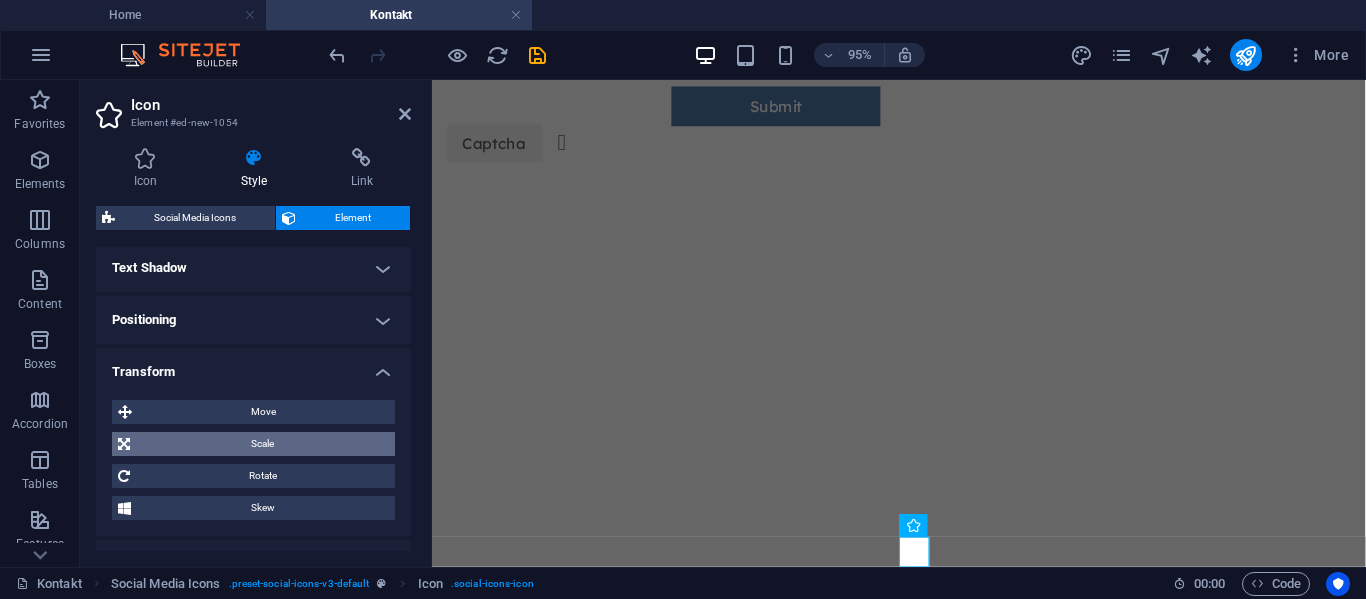 click on "Scale" at bounding box center [262, 444] 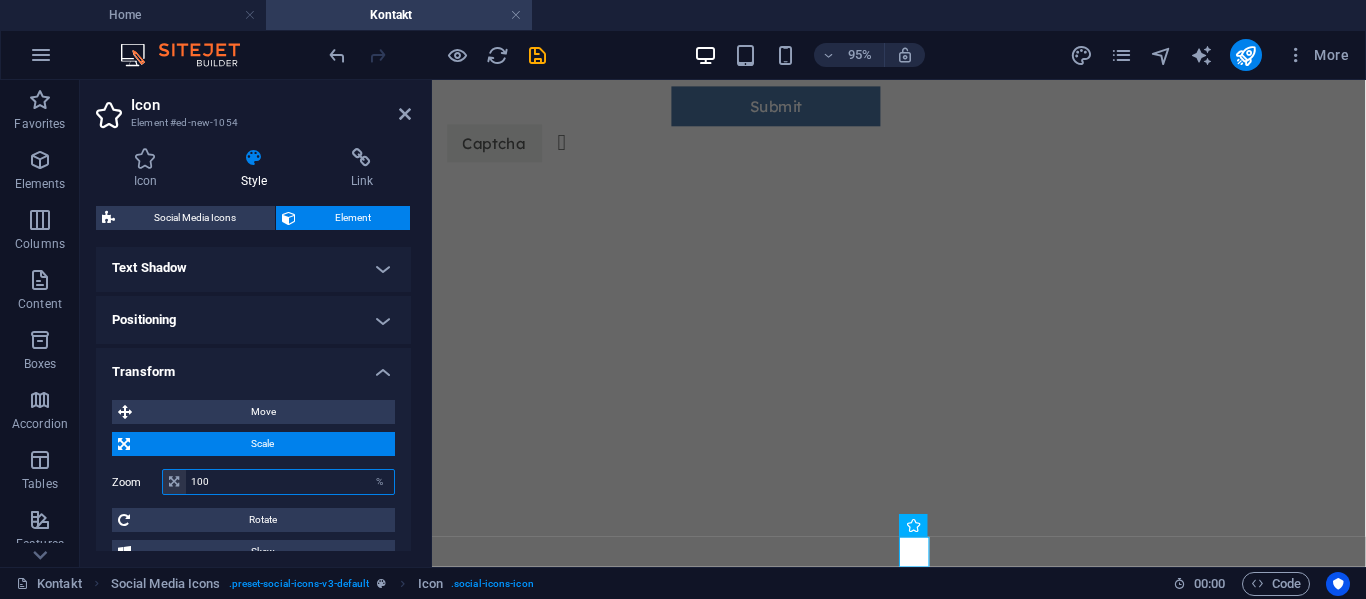 click on "100" at bounding box center (290, 482) 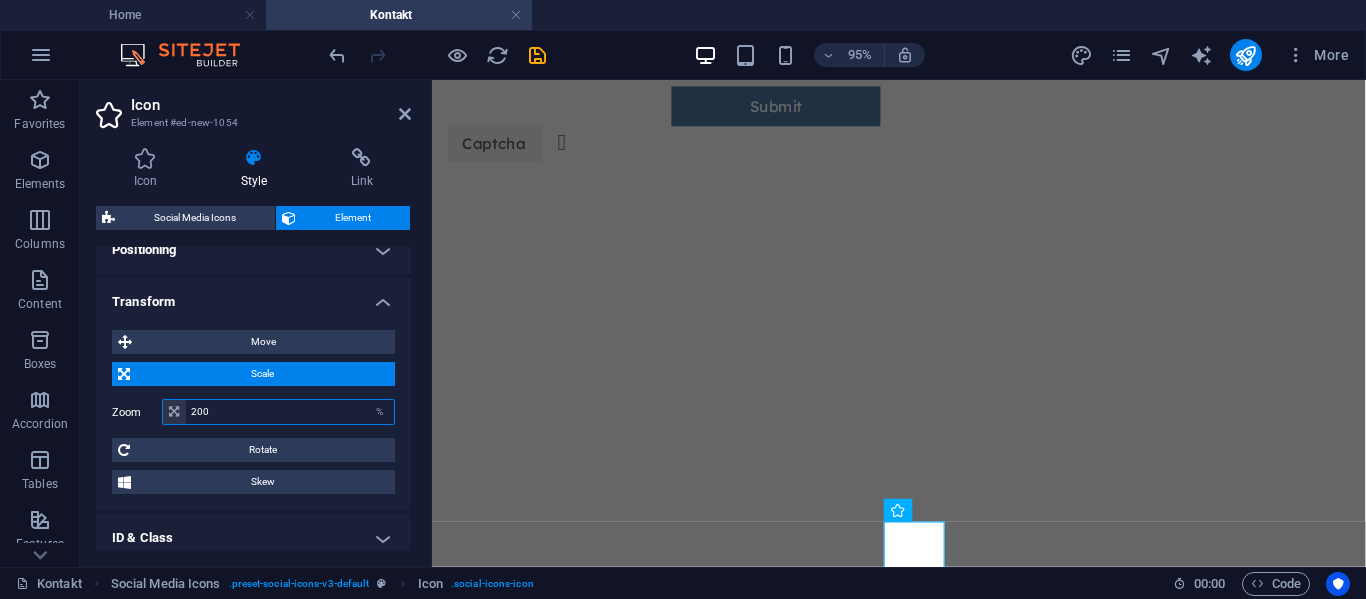 scroll, scrollTop: 627, scrollLeft: 0, axis: vertical 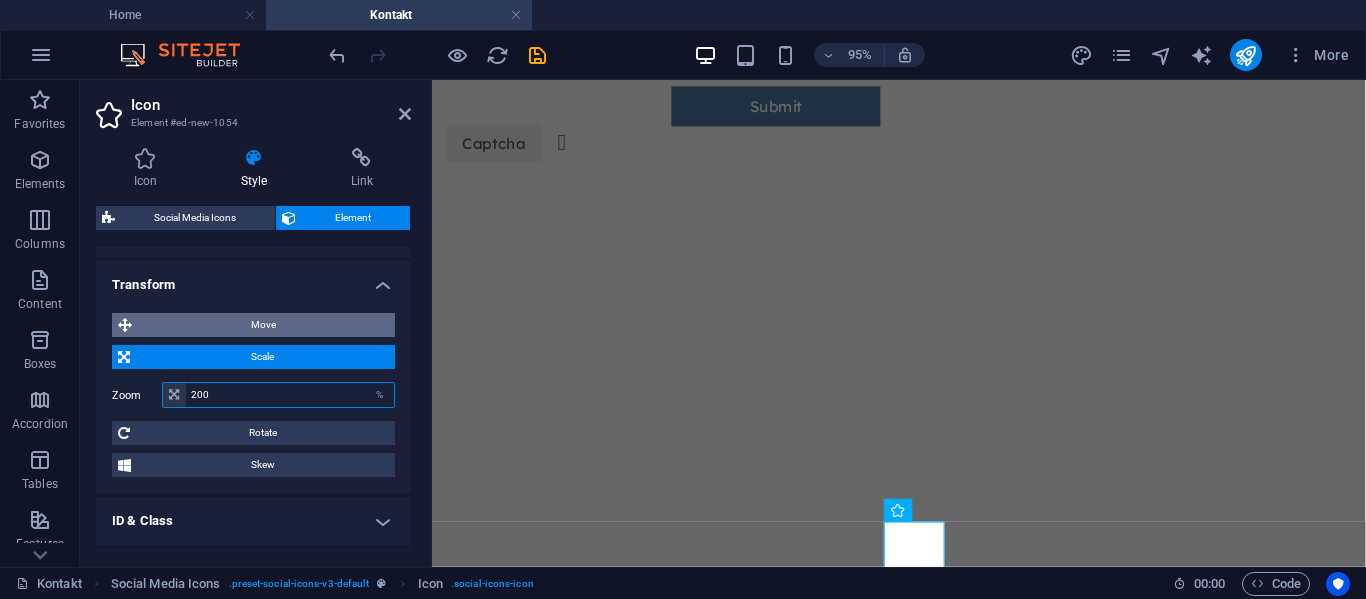 type on "200" 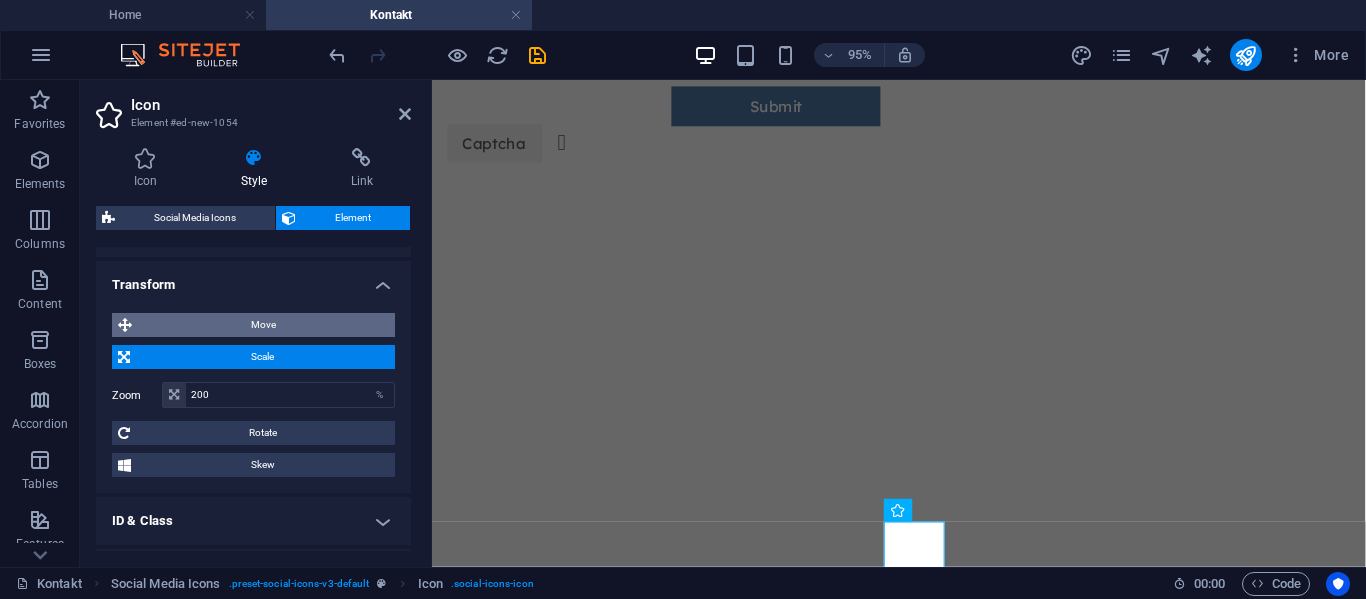 click on "Move" at bounding box center (263, 325) 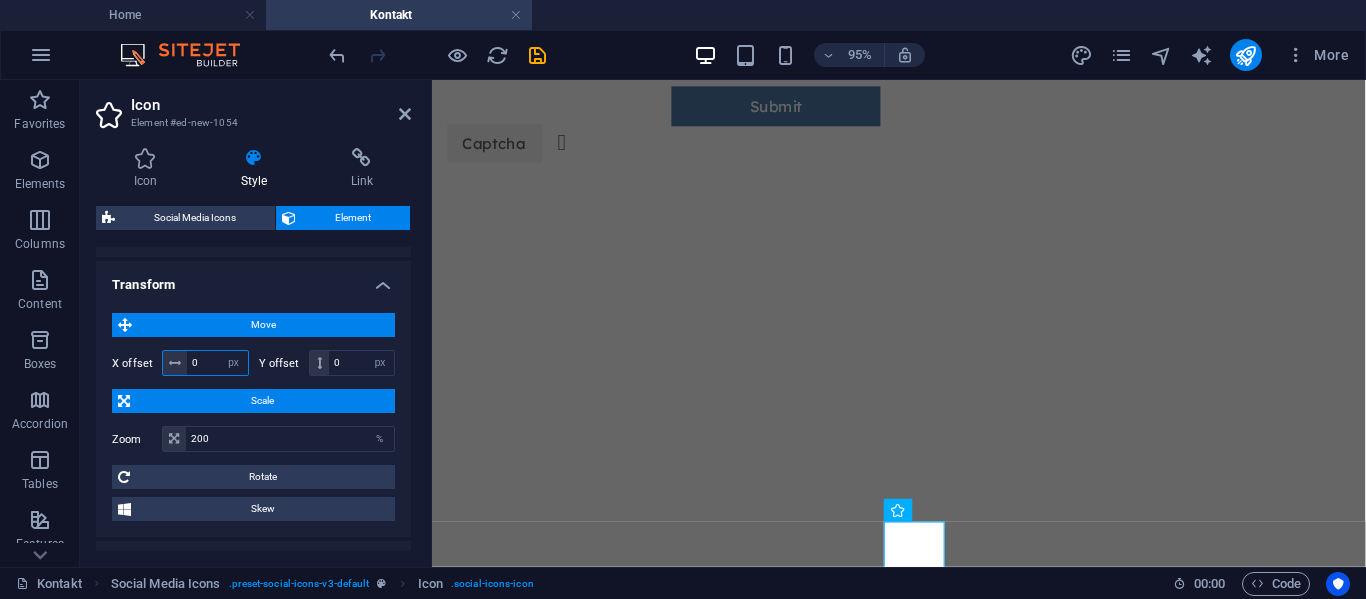 drag, startPoint x: 206, startPoint y: 363, endPoint x: 172, endPoint y: 364, distance: 34.0147 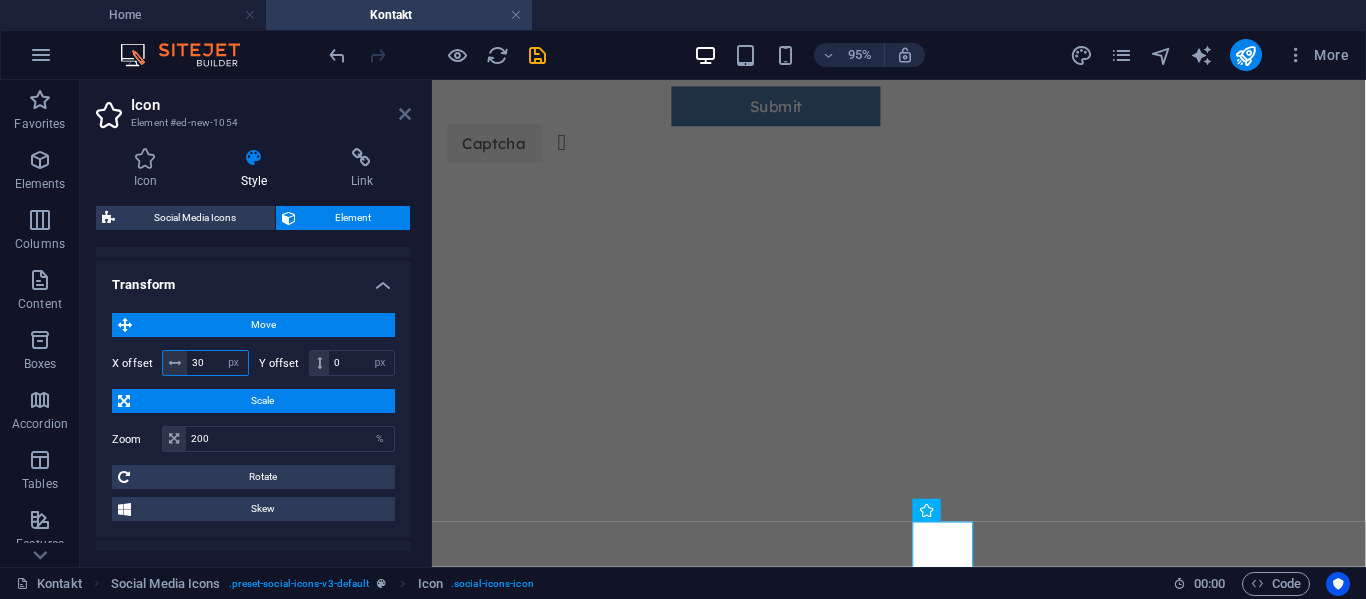type on "30" 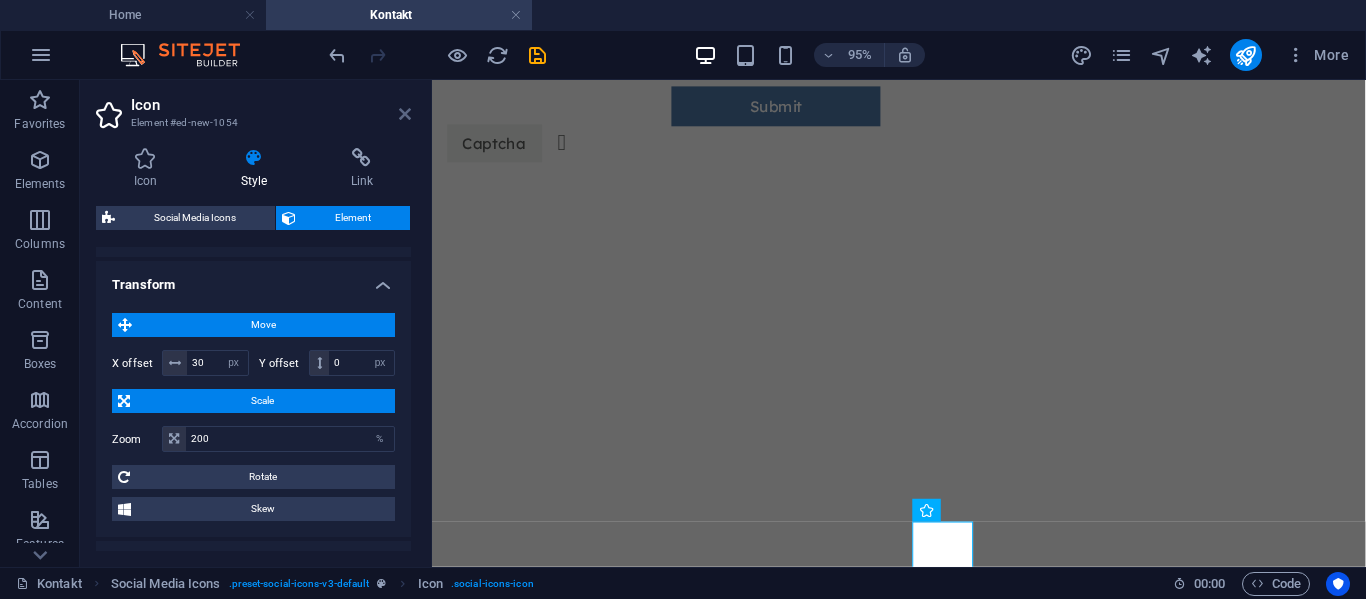 click at bounding box center [405, 114] 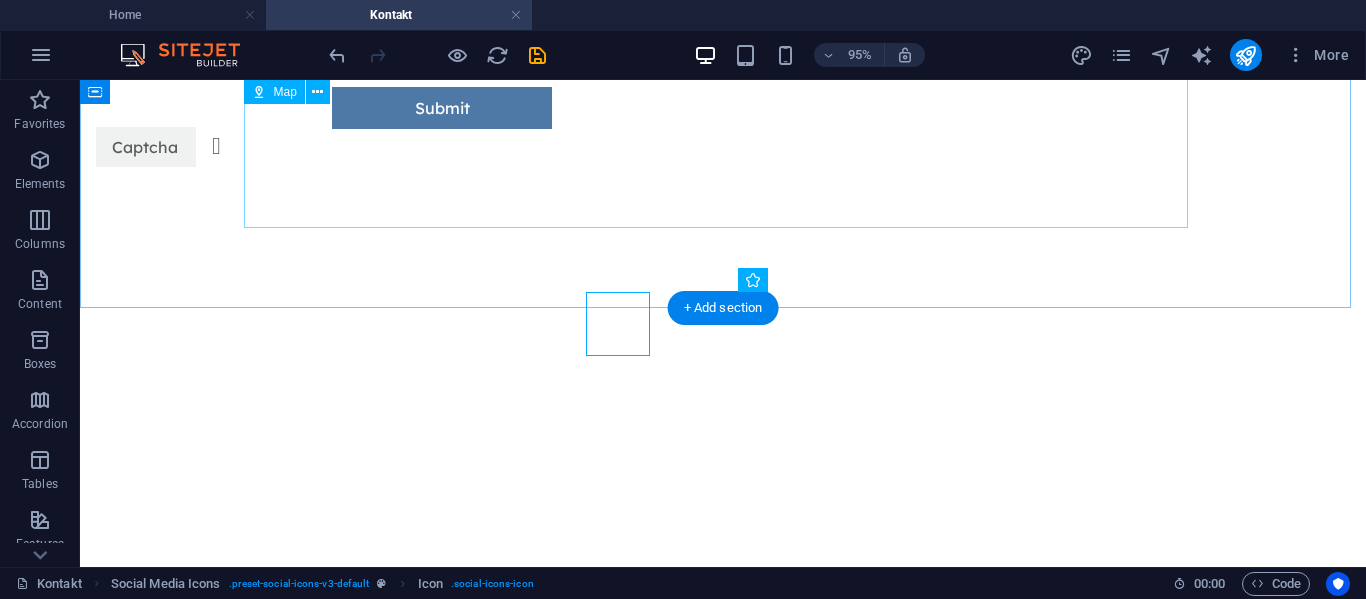 scroll, scrollTop: 938, scrollLeft: 0, axis: vertical 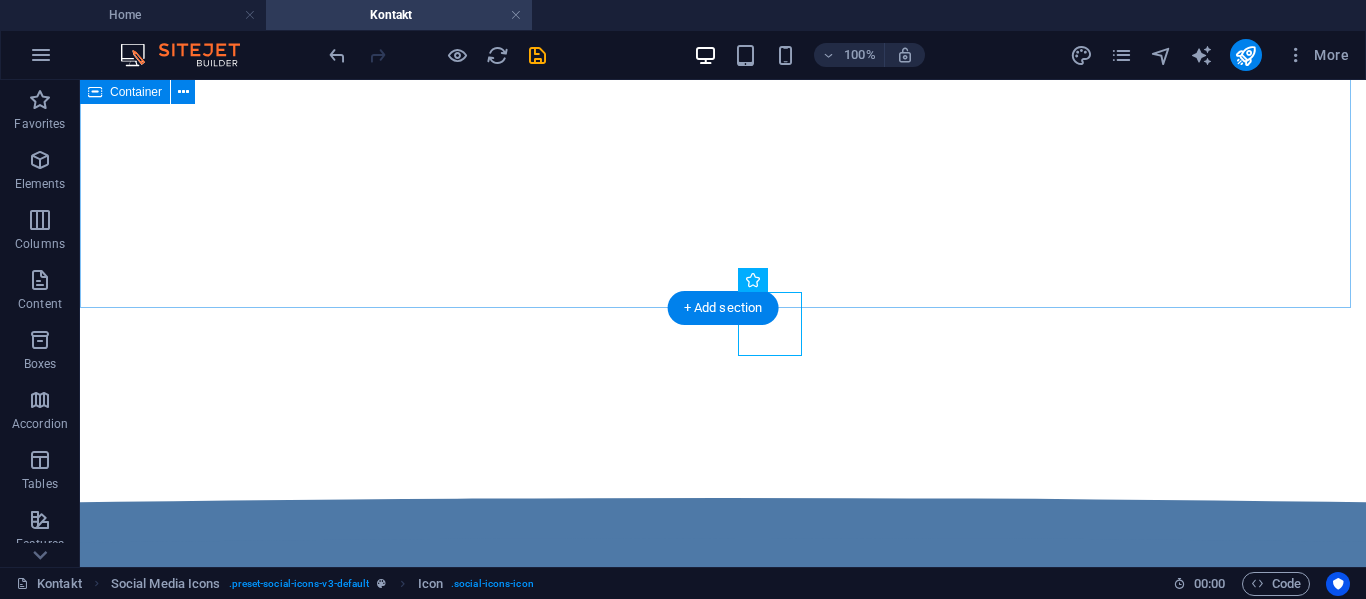 click at bounding box center (723, 254) 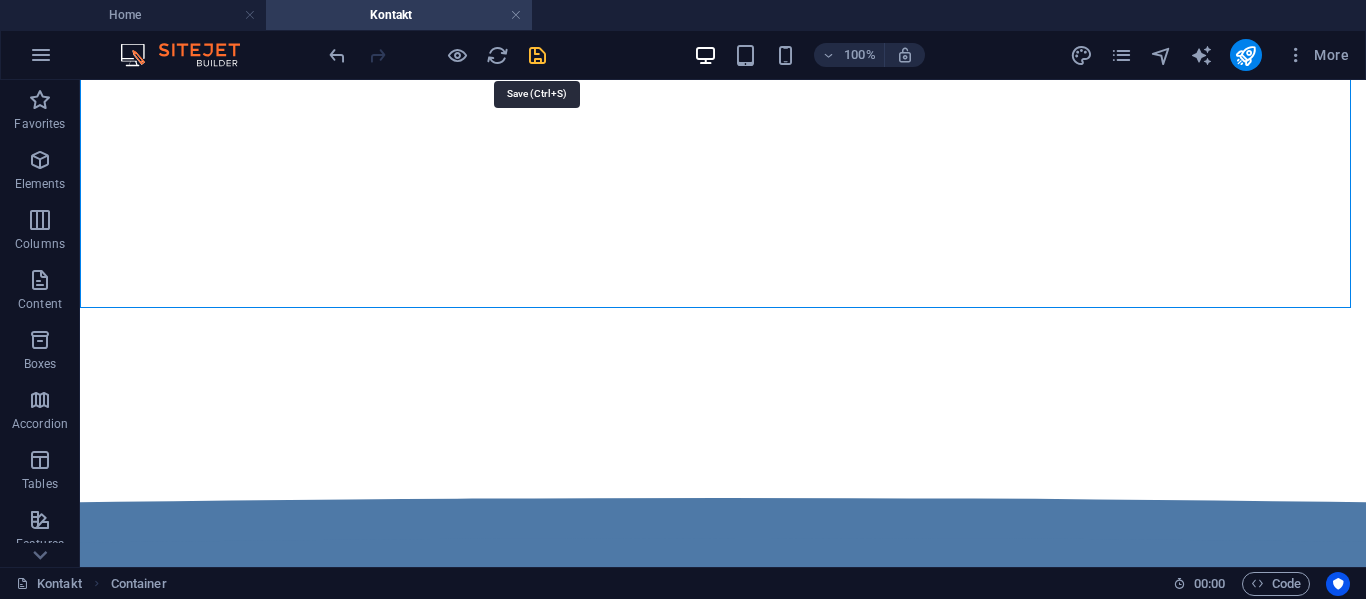 click at bounding box center (537, 55) 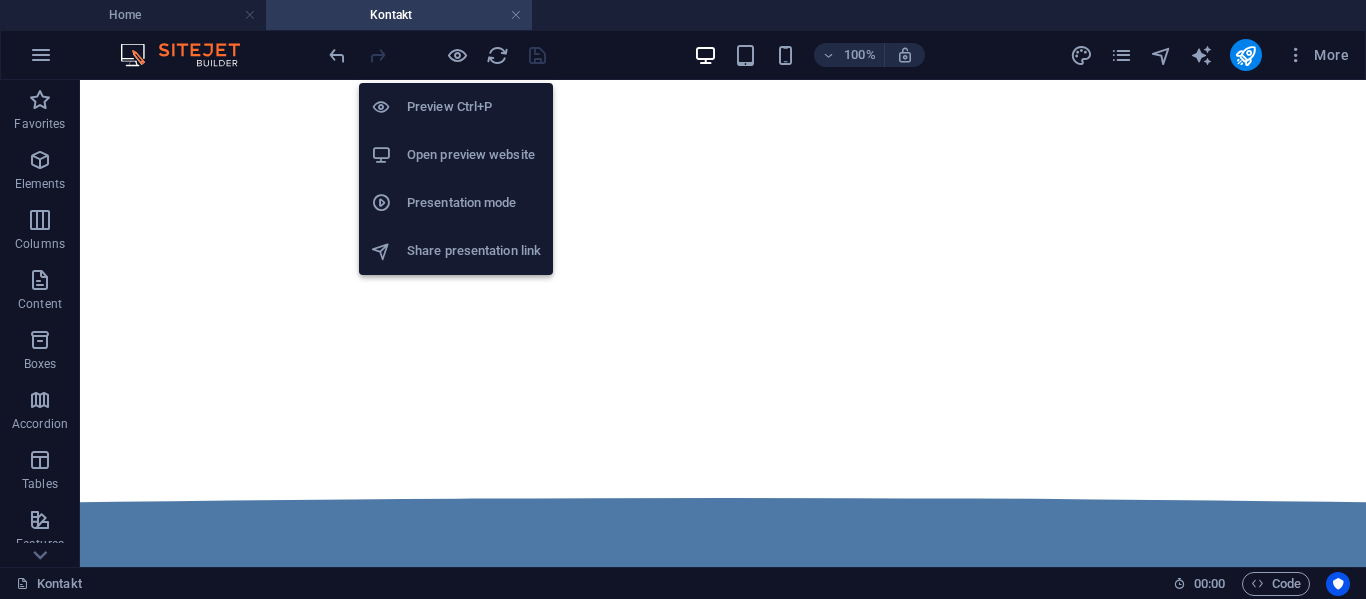 click on "Presentation mode" at bounding box center (474, 203) 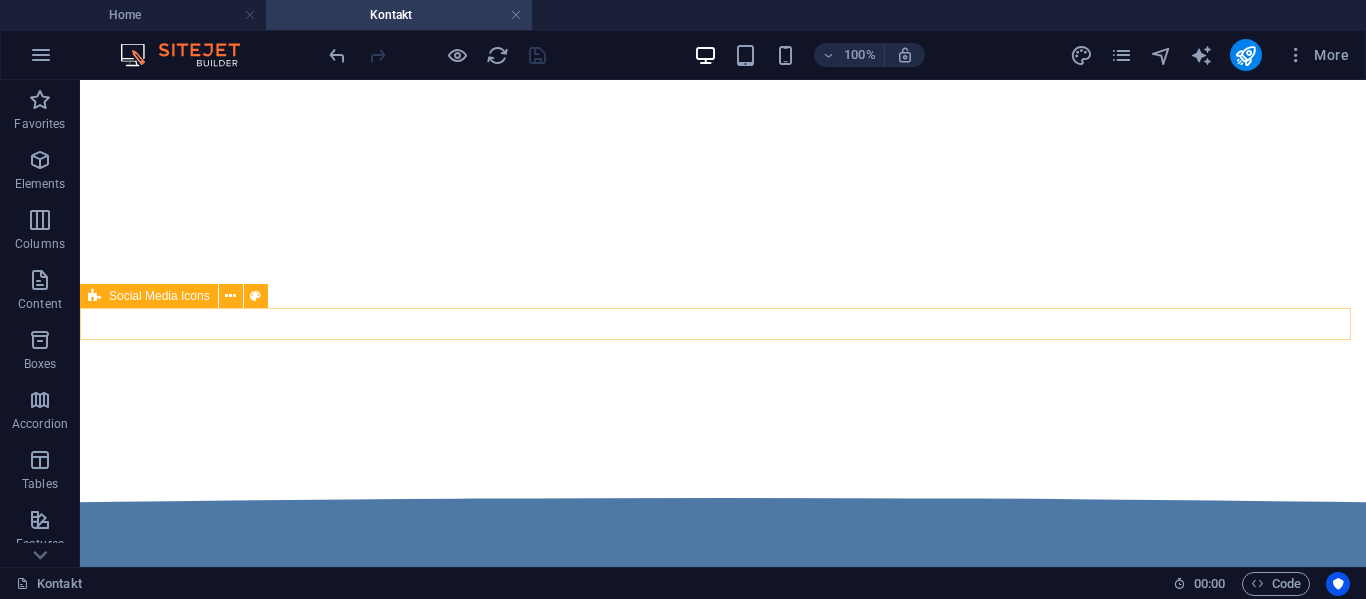 click at bounding box center [723, 550] 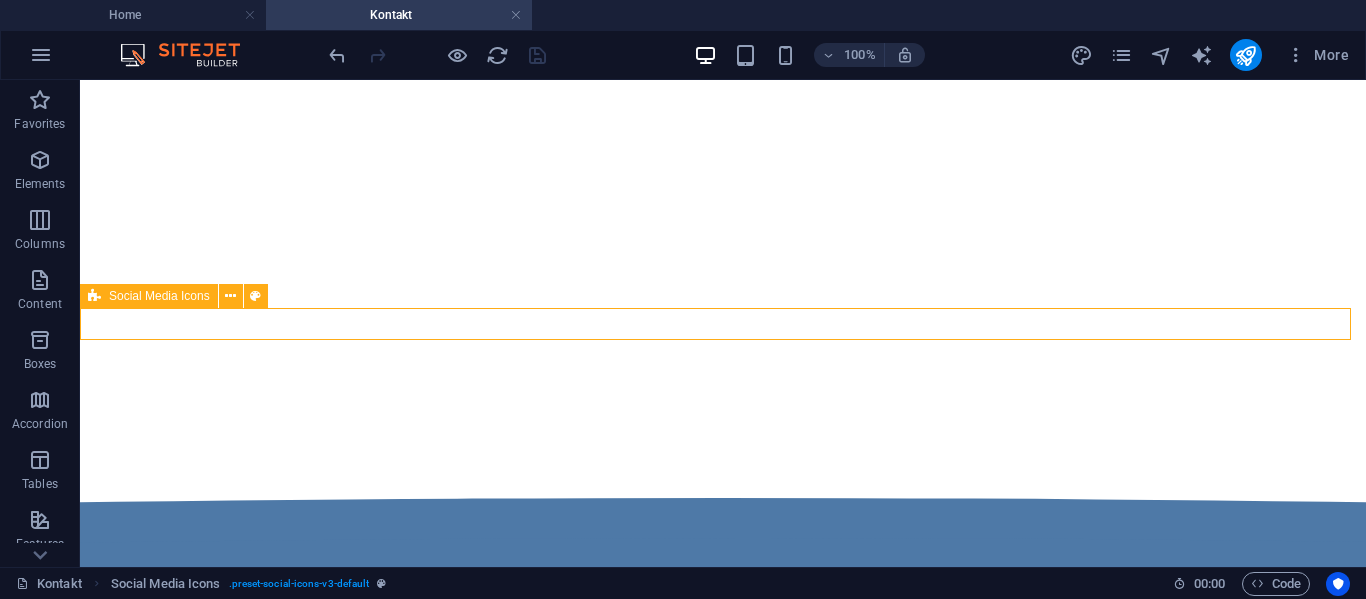 click at bounding box center [723, 550] 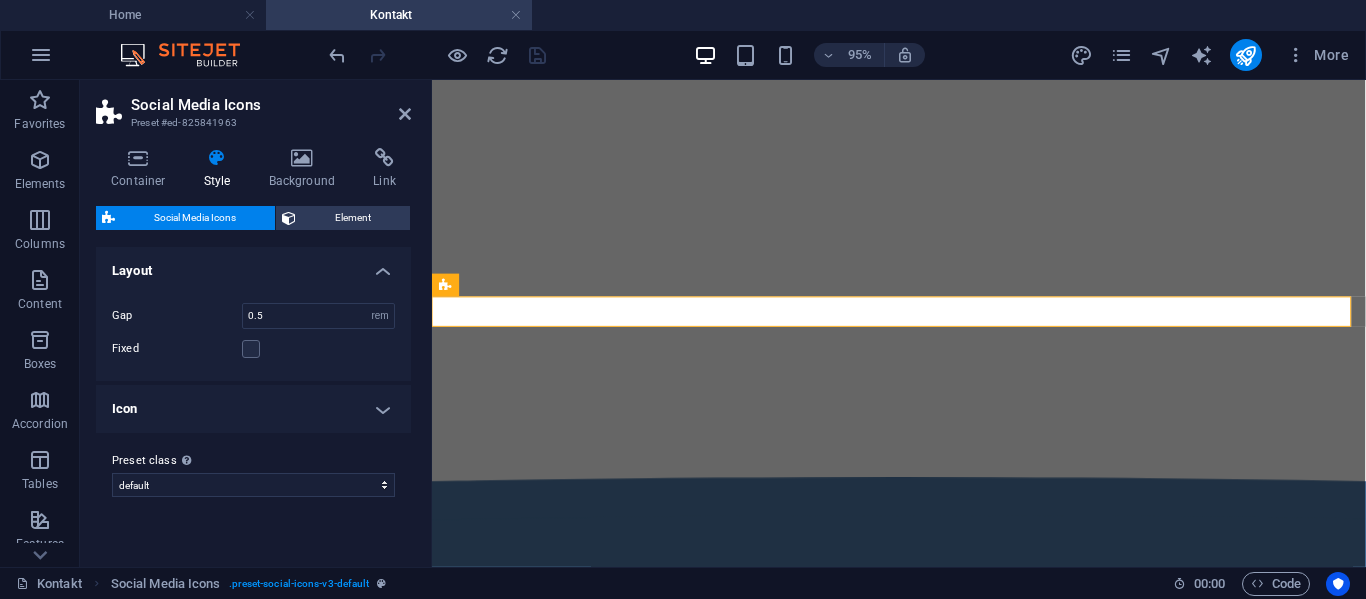 click on "Icon" at bounding box center (253, 409) 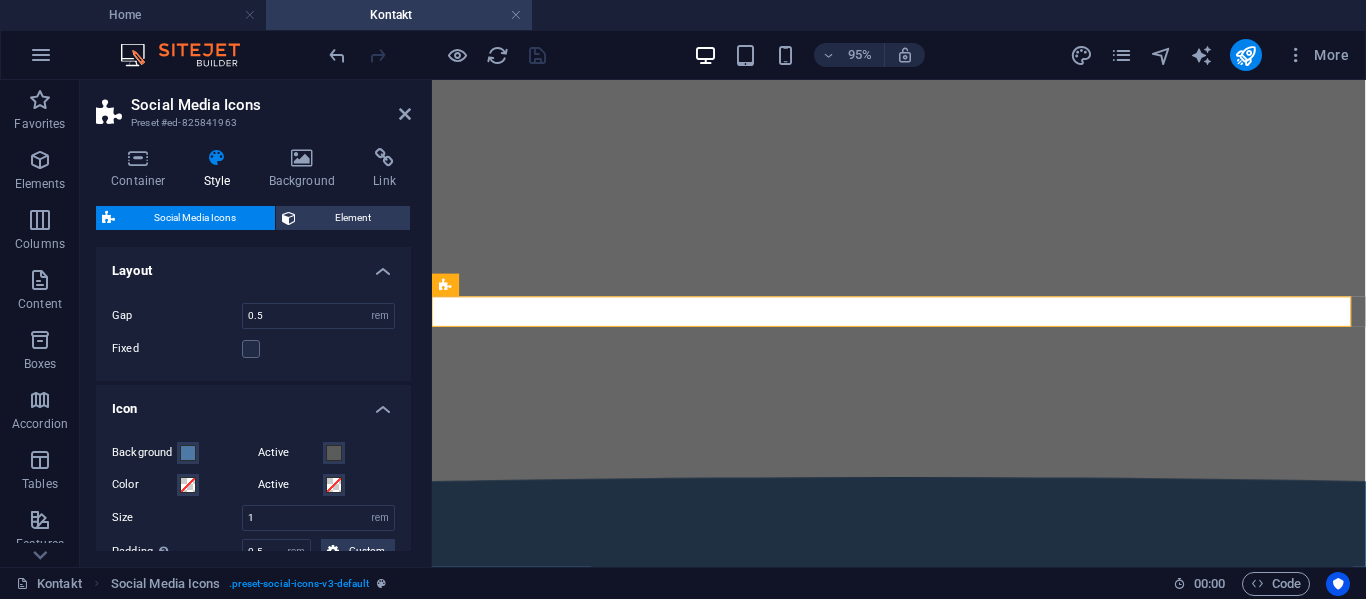 click on "Icon" at bounding box center (253, 403) 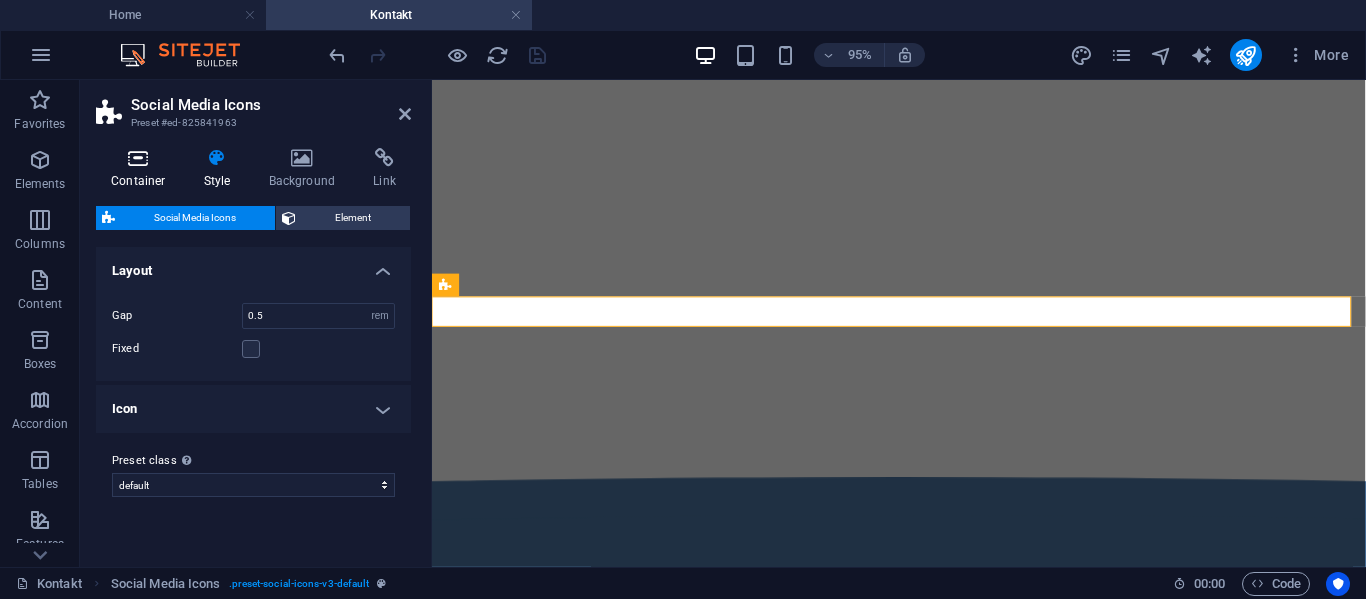 click on "Container" at bounding box center [142, 169] 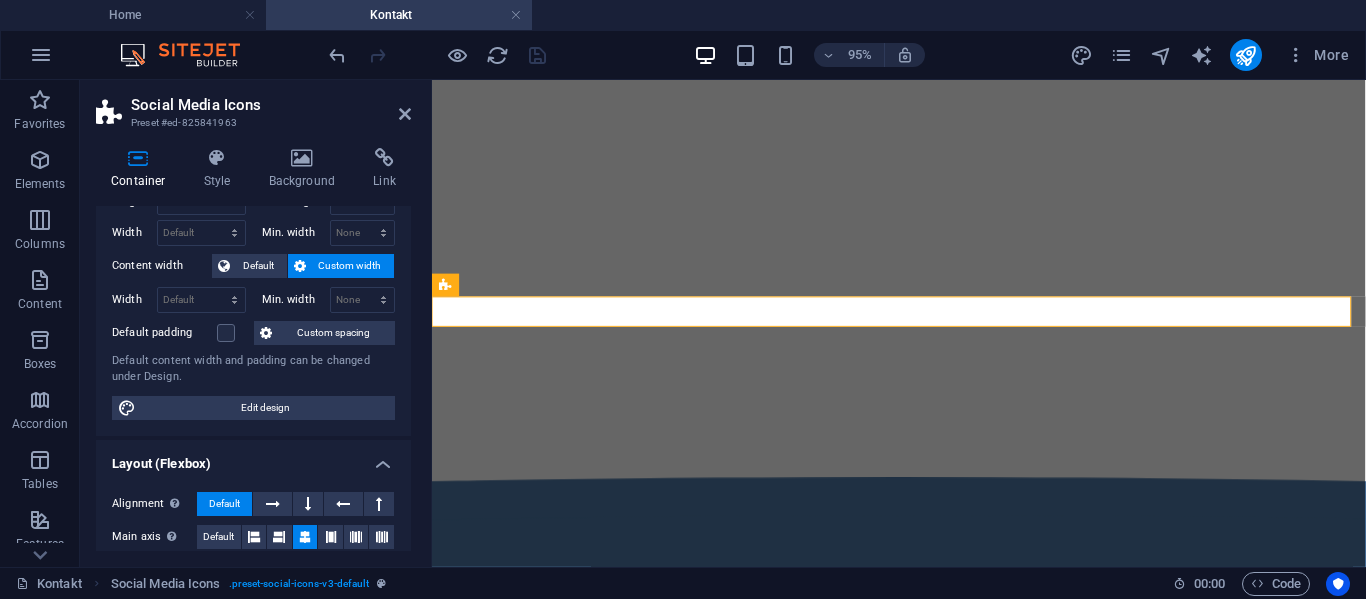 scroll, scrollTop: 0, scrollLeft: 0, axis: both 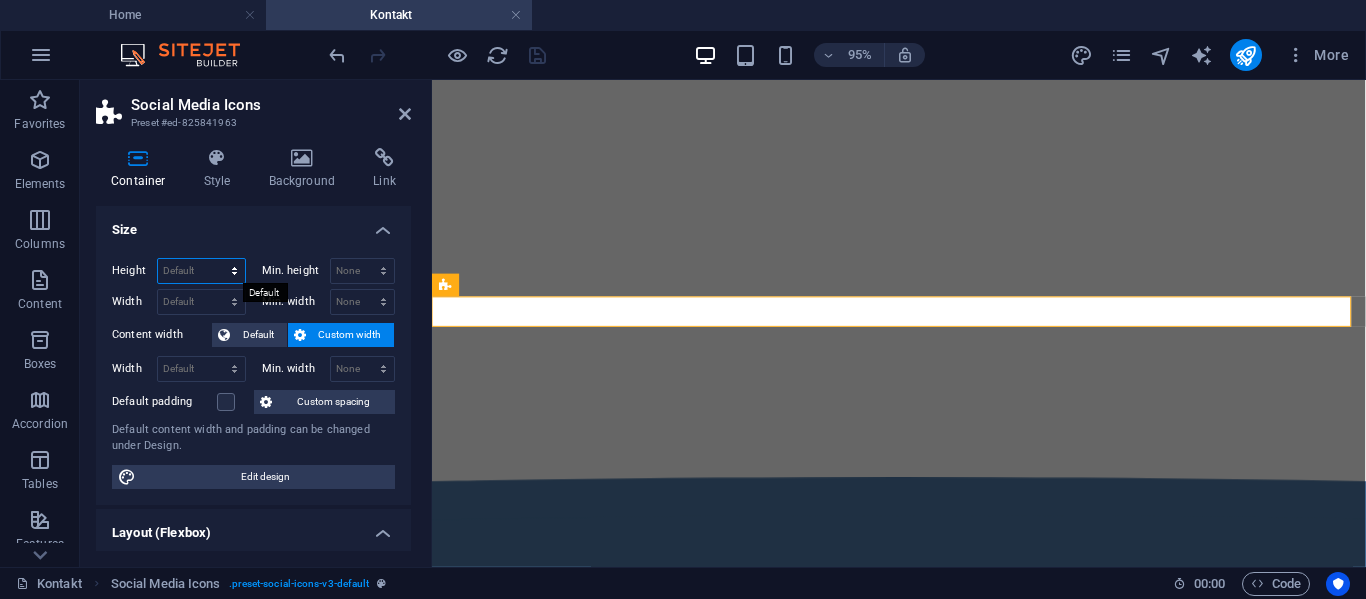 click on "Default px rem % vh vw" at bounding box center (201, 271) 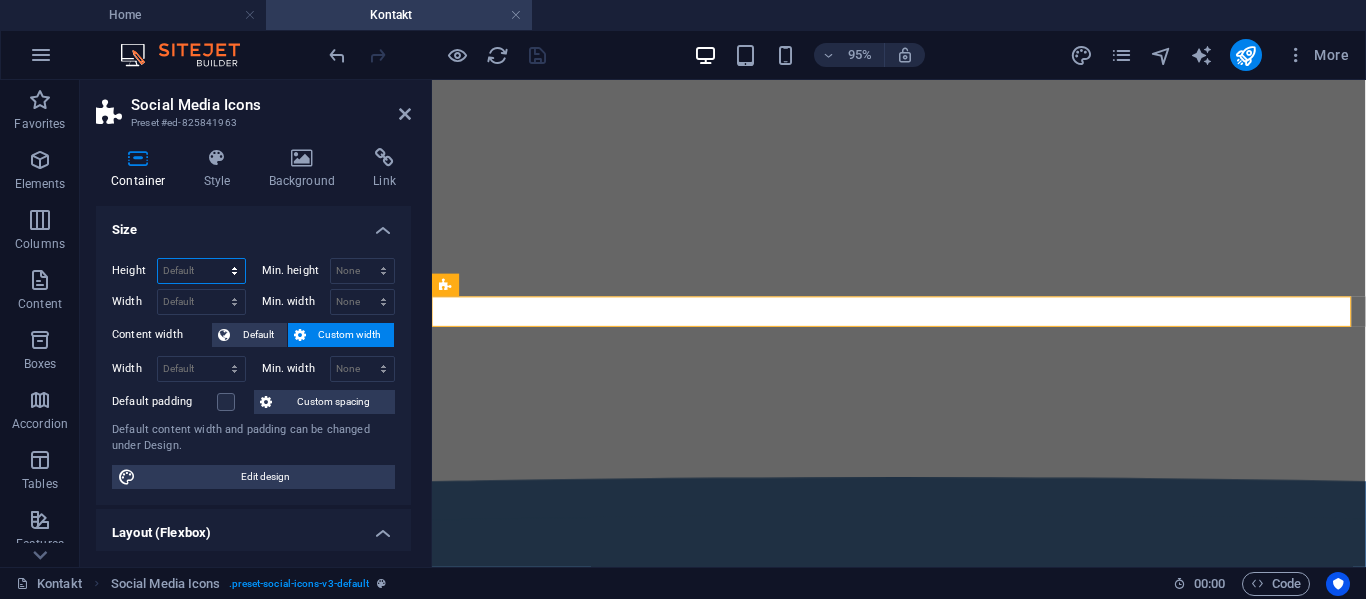 select on "px" 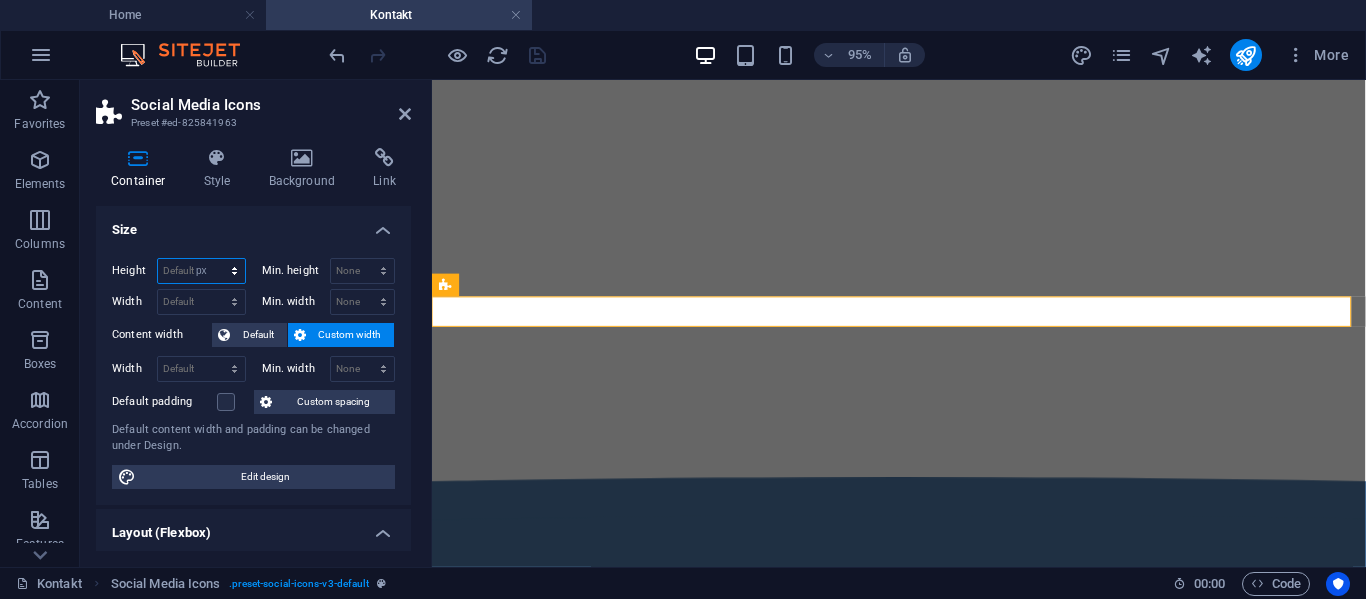 click on "Default px rem % vh vw" at bounding box center [201, 271] 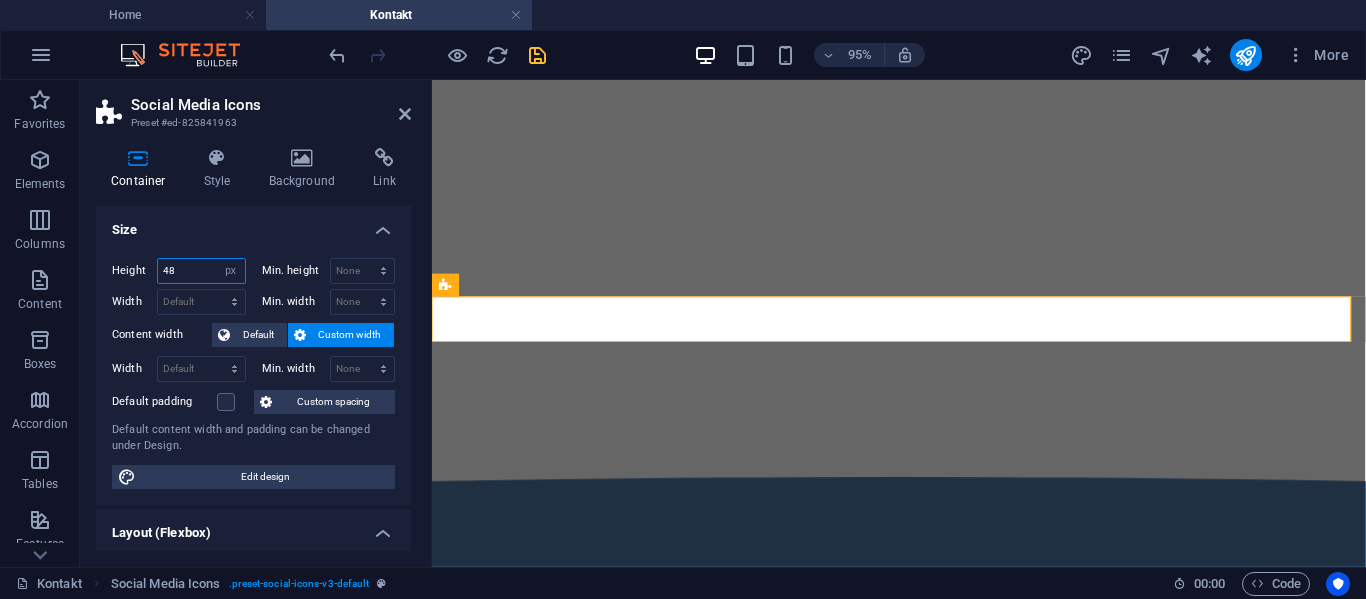 click on "48" at bounding box center (201, 271) 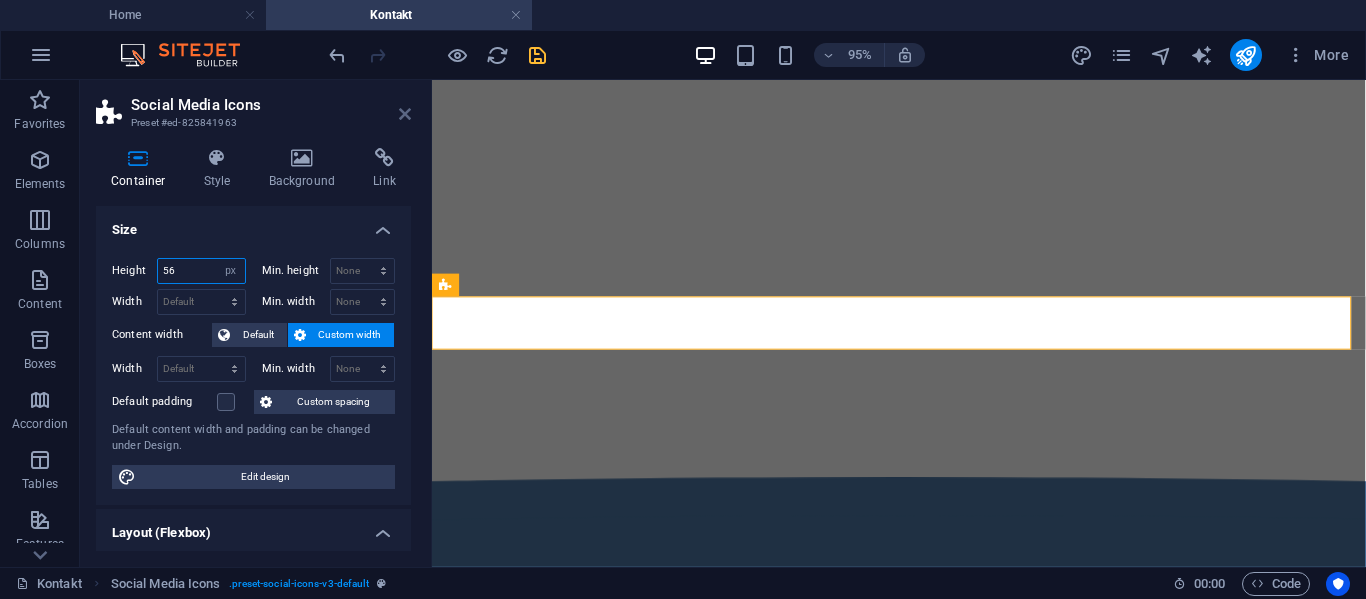 type on "56" 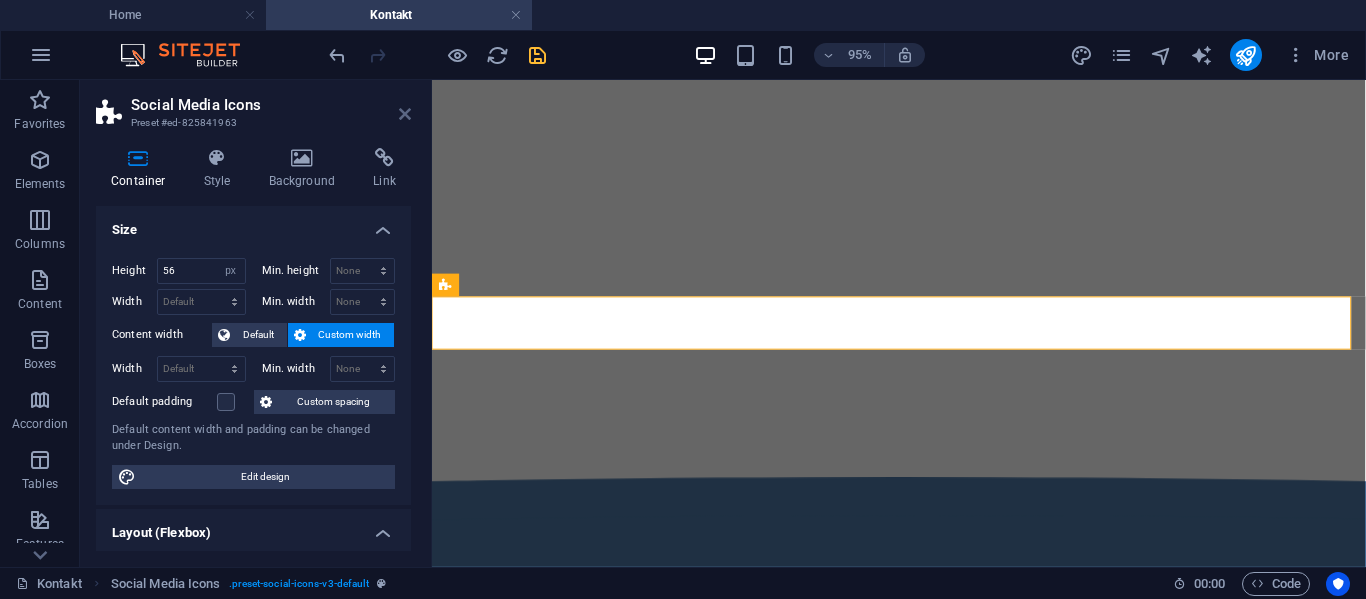 click at bounding box center [405, 114] 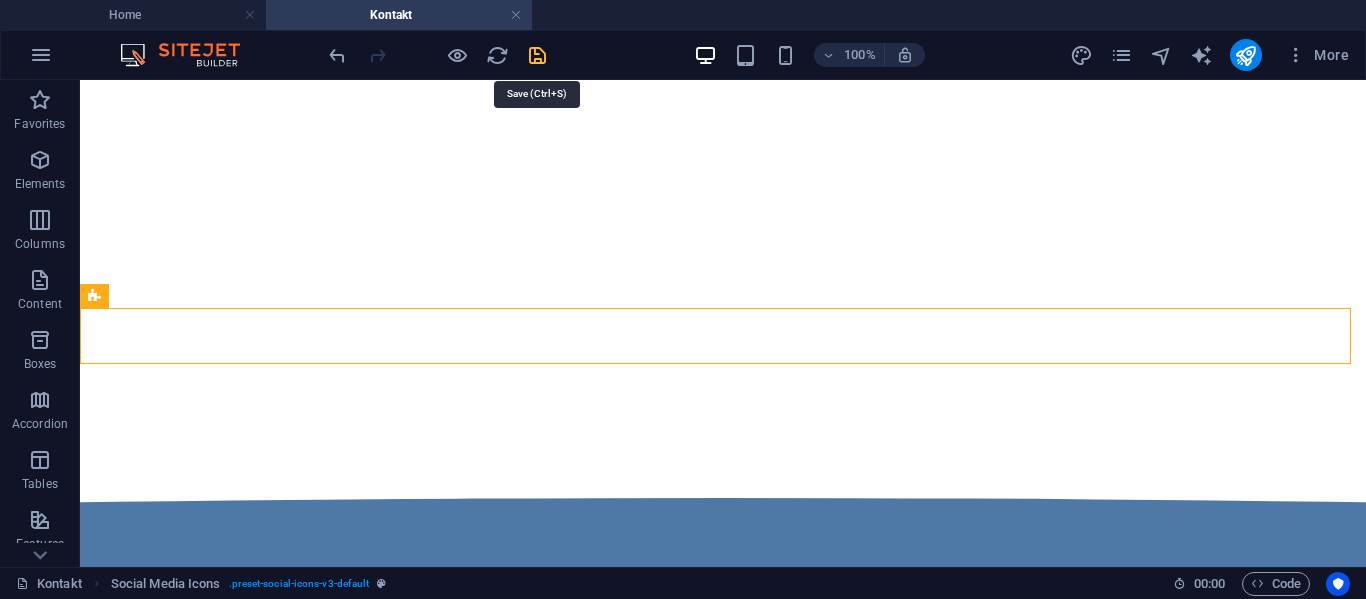 click at bounding box center [537, 55] 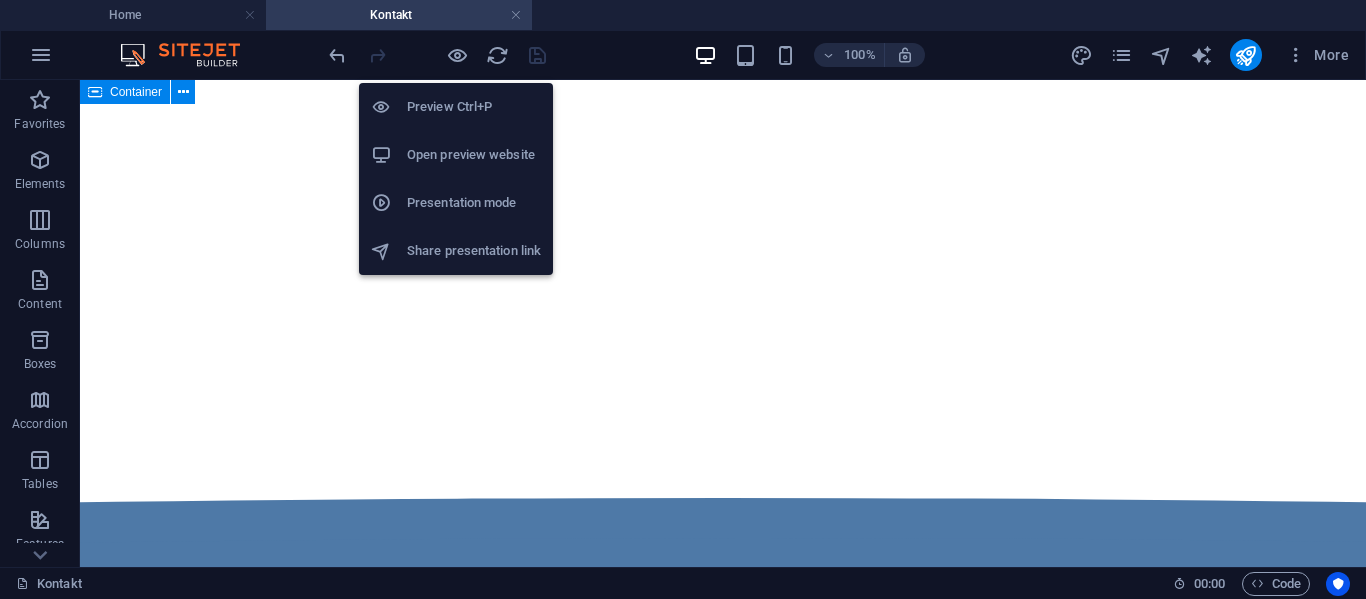 click on "Presentation mode" at bounding box center (474, 203) 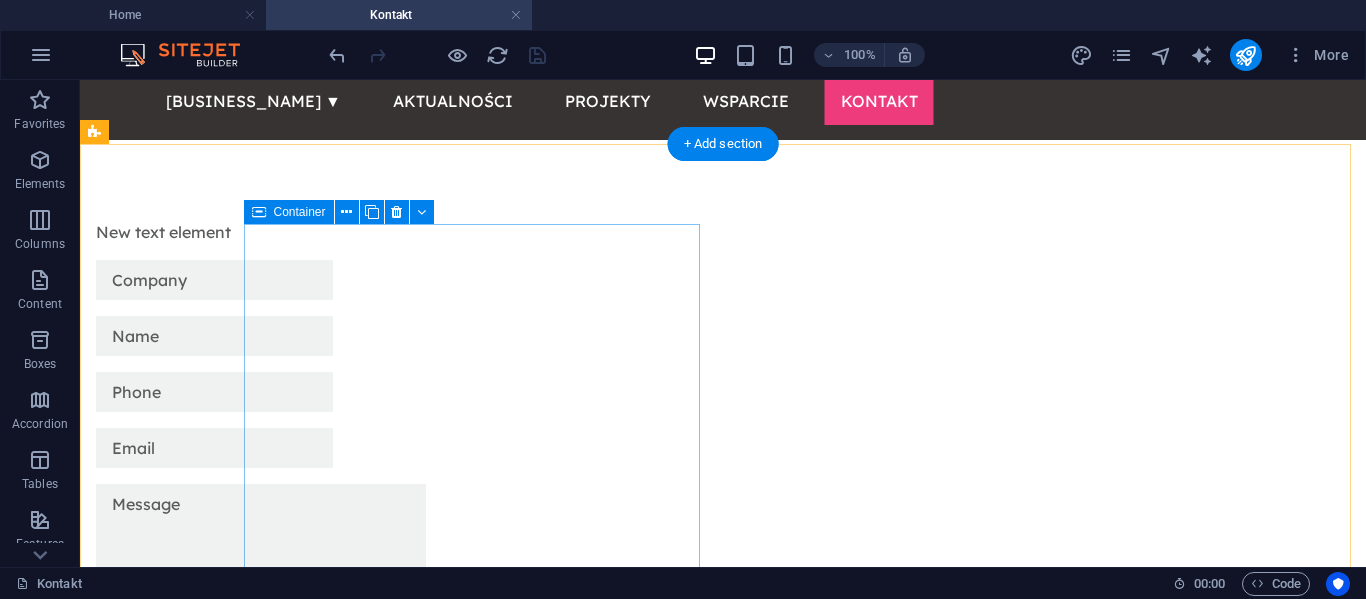 scroll, scrollTop: 0, scrollLeft: 0, axis: both 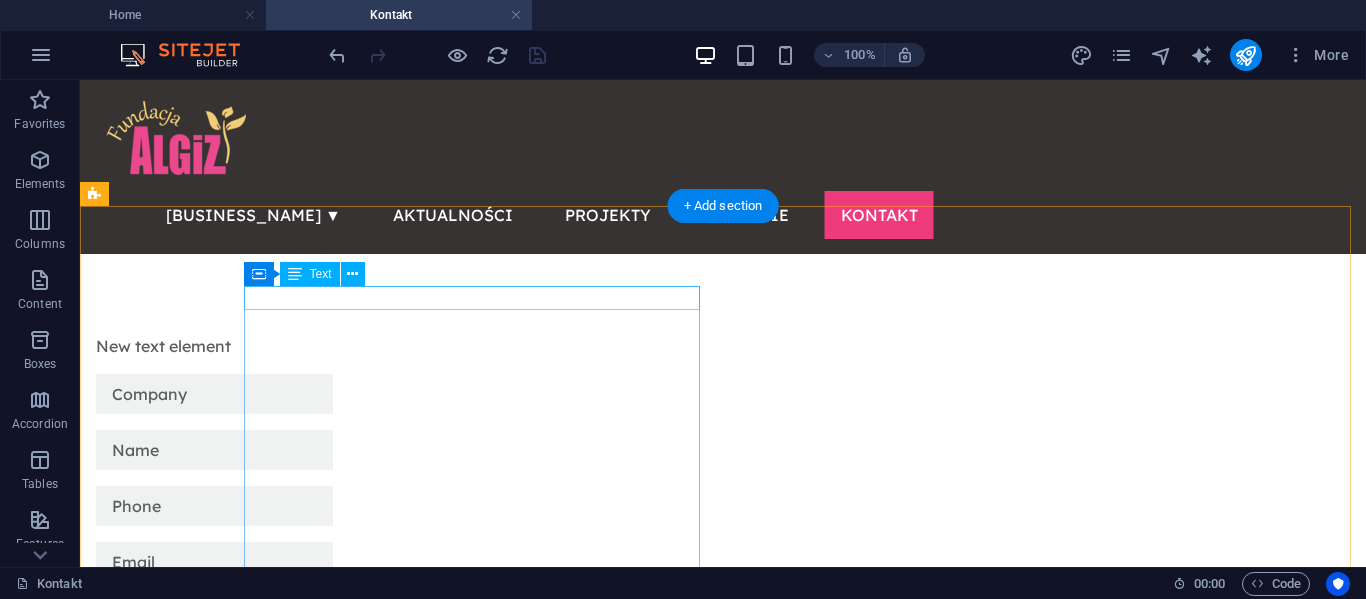 click on "New text element" at bounding box center (324, 346) 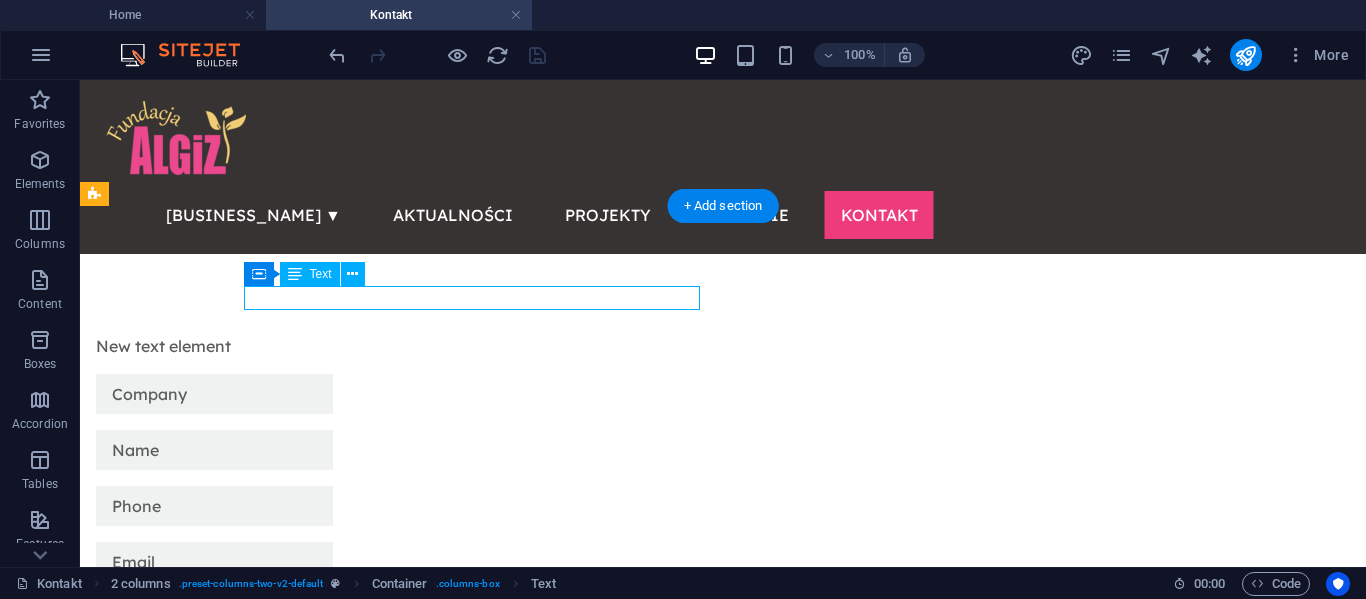 click on "New text element" at bounding box center [324, 346] 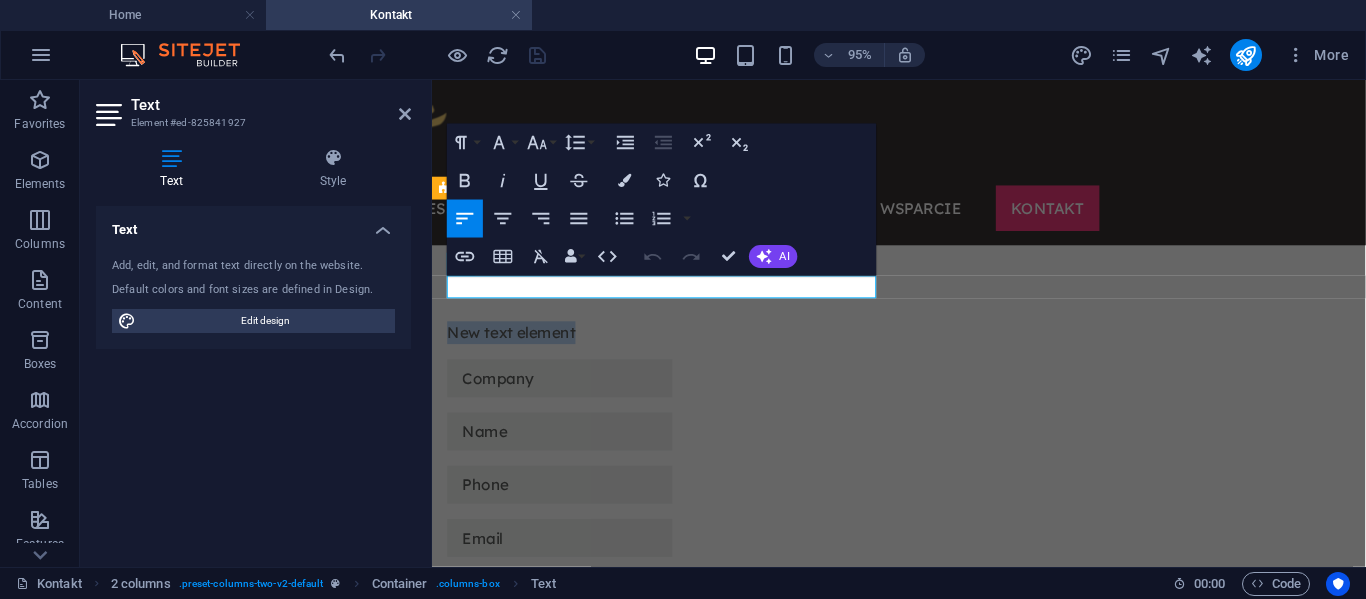 type 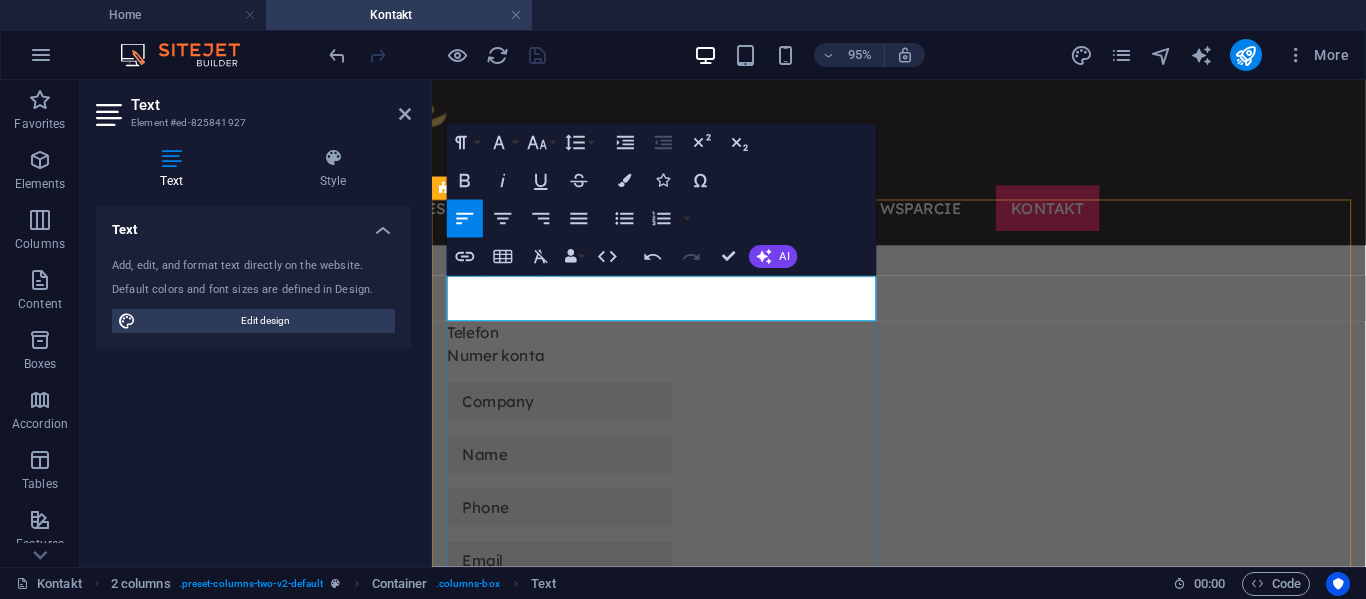 drag, startPoint x: 560, startPoint y: 321, endPoint x: 550, endPoint y: 319, distance: 10.198039 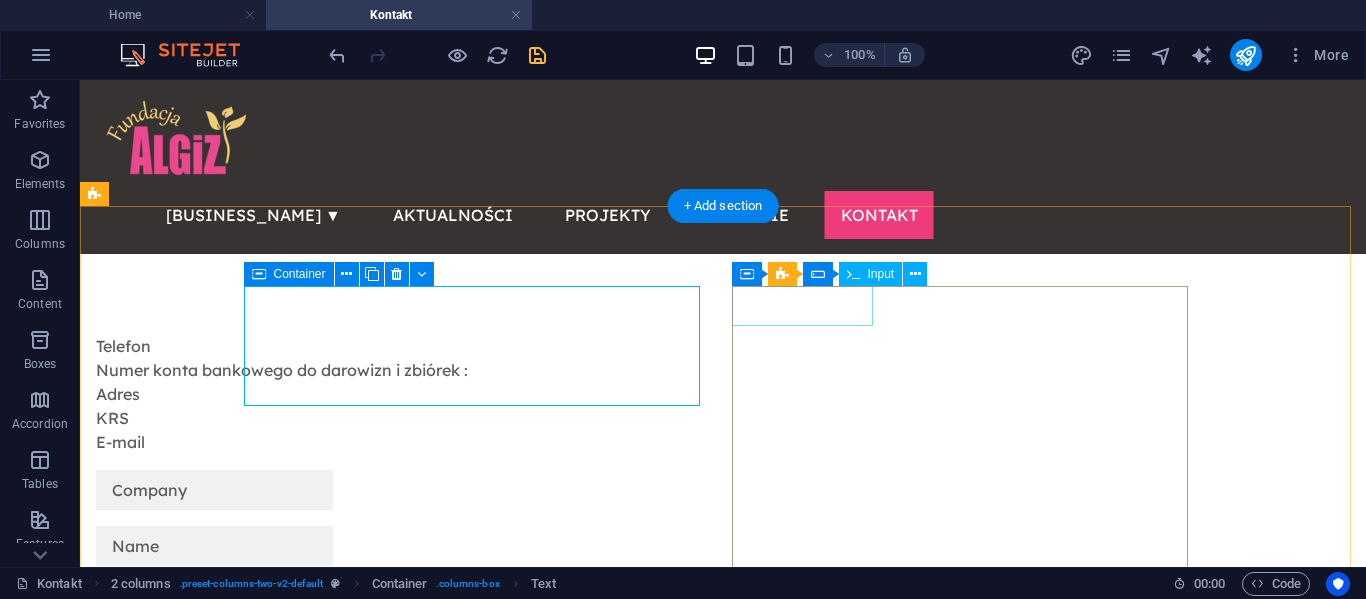 click at bounding box center (324, 490) 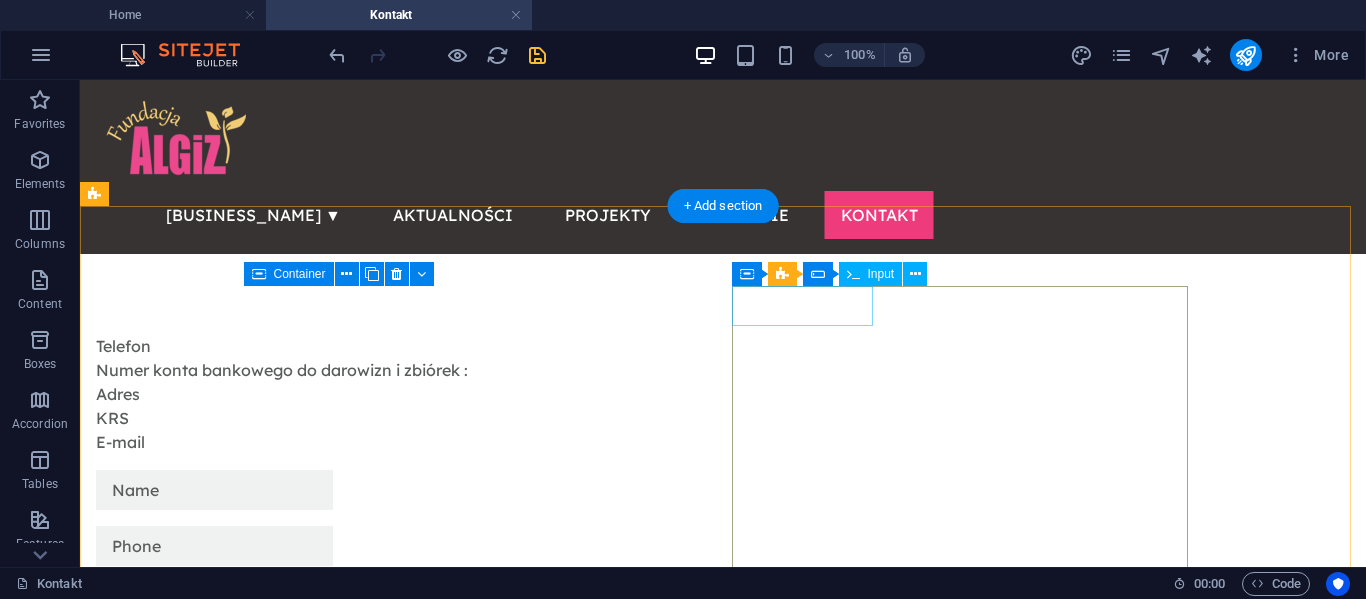 click at bounding box center [324, 490] 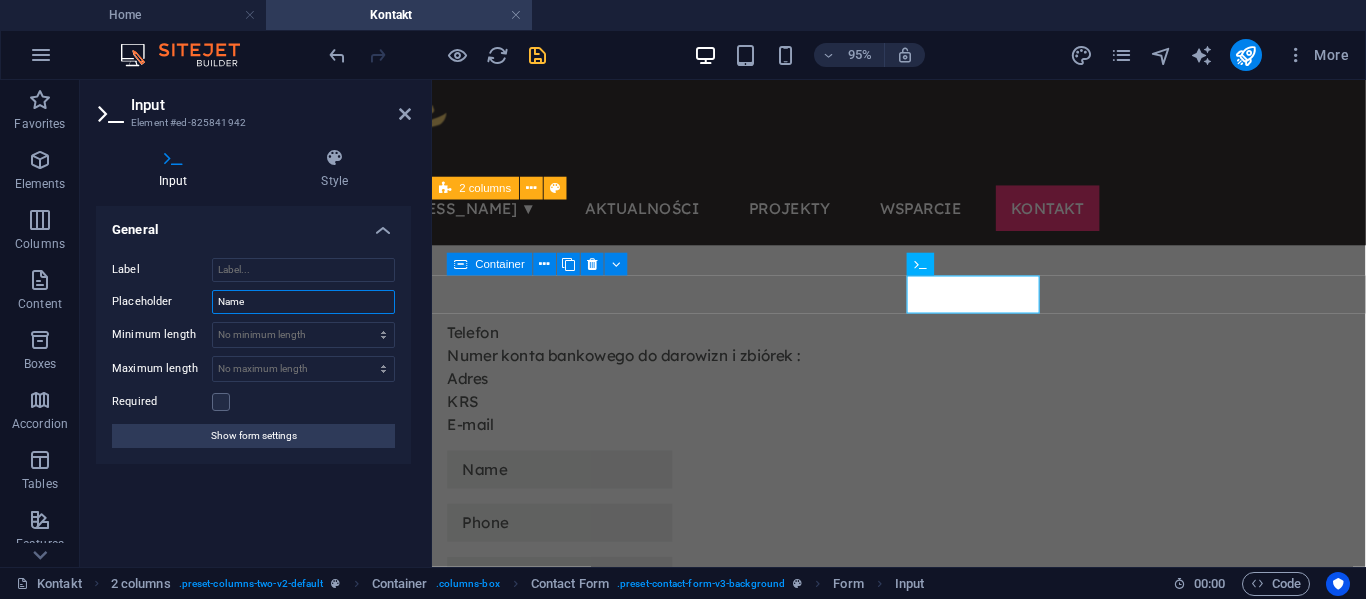 click on "Name" at bounding box center [303, 302] 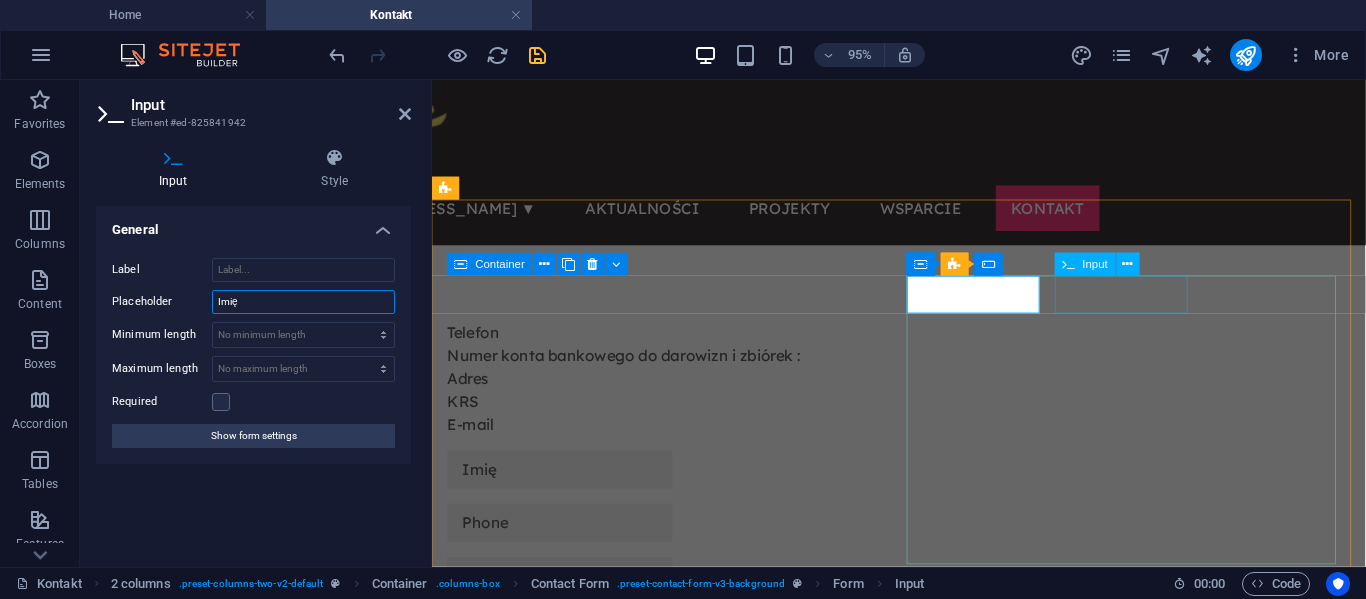 type on "Imię" 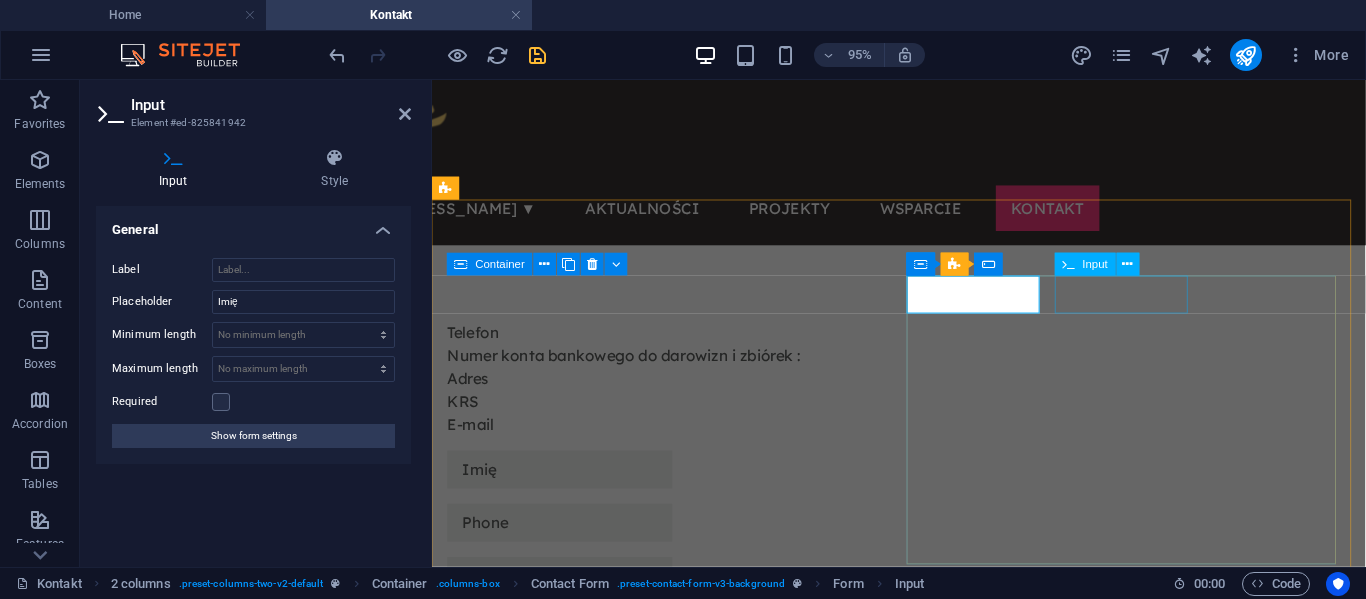 click at bounding box center (676, 546) 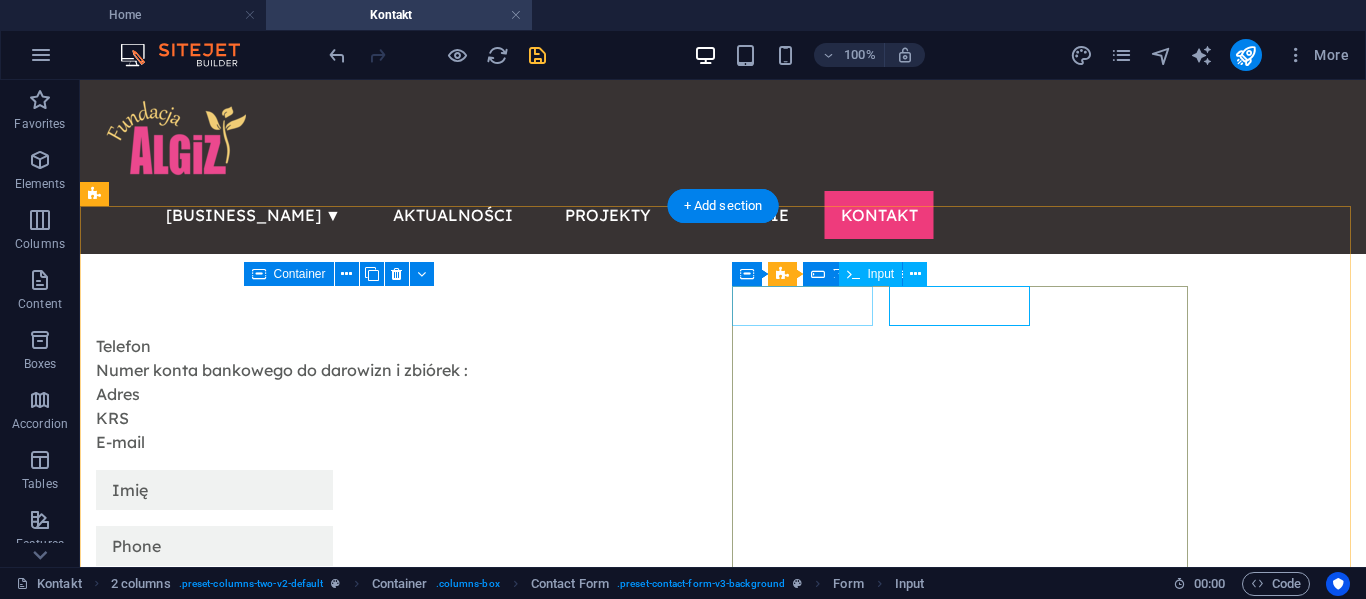 click at bounding box center (324, 490) 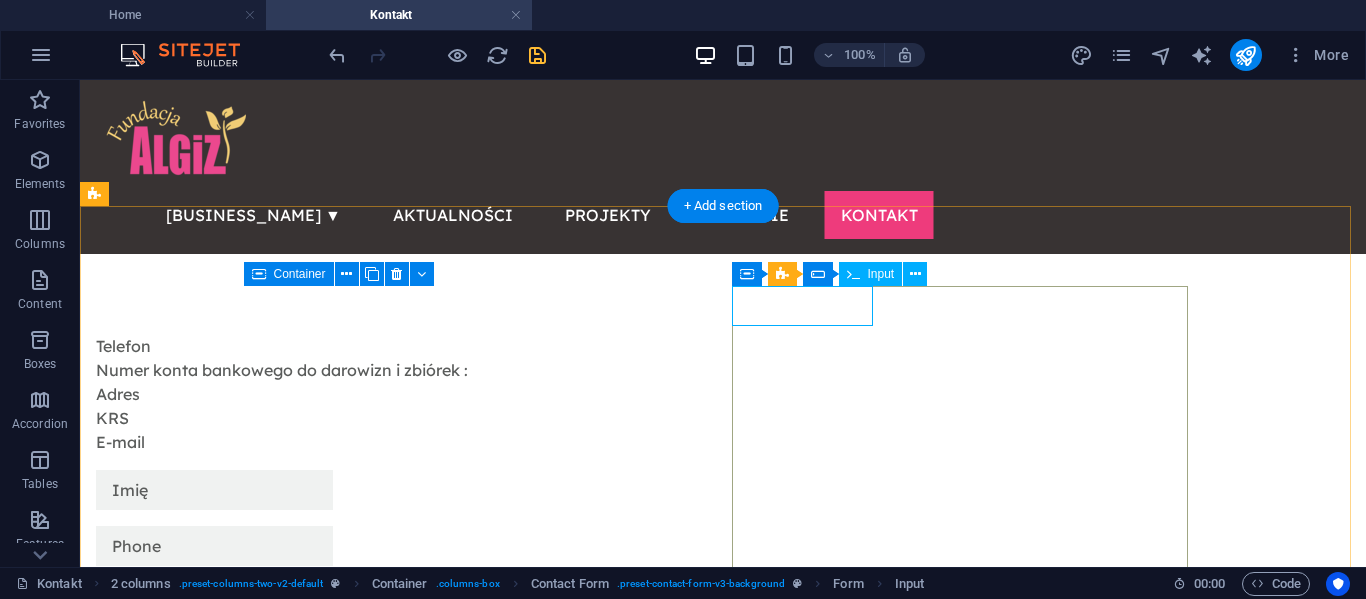 click at bounding box center [324, 490] 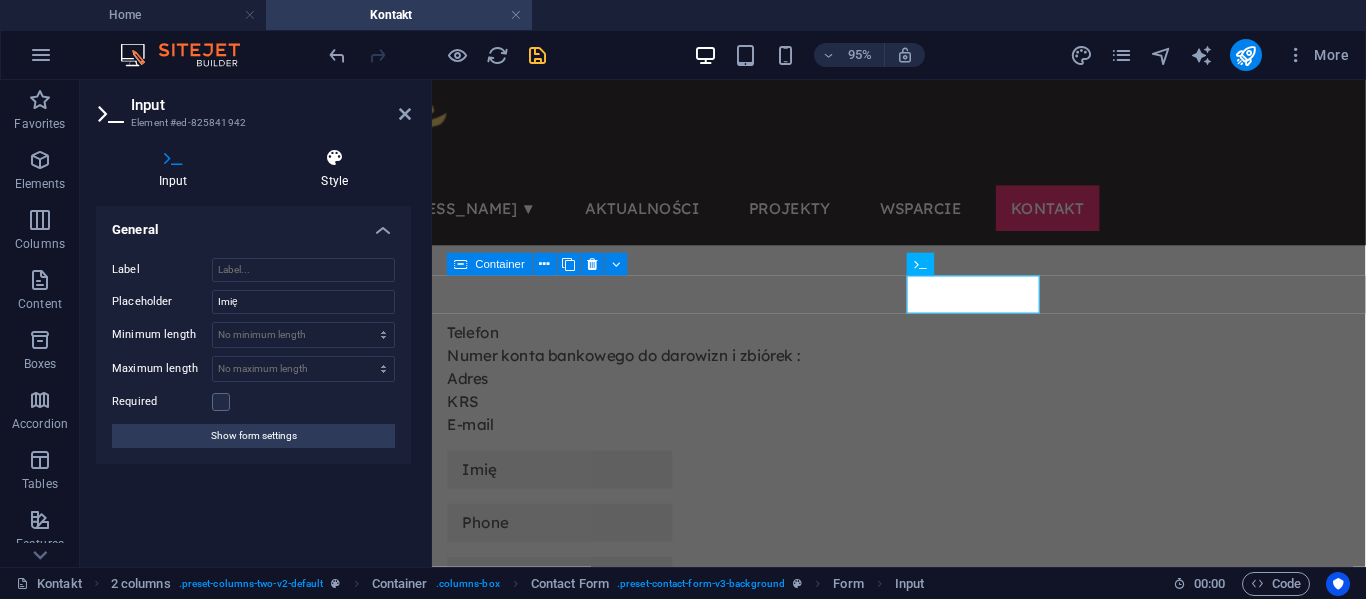 click on "Style" at bounding box center [335, 169] 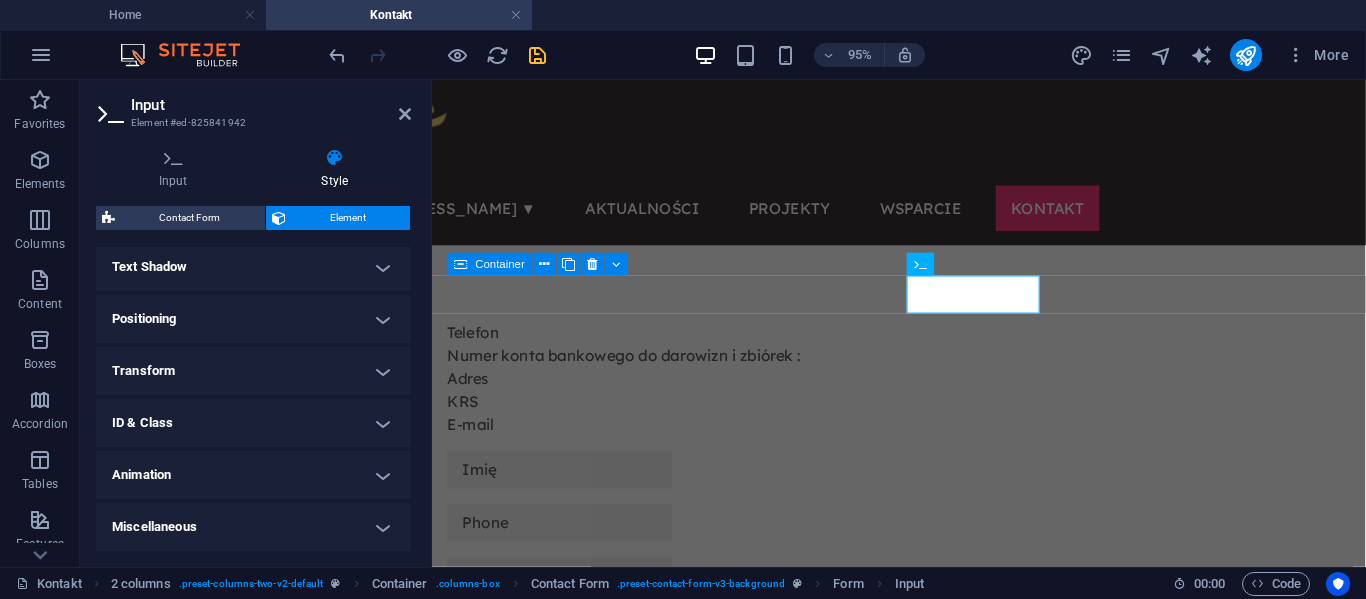 scroll, scrollTop: 0, scrollLeft: 0, axis: both 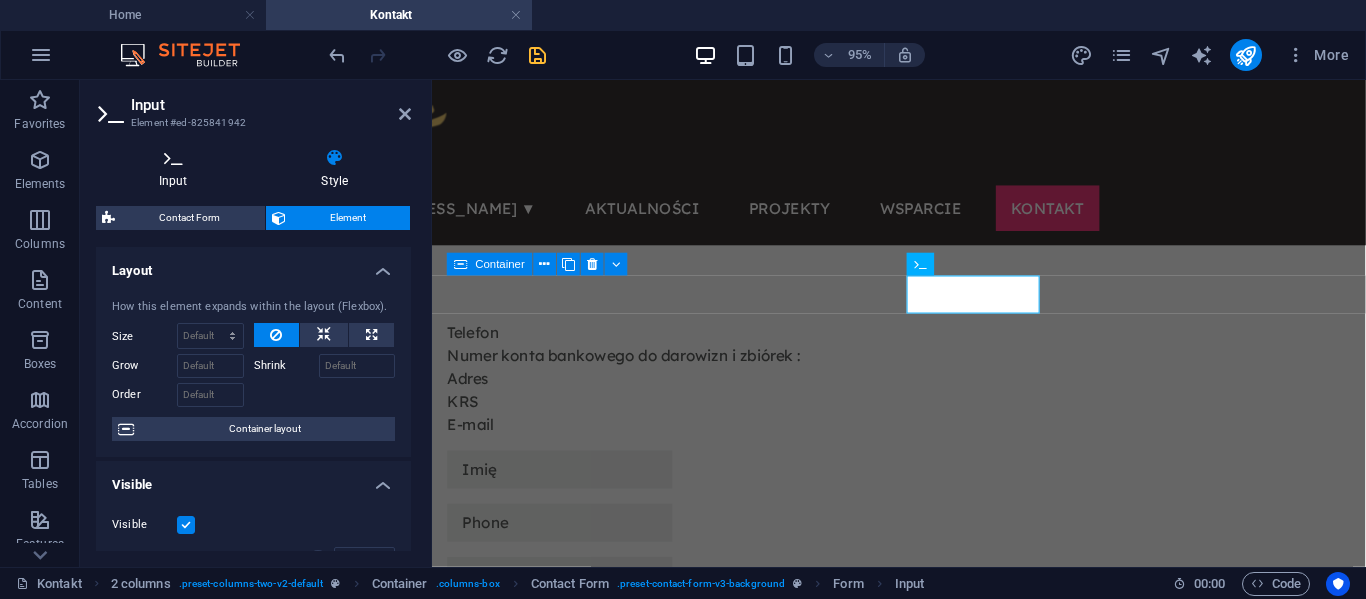 click on "Input" at bounding box center [177, 169] 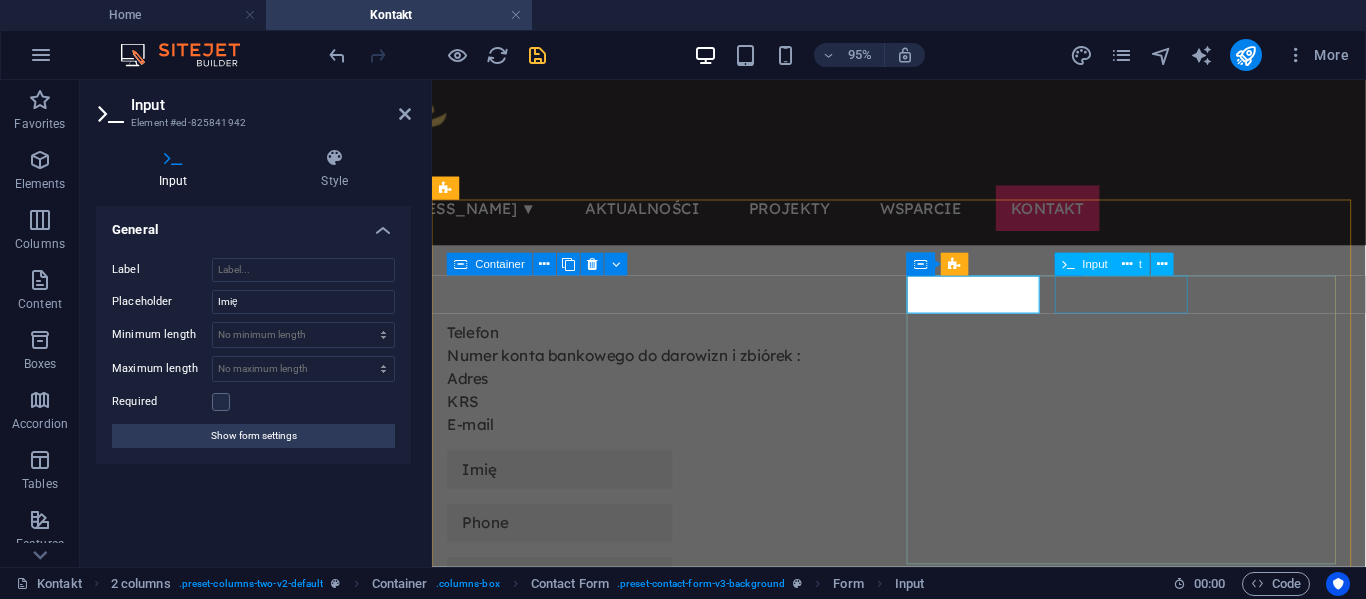 click at bounding box center [676, 546] 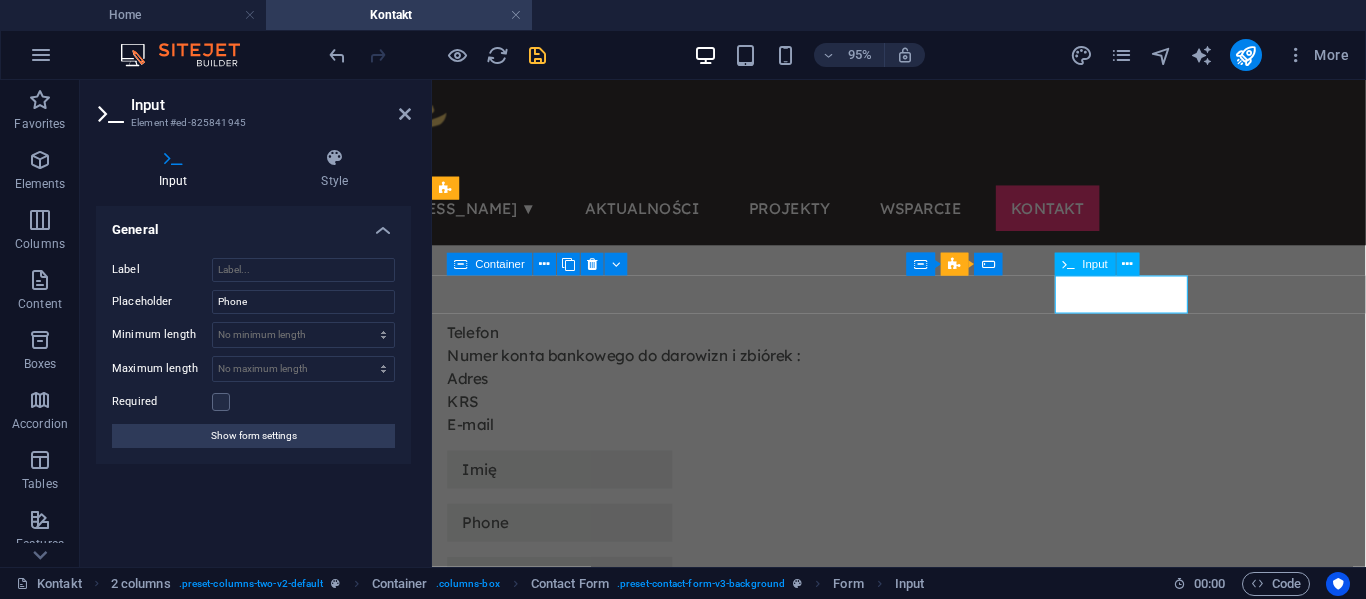 click at bounding box center (566, 546) 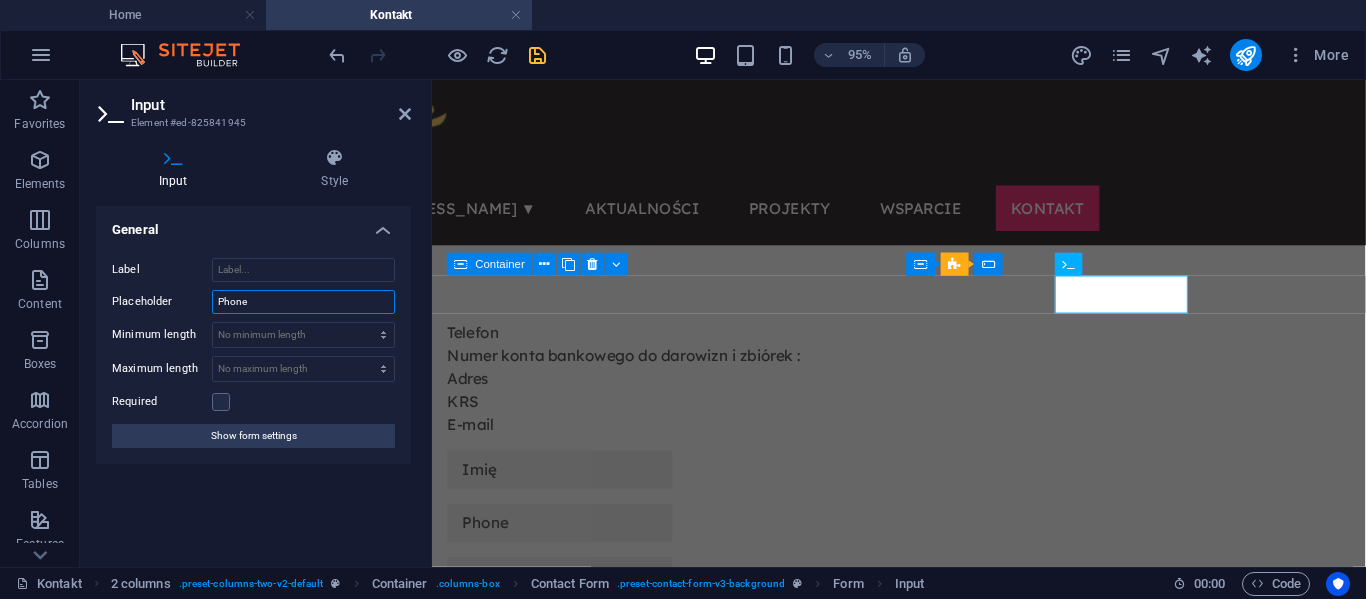 click on "Phone" at bounding box center (303, 302) 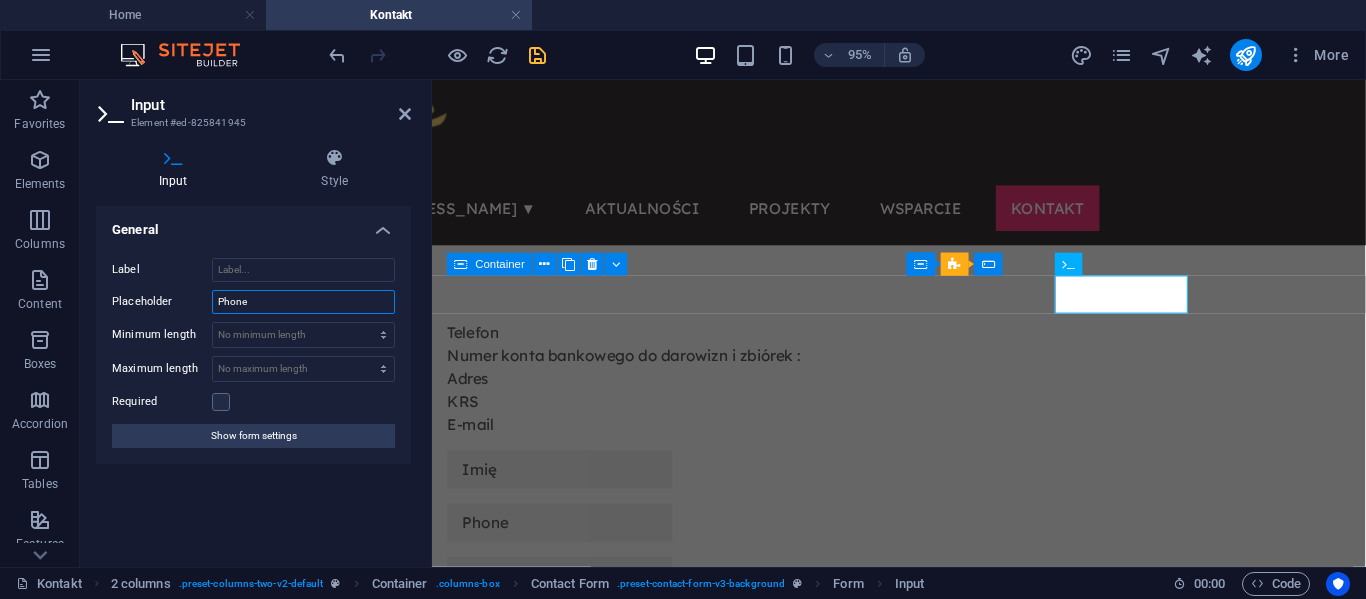 click on "Phone" at bounding box center [303, 302] 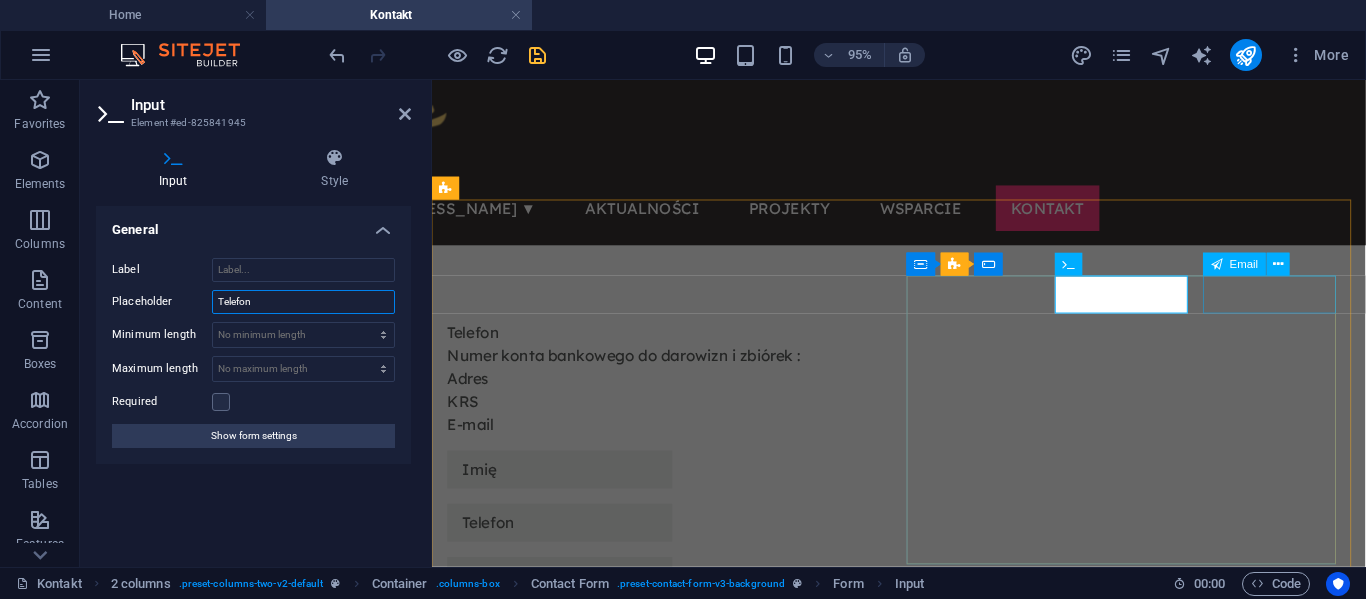 type on "Telefon" 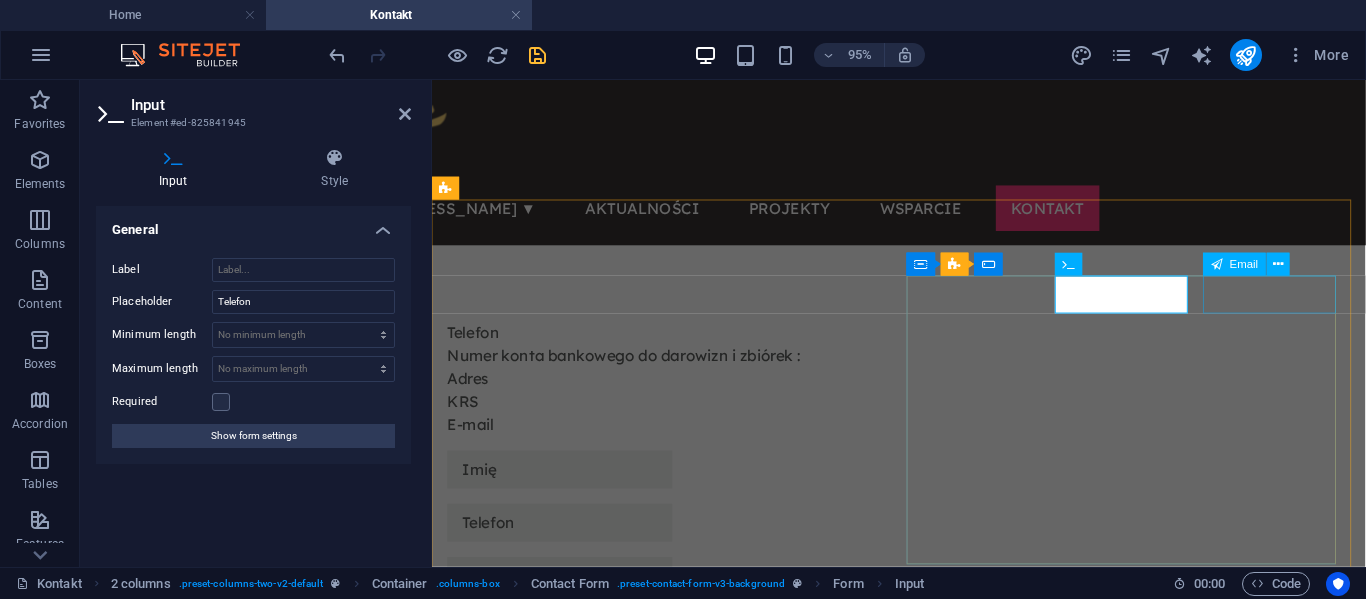 click at bounding box center [676, 602] 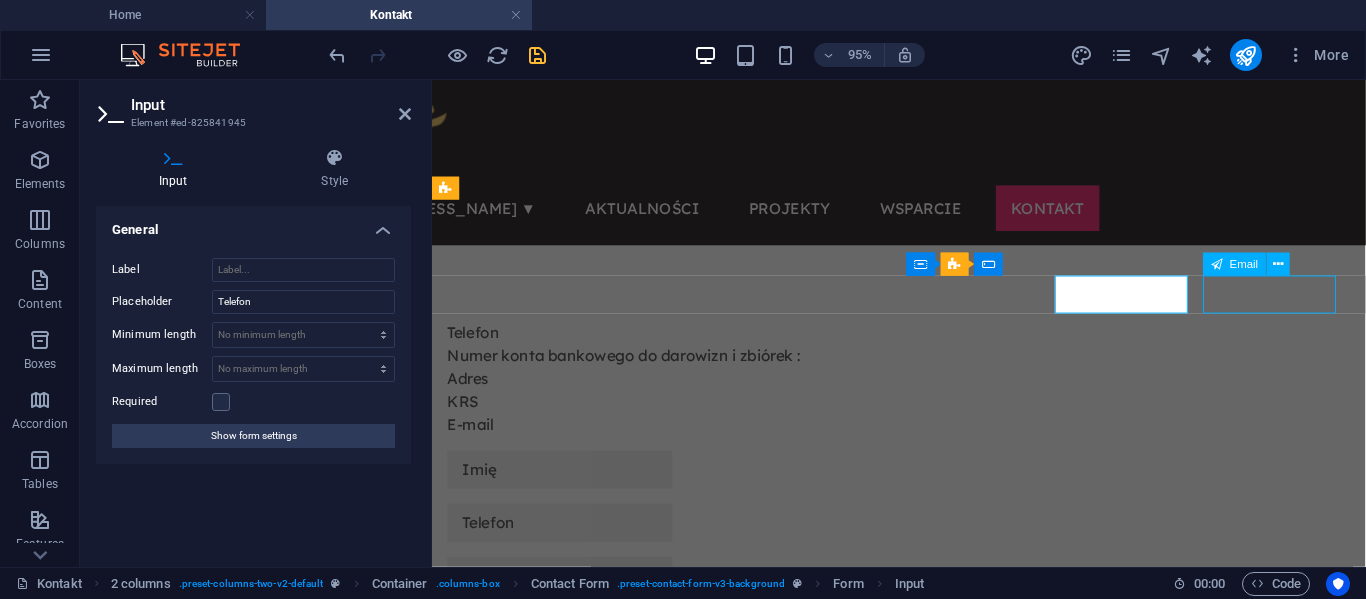 click at bounding box center [676, 602] 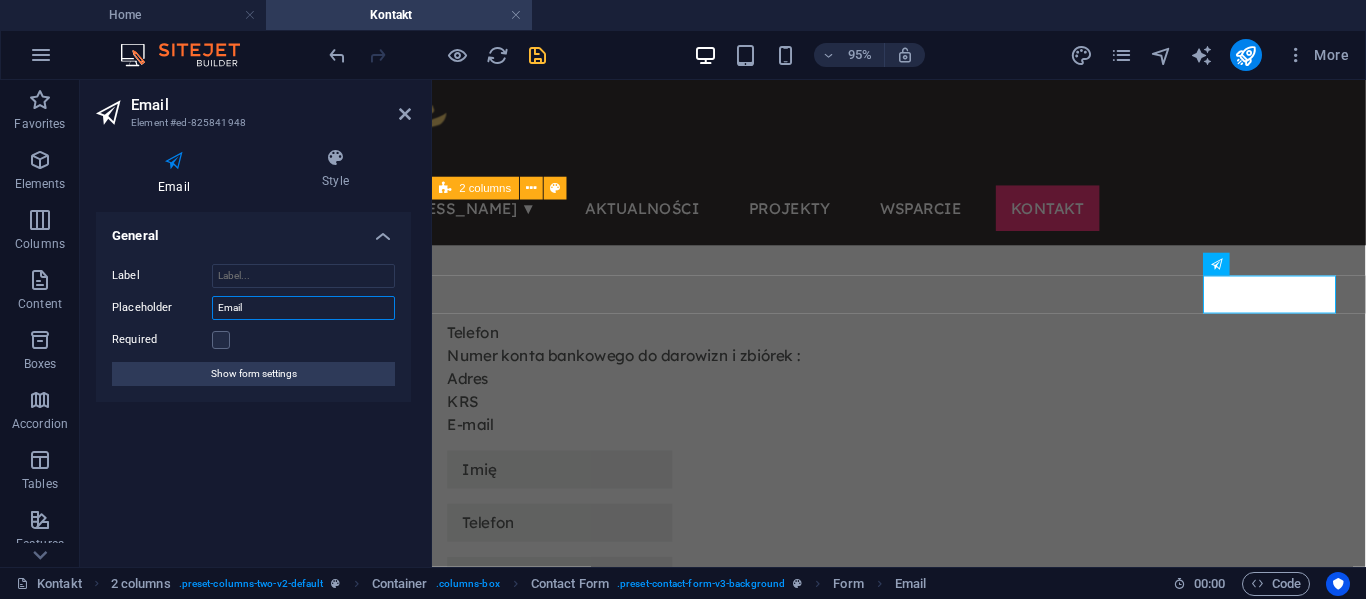 click on "Email" at bounding box center [303, 308] 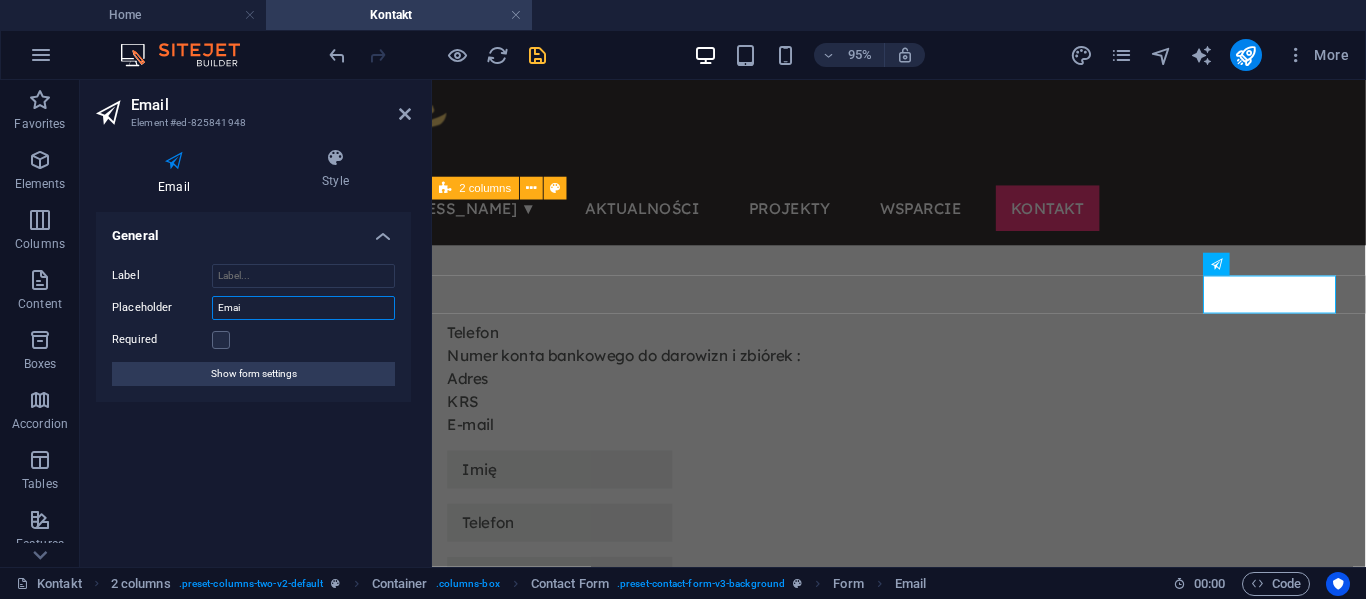 type on "Email" 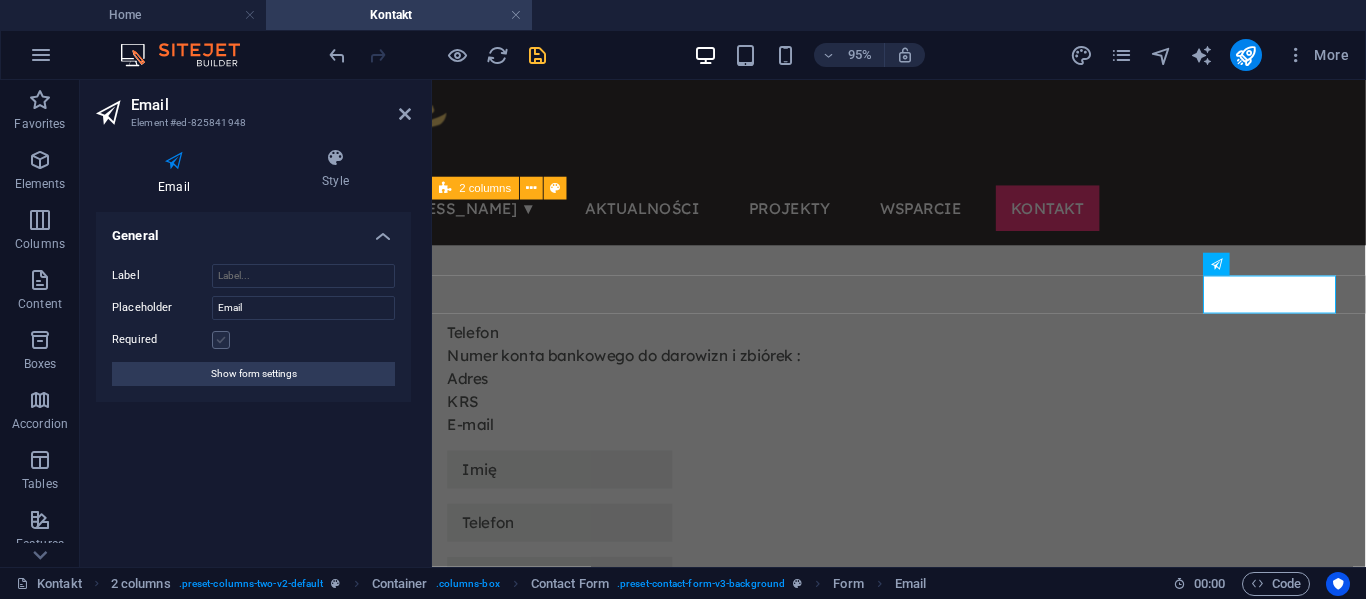 click at bounding box center (221, 340) 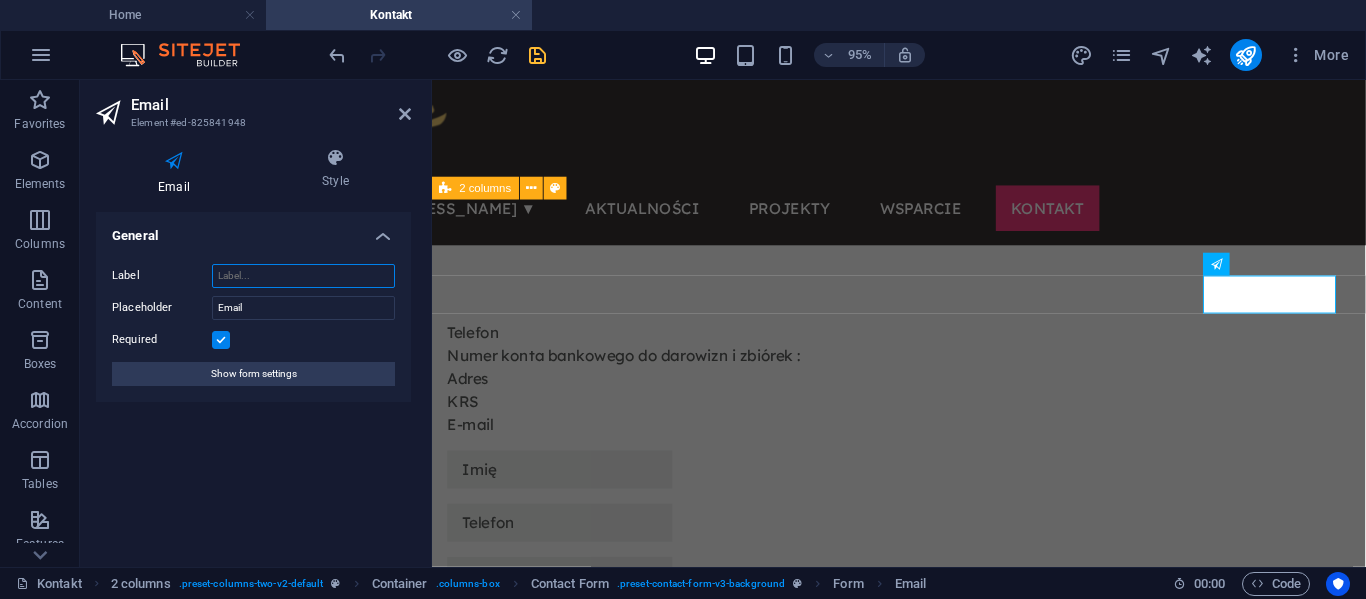click on "Label" at bounding box center [303, 276] 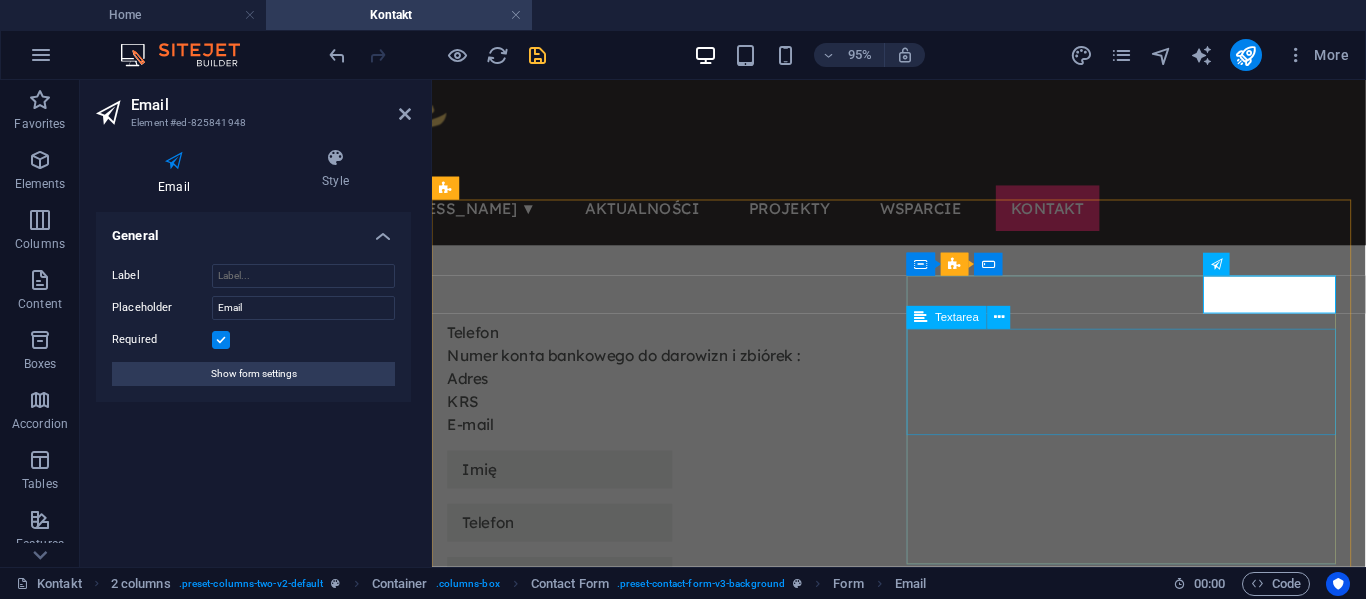 click at bounding box center [676, 697] 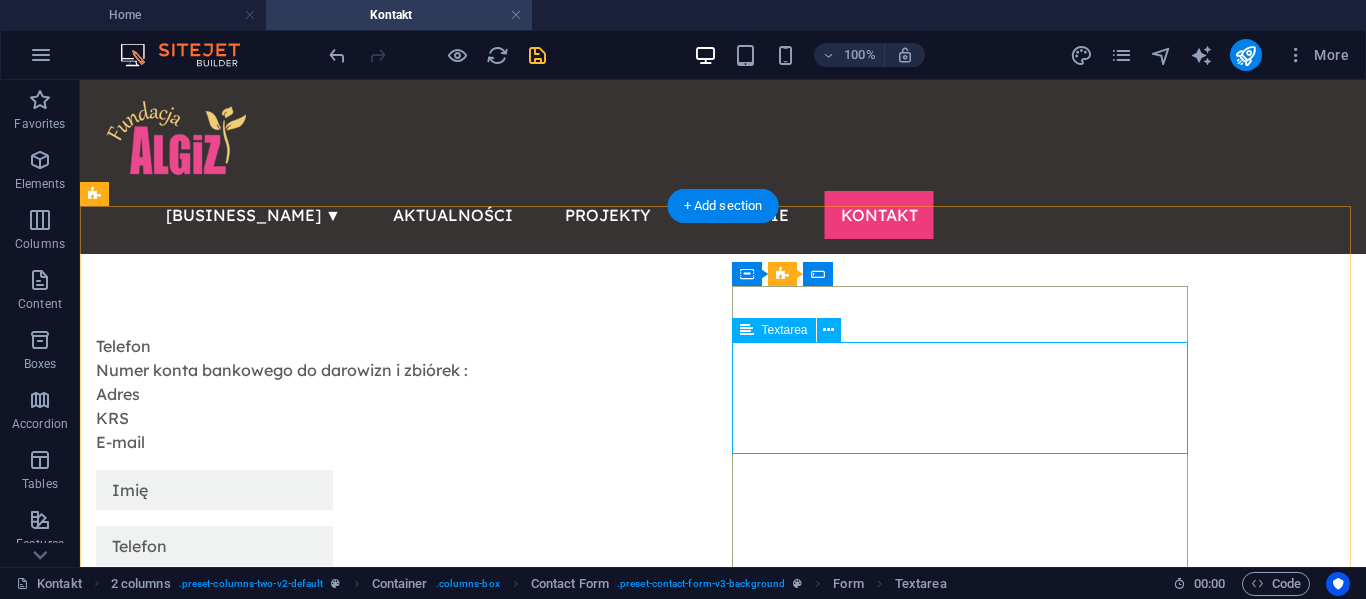 click at bounding box center [324, 697] 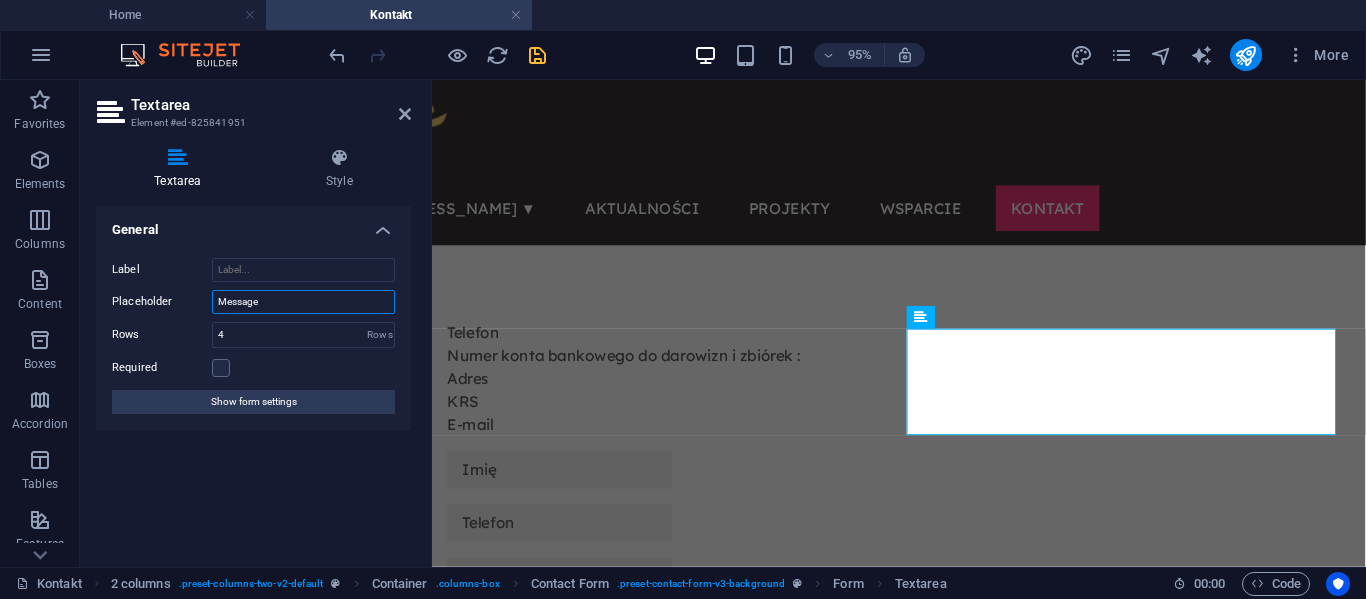 click on "Message" at bounding box center [303, 302] 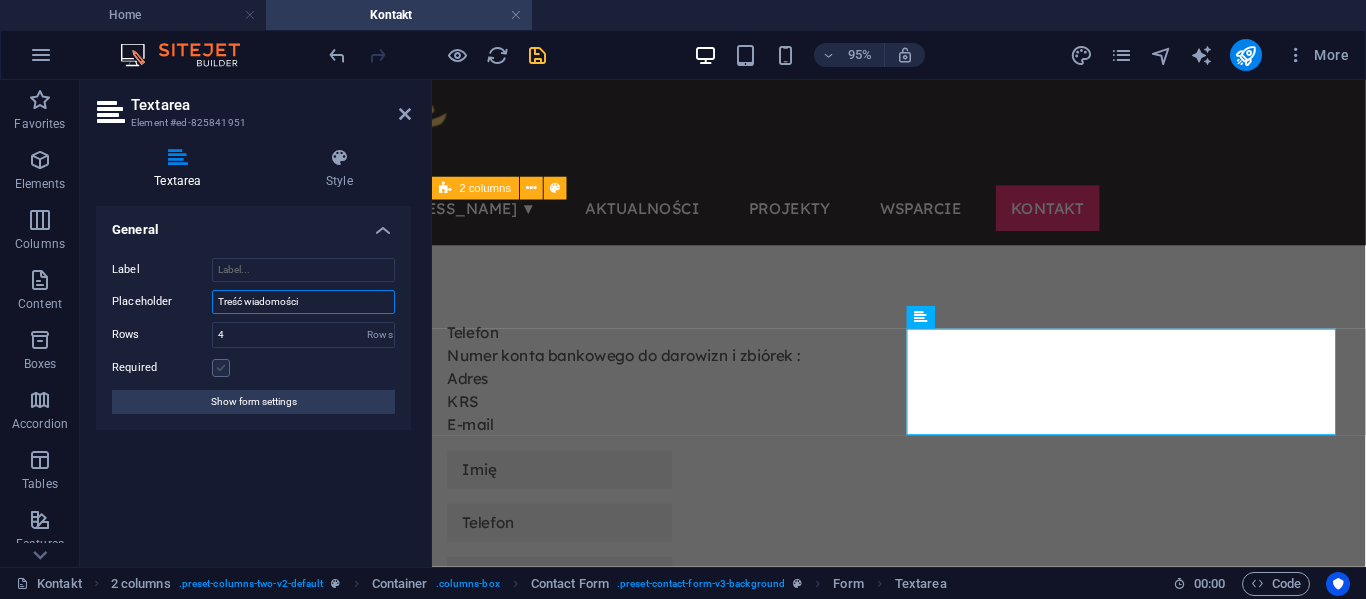 type on "Treść wiadomości" 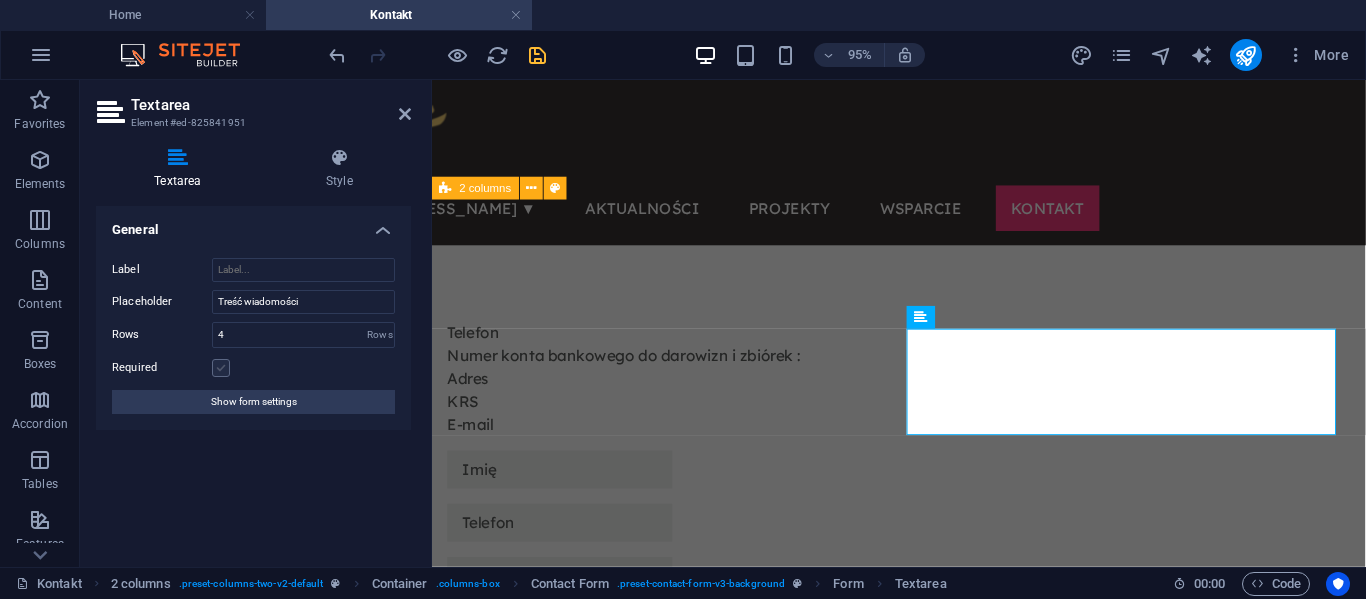 click at bounding box center [221, 368] 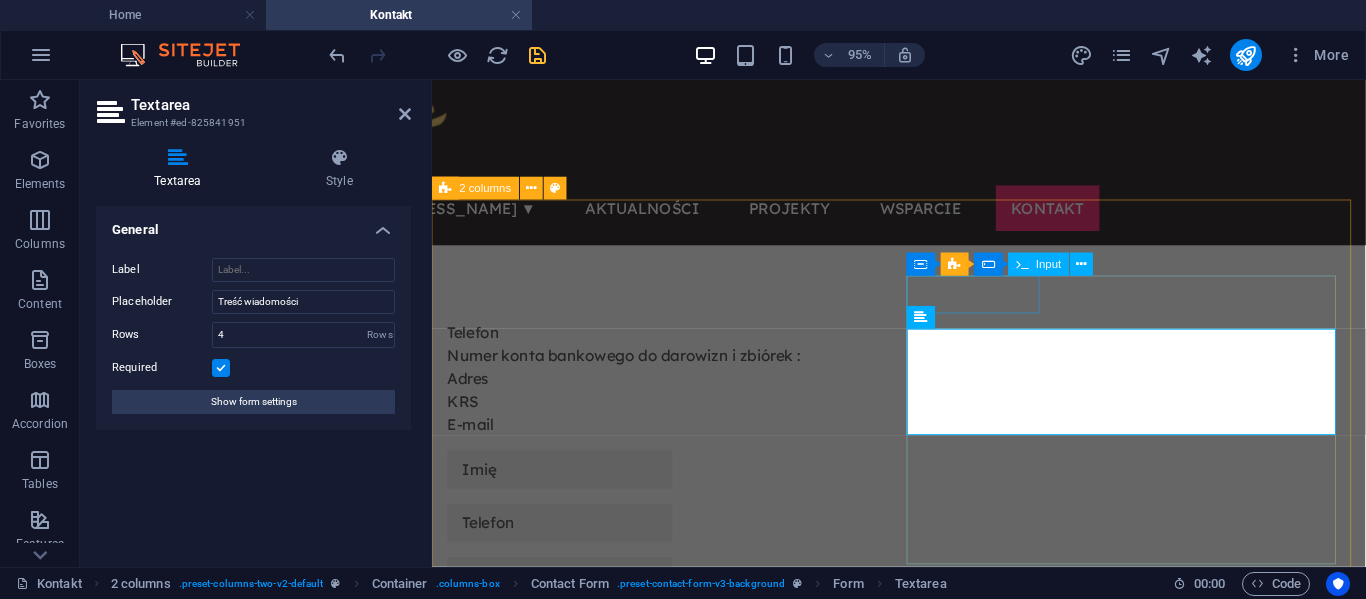 click at bounding box center (676, 490) 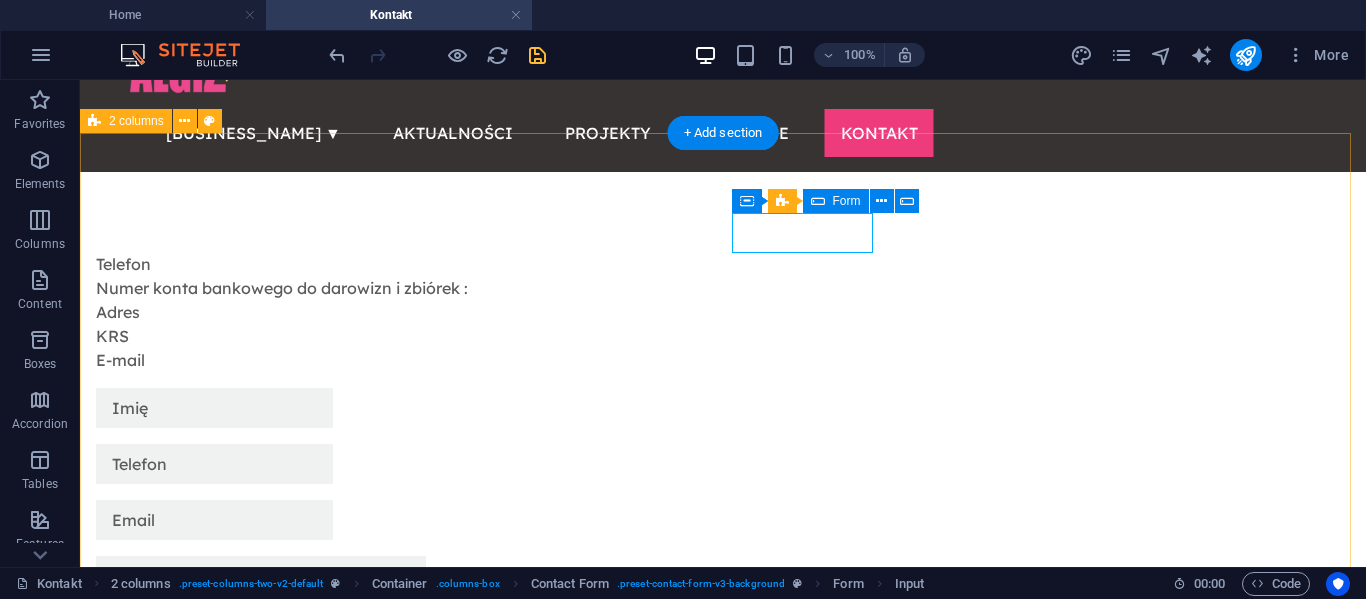 scroll, scrollTop: 89, scrollLeft: 0, axis: vertical 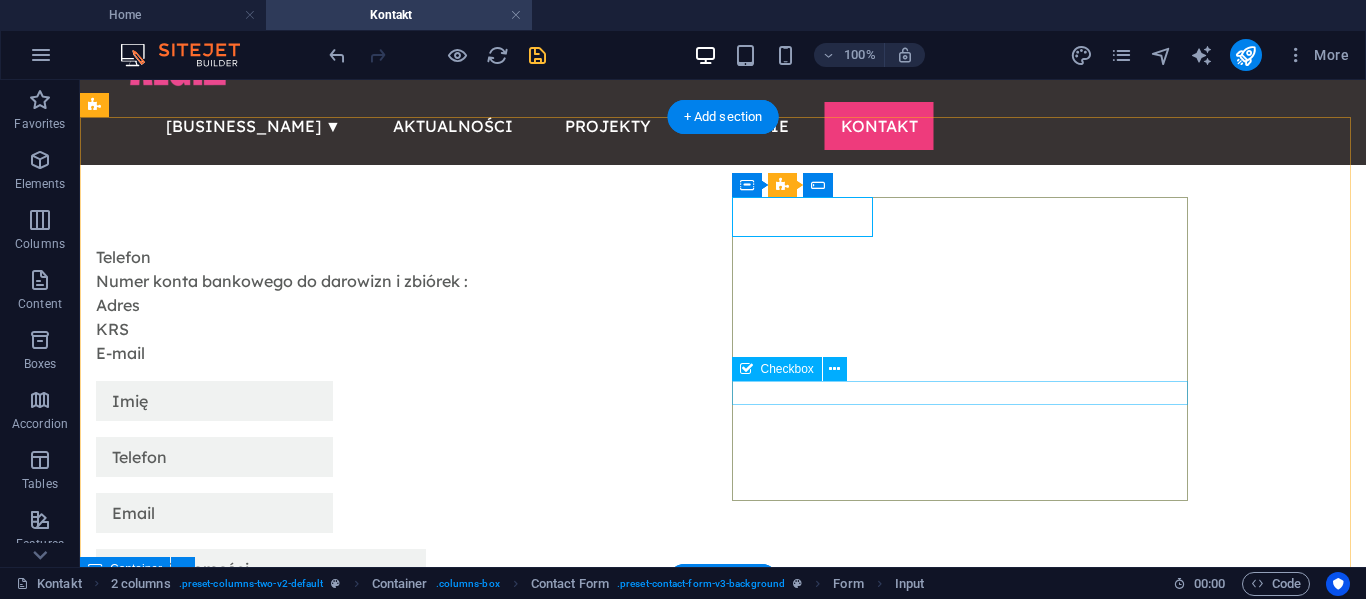 click on "{{ 'content.forms.privacy'|trans }}" at bounding box center [324, 695] 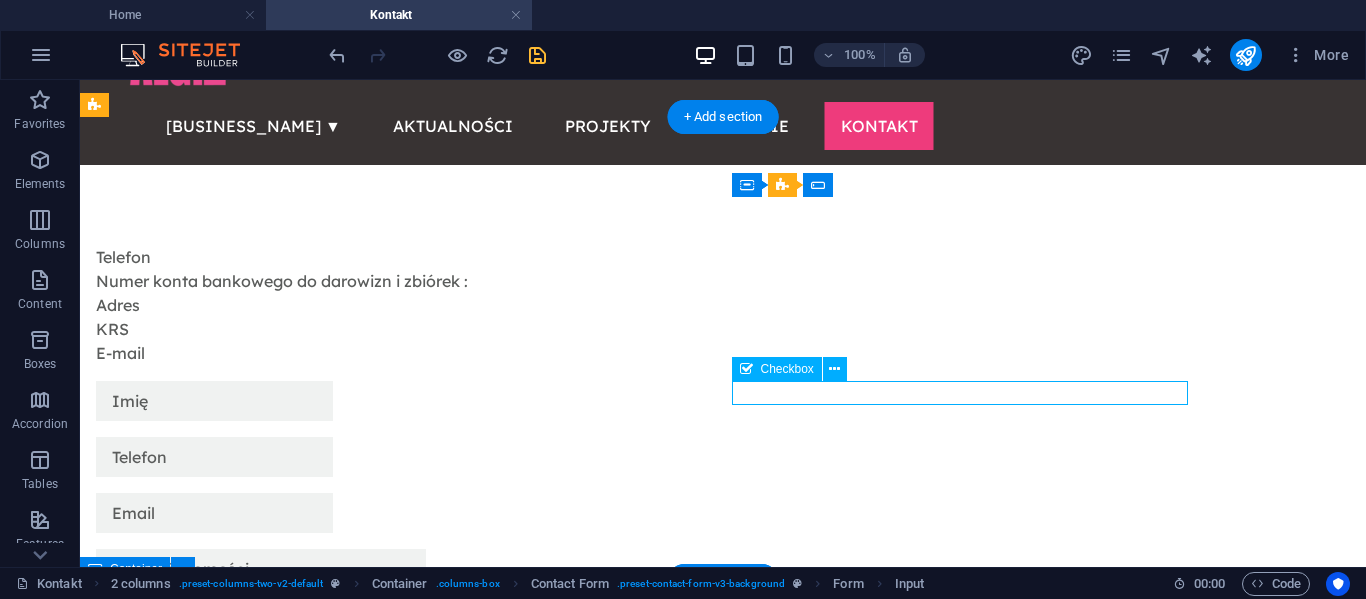 click on "{{ 'content.forms.privacy'|trans }}" at bounding box center (324, 695) 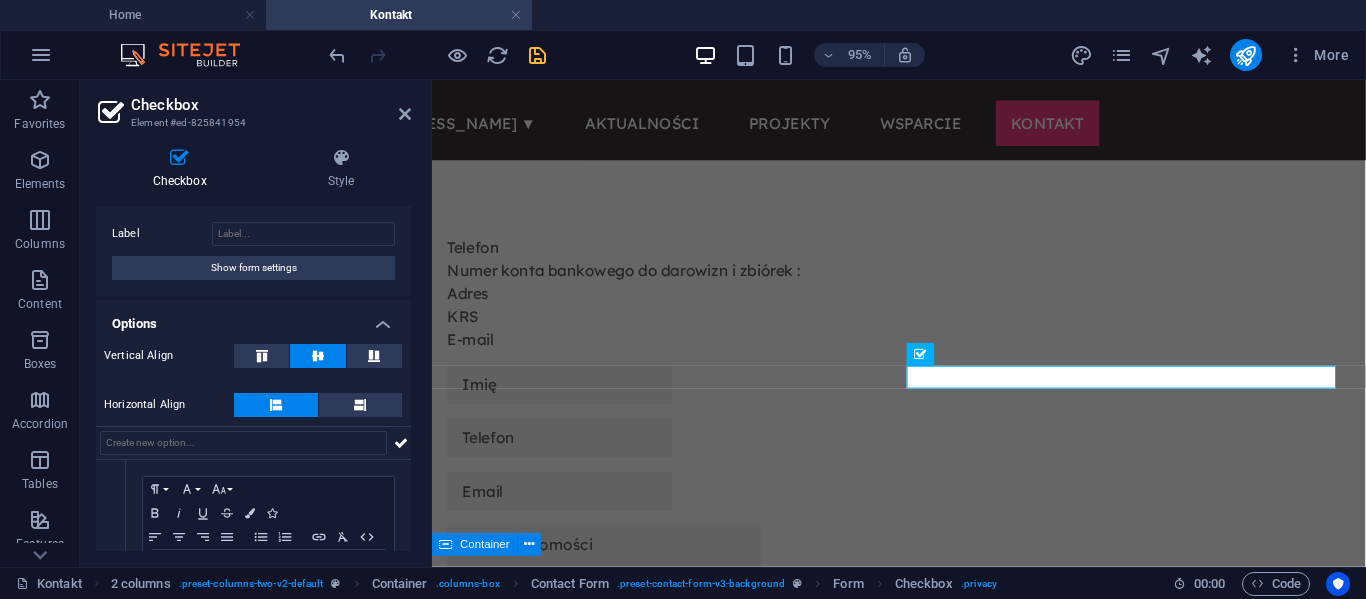 scroll, scrollTop: 37, scrollLeft: 0, axis: vertical 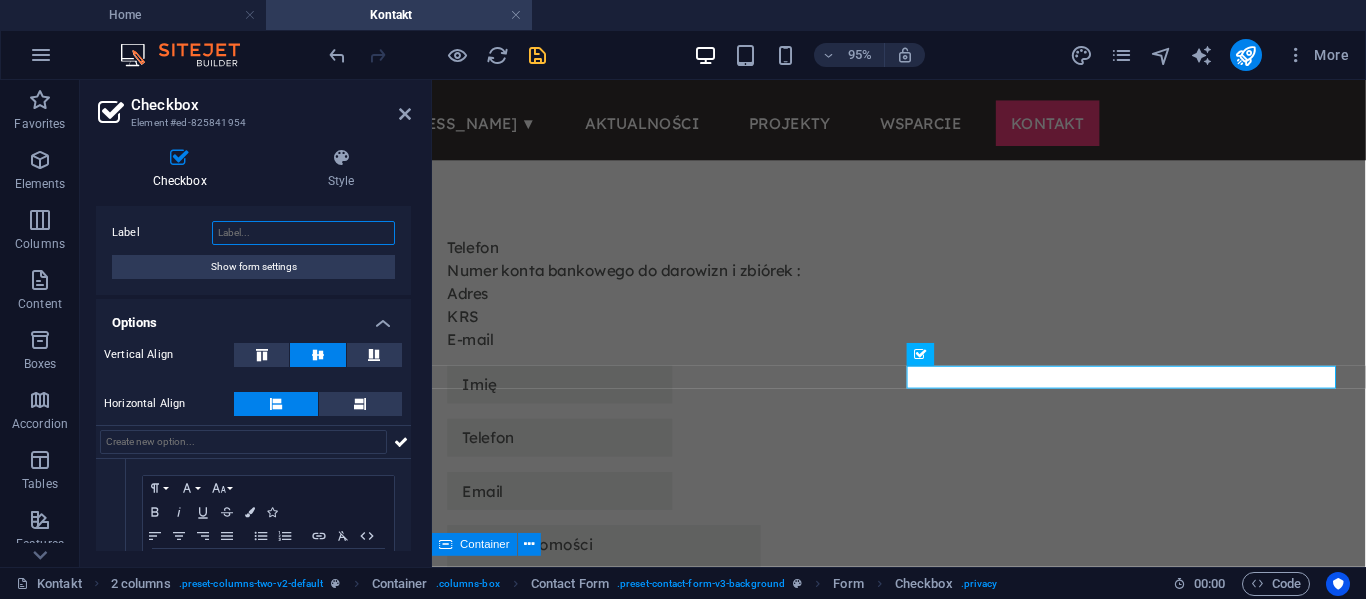 click on "Label" at bounding box center (303, 233) 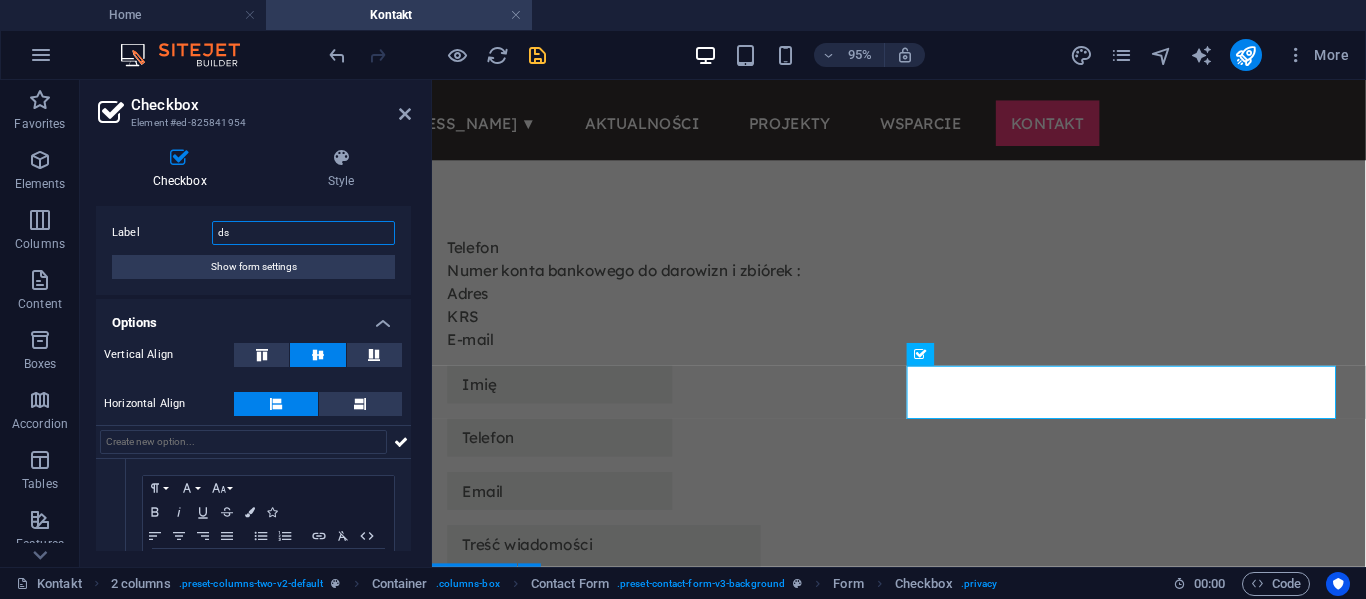 type on "d" 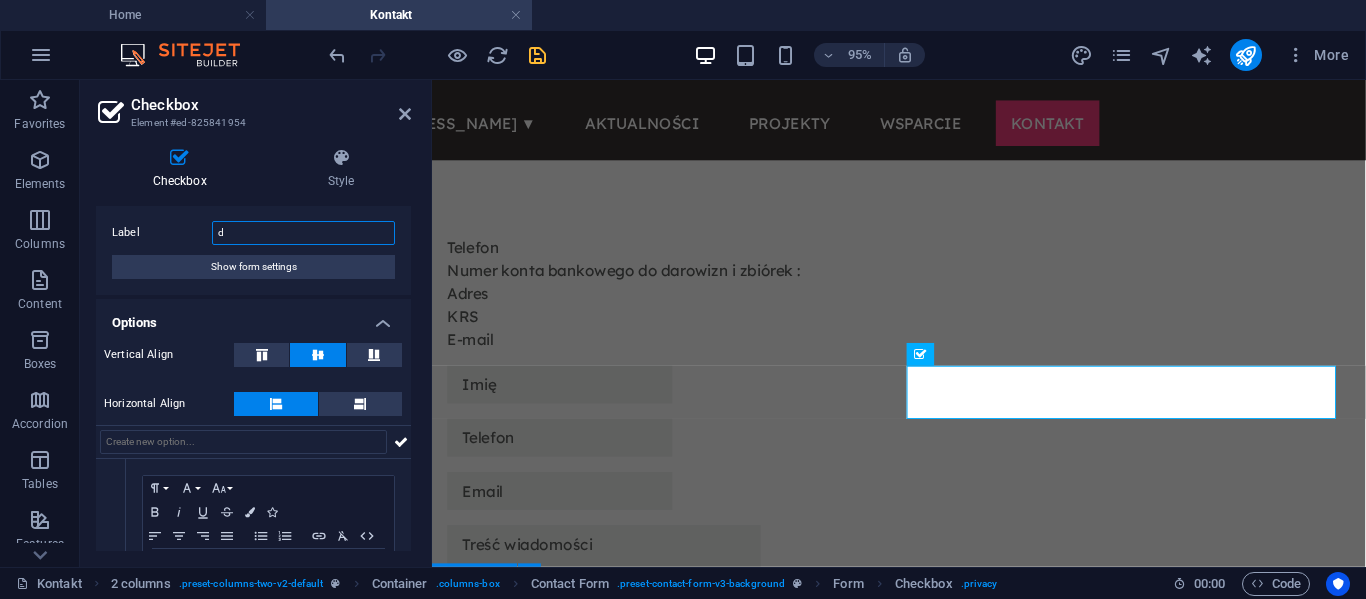 type 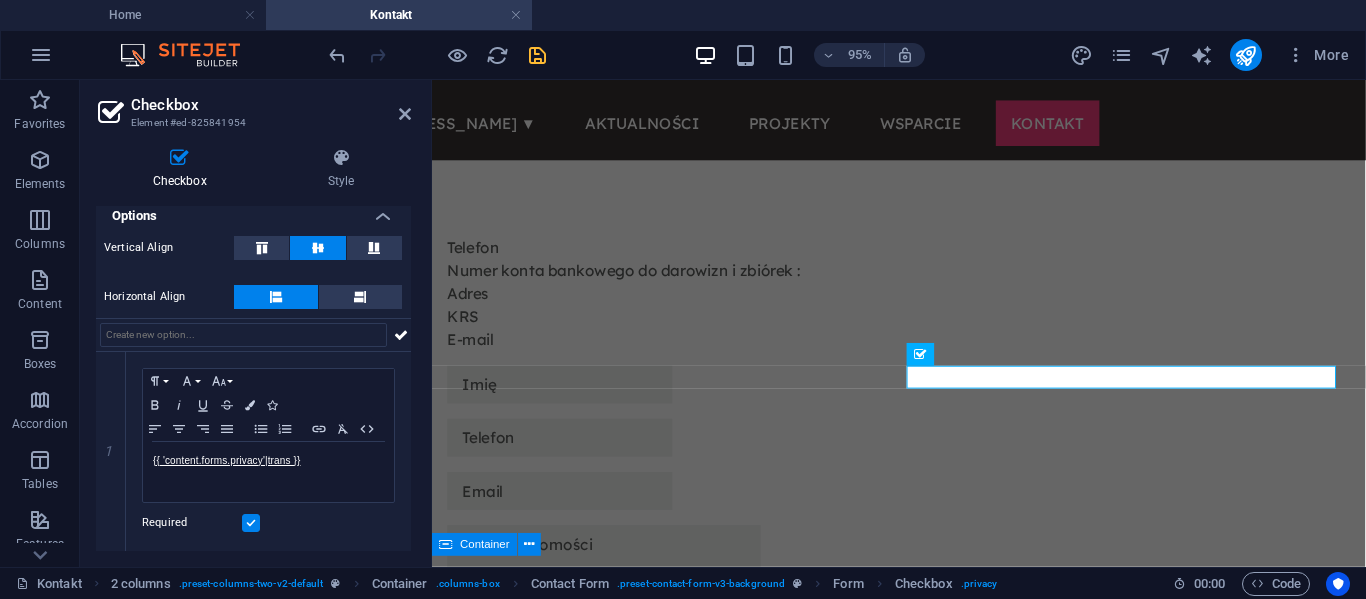 scroll, scrollTop: 143, scrollLeft: 0, axis: vertical 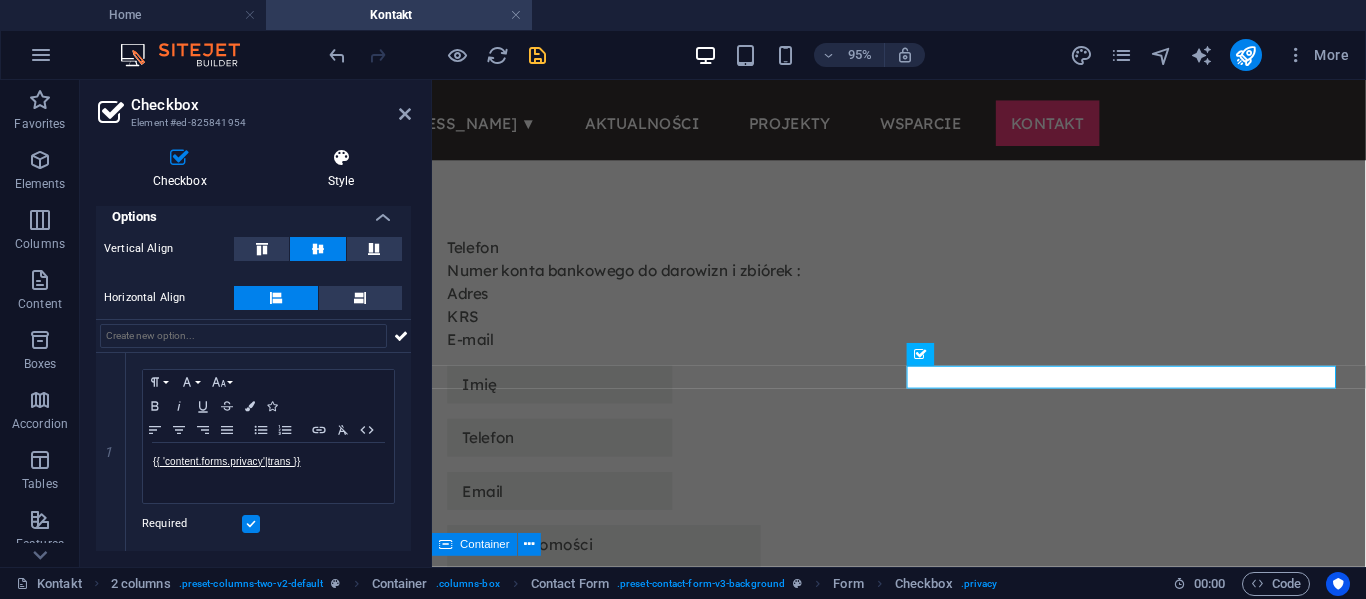 click on "Style" at bounding box center (341, 169) 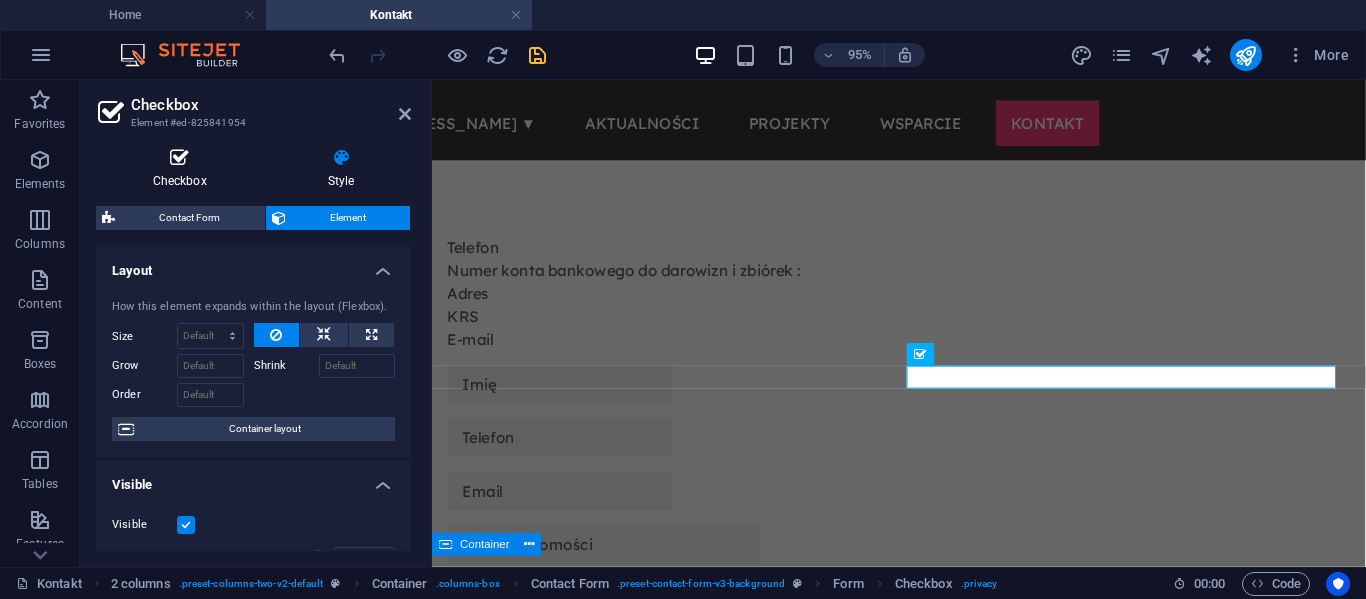 click on "Checkbox" at bounding box center [183, 169] 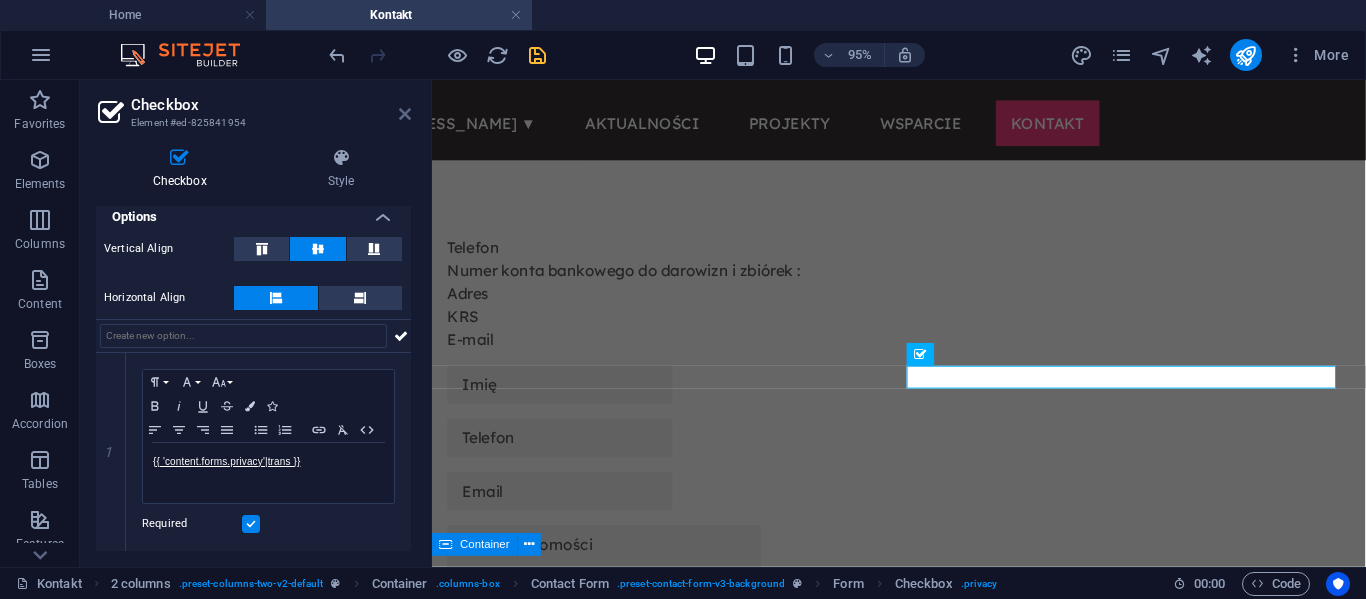 click at bounding box center (405, 114) 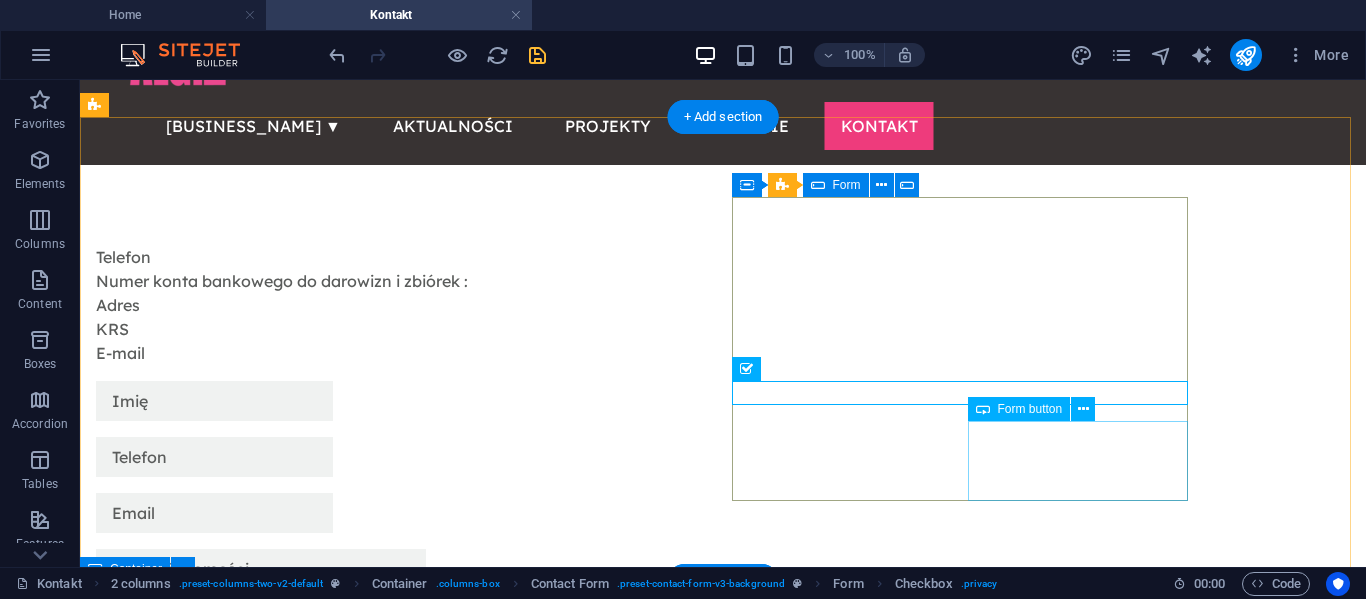 click on "Submit" at bounding box center (442, 763) 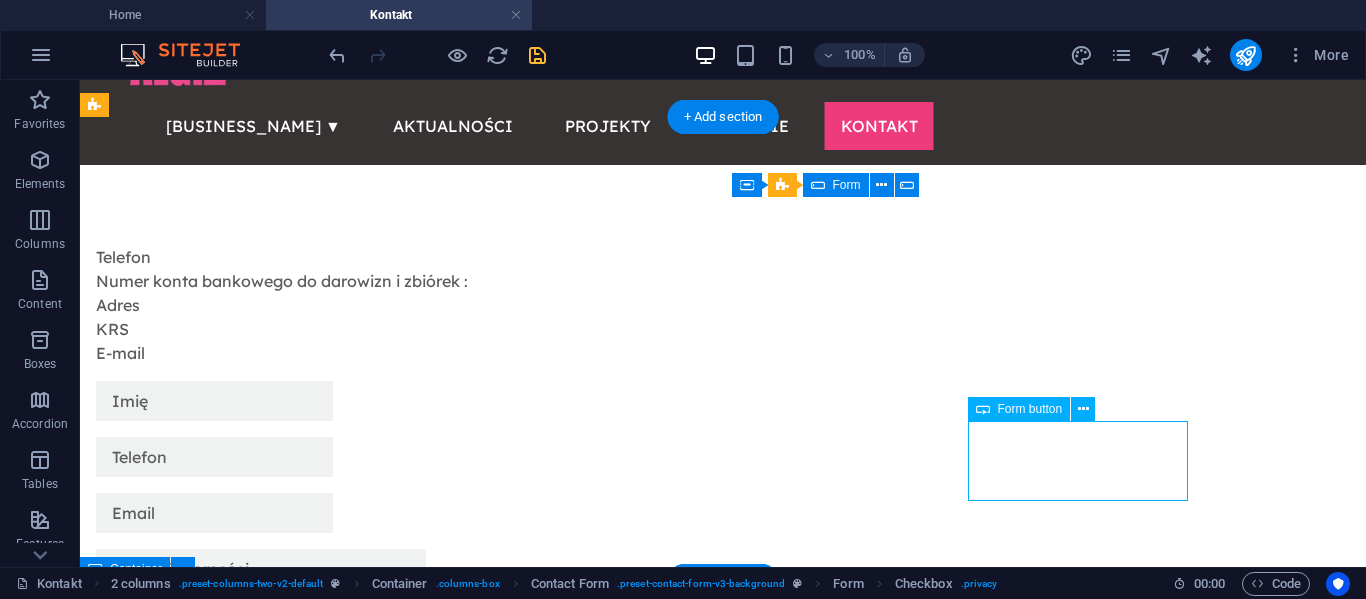 click on "Submit" at bounding box center [442, 763] 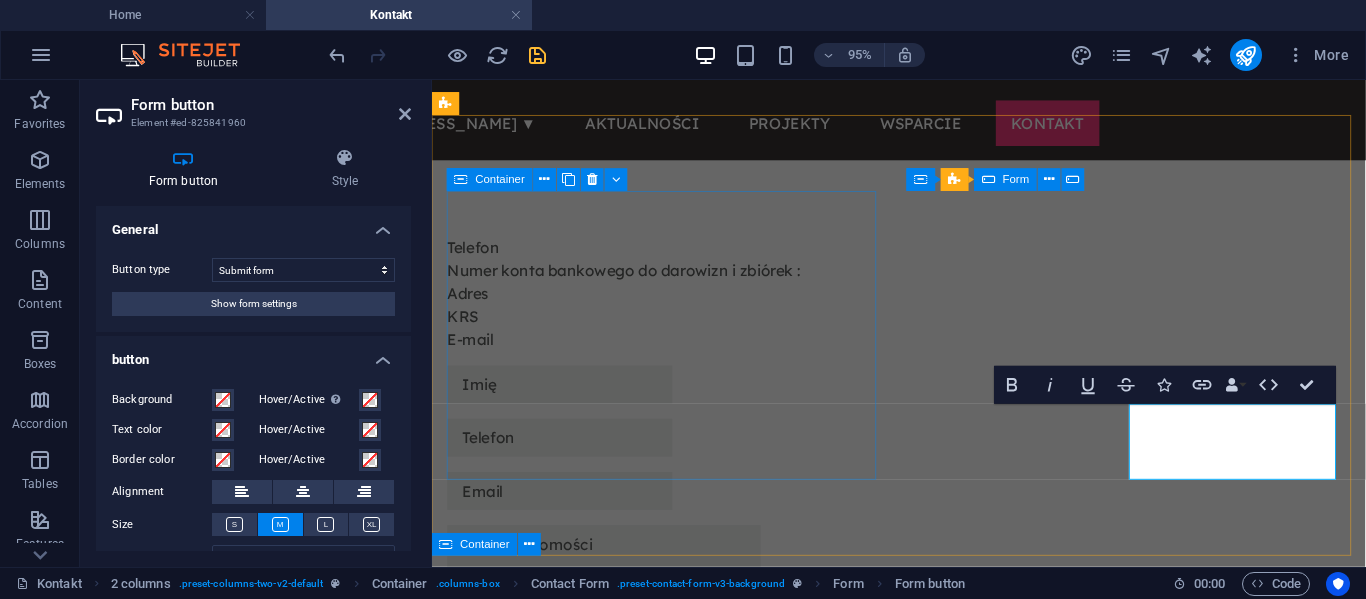 type on "Submit" 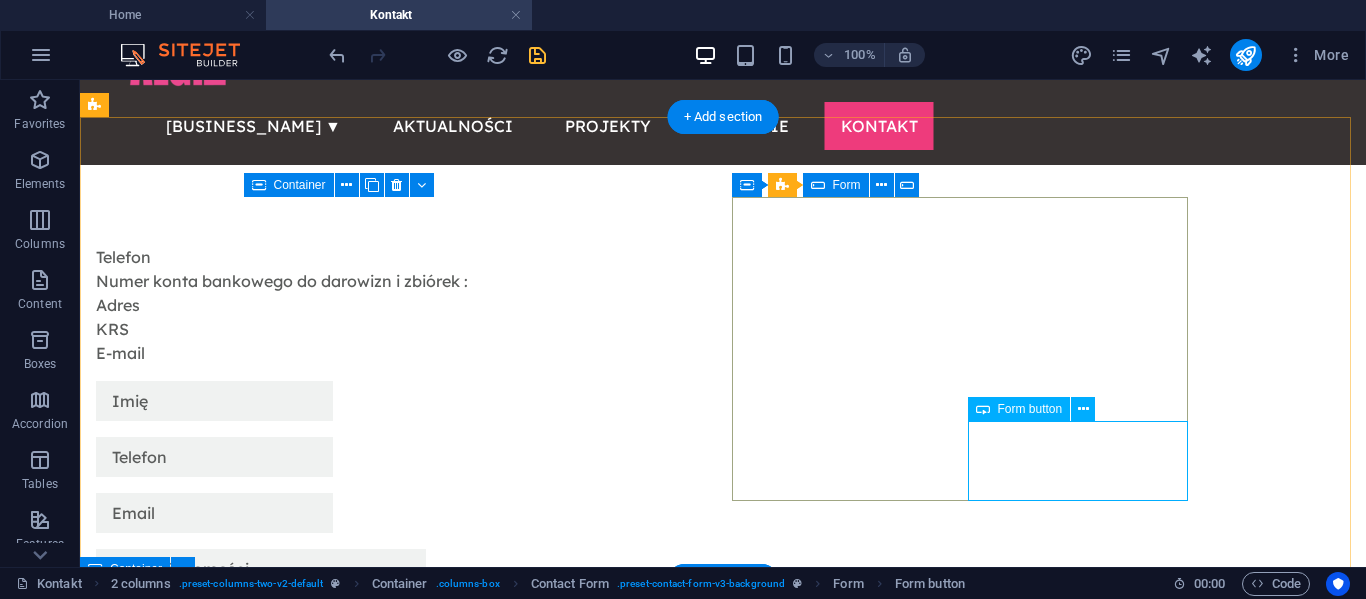 click on "Wyślij" at bounding box center (442, 763) 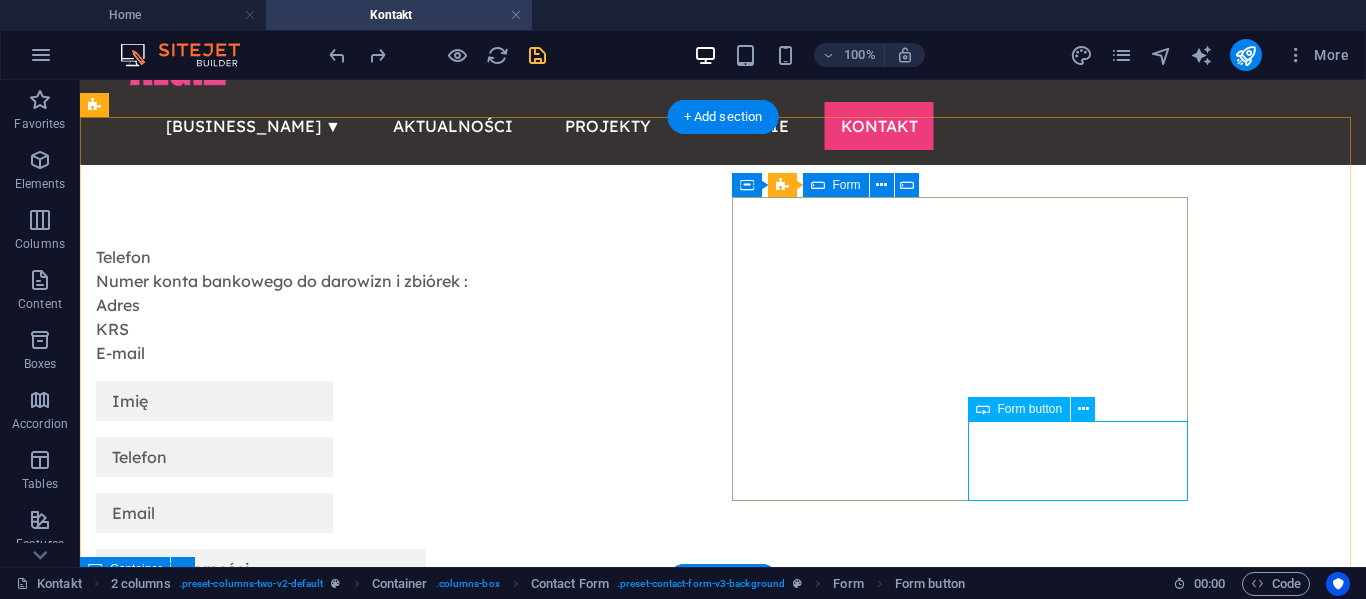 click on "Submit" at bounding box center (442, 763) 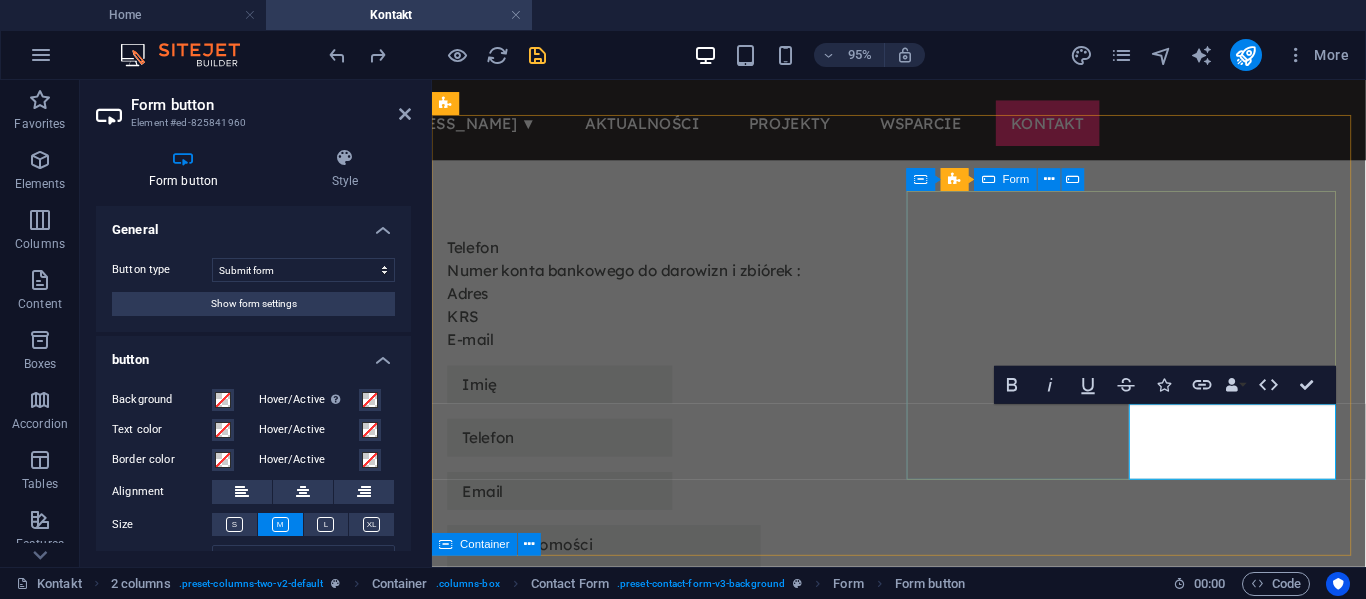 type on "Submit" 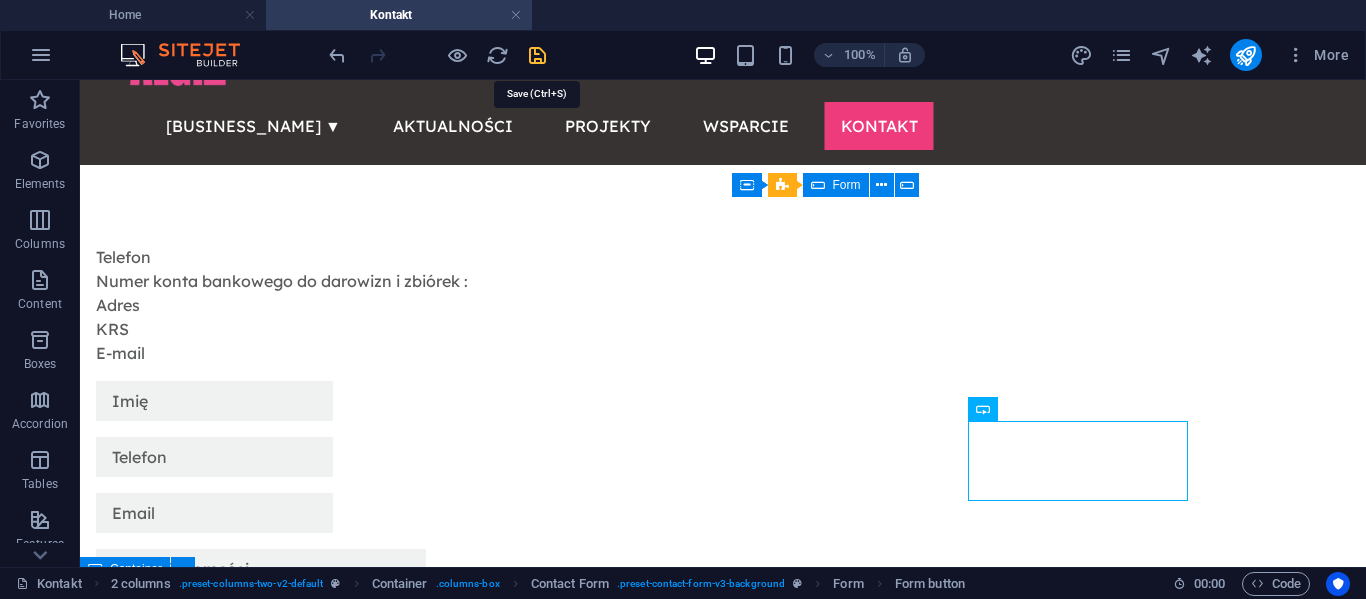 click at bounding box center [537, 55] 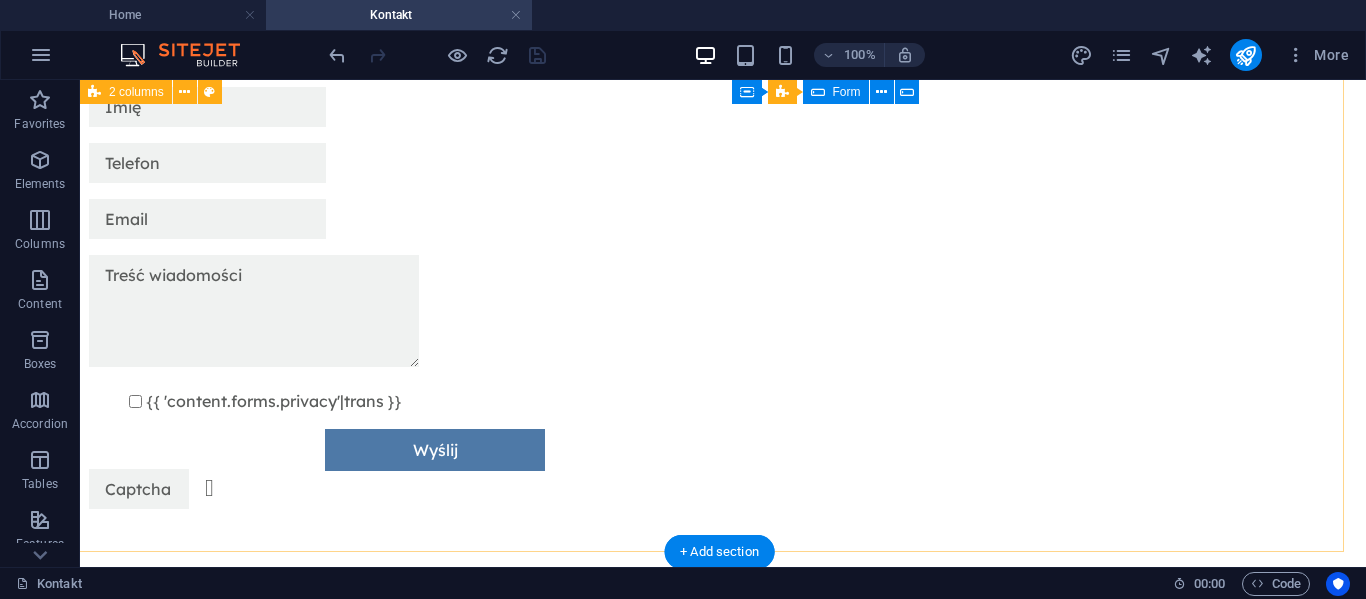 scroll, scrollTop: 119, scrollLeft: 7, axis: both 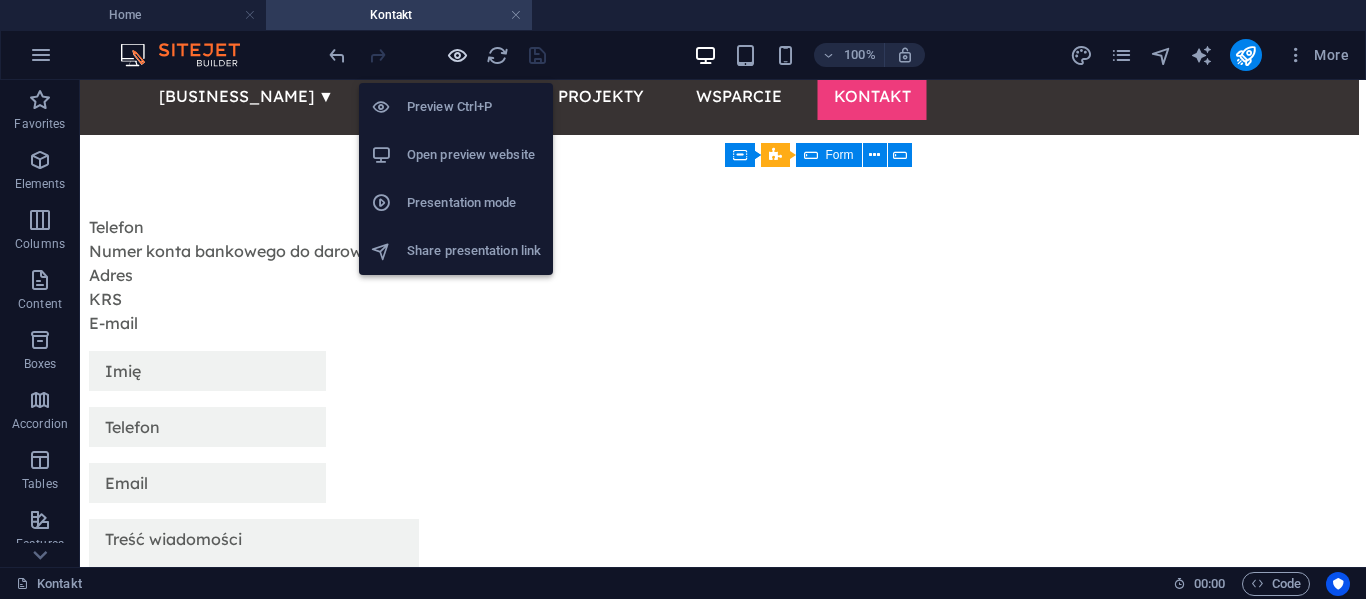 click at bounding box center (457, 55) 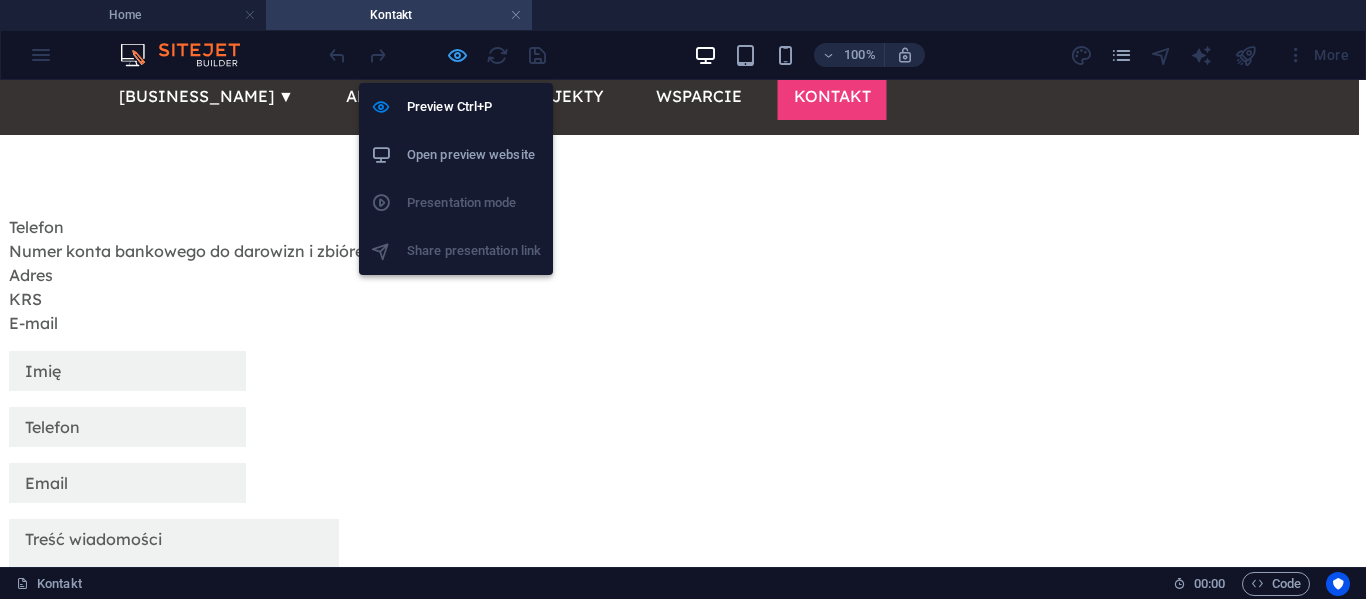 click at bounding box center (457, 55) 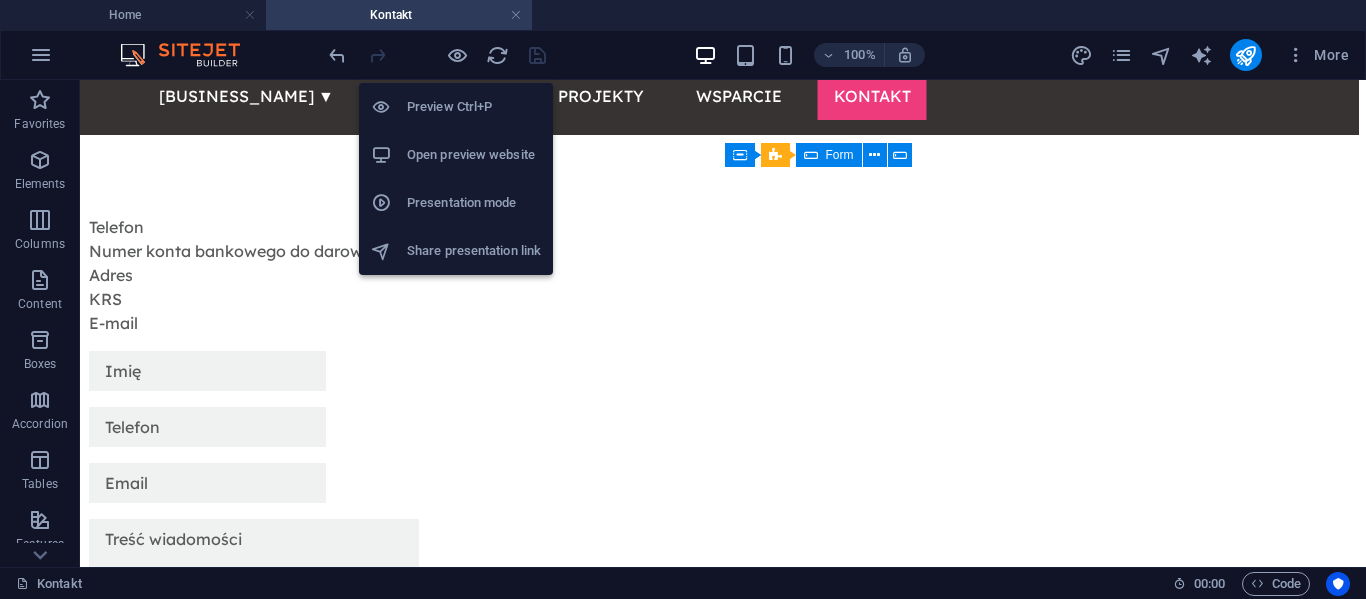 click on "Presentation mode" at bounding box center [474, 203] 